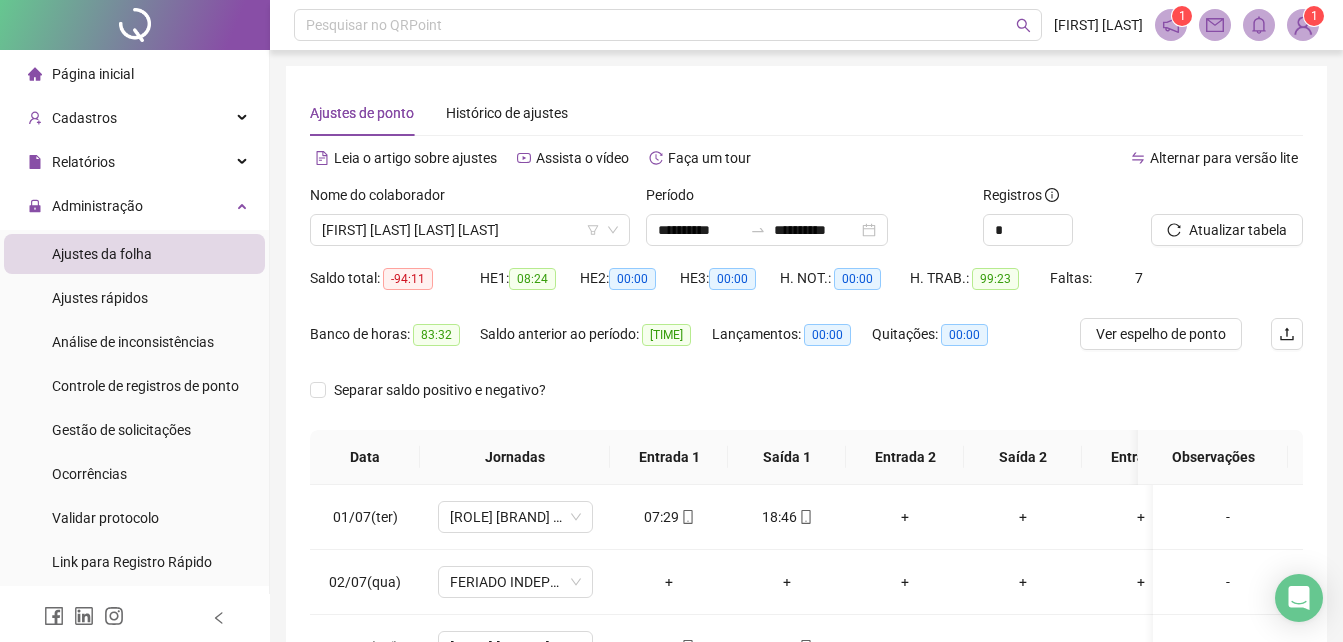 scroll, scrollTop: 380, scrollLeft: 0, axis: vertical 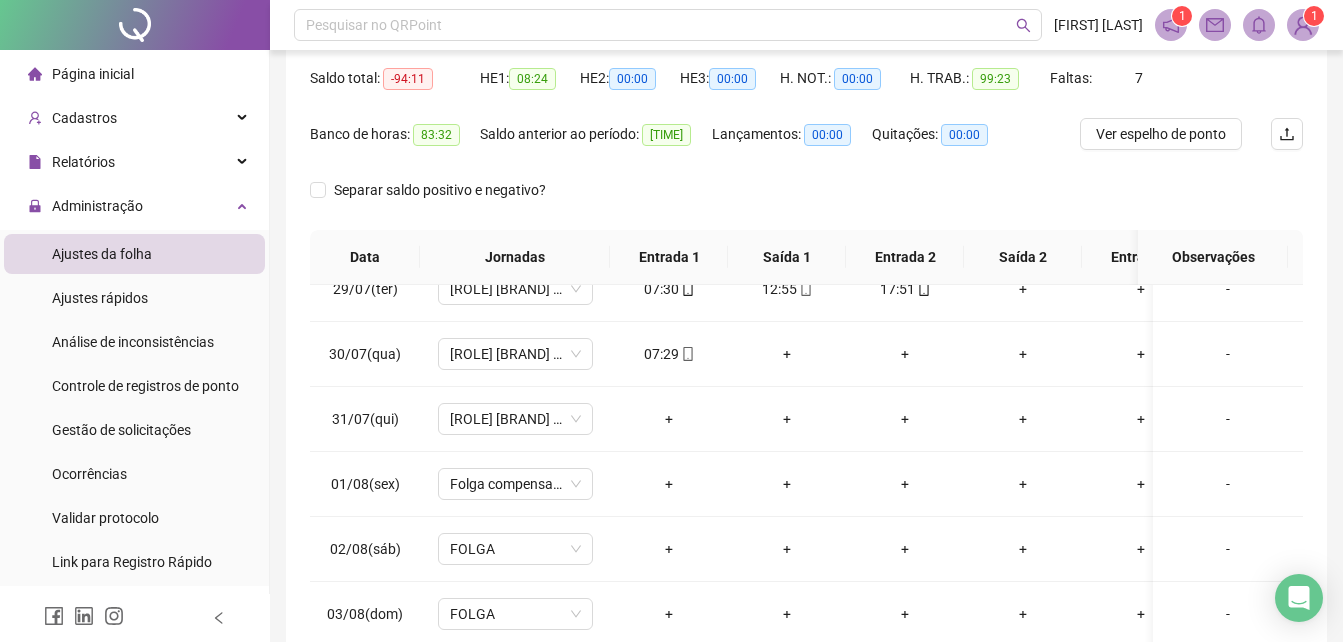 click on "Ajustes da folha" at bounding box center [102, 254] 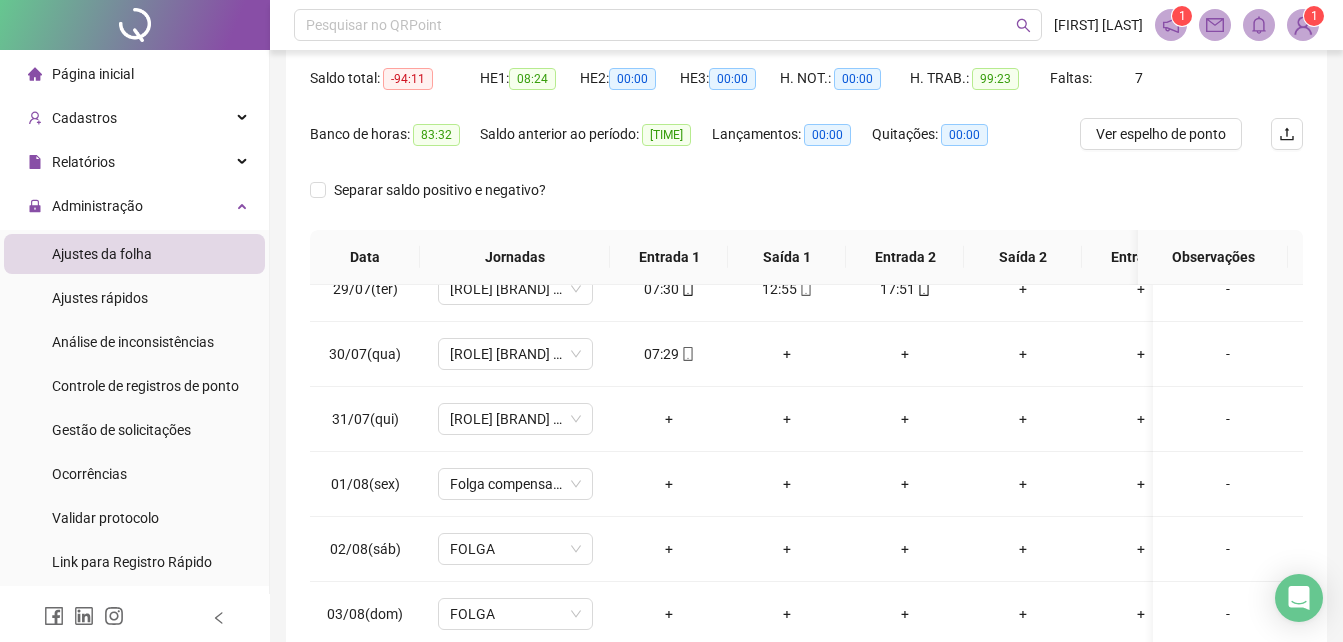 scroll, scrollTop: 0, scrollLeft: 0, axis: both 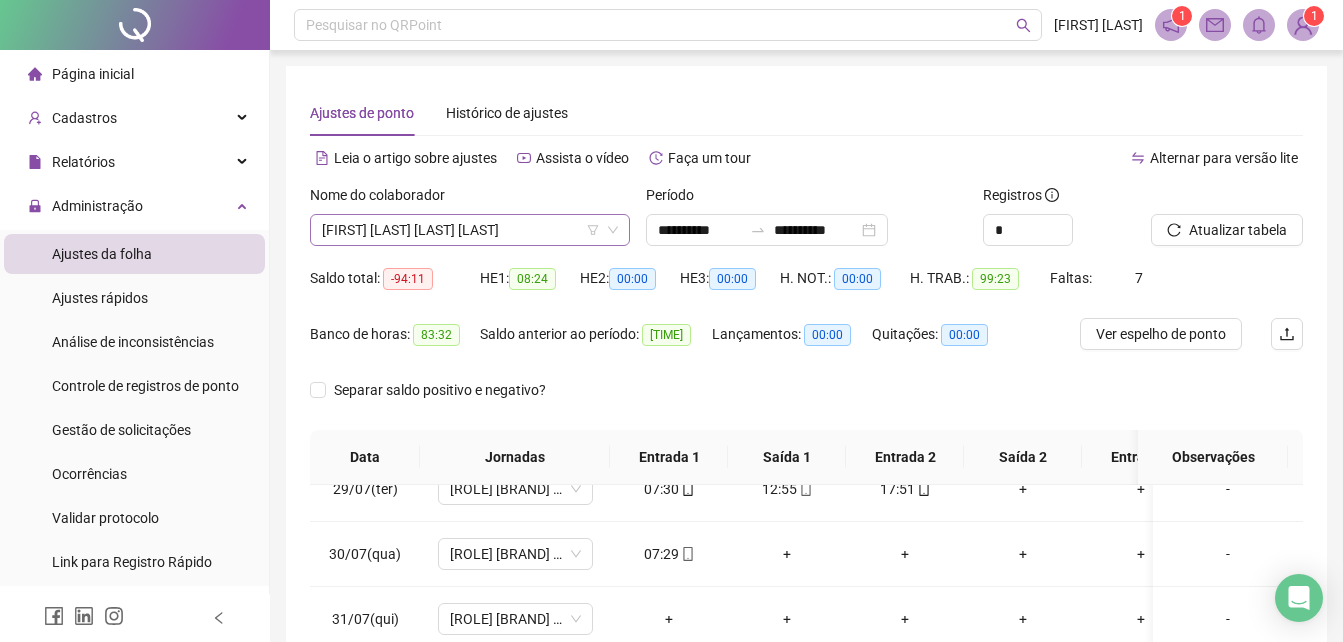 click on "[FIRST] [LAST] [LAST] [LAST]" at bounding box center [470, 230] 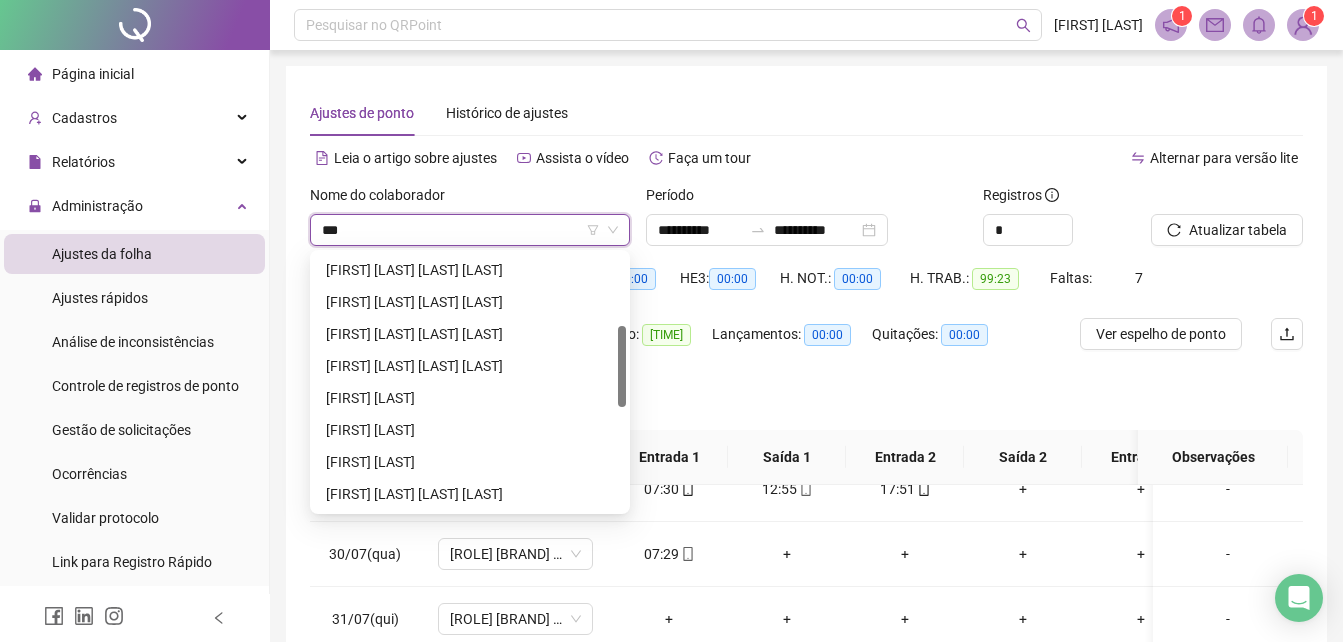scroll, scrollTop: 32, scrollLeft: 0, axis: vertical 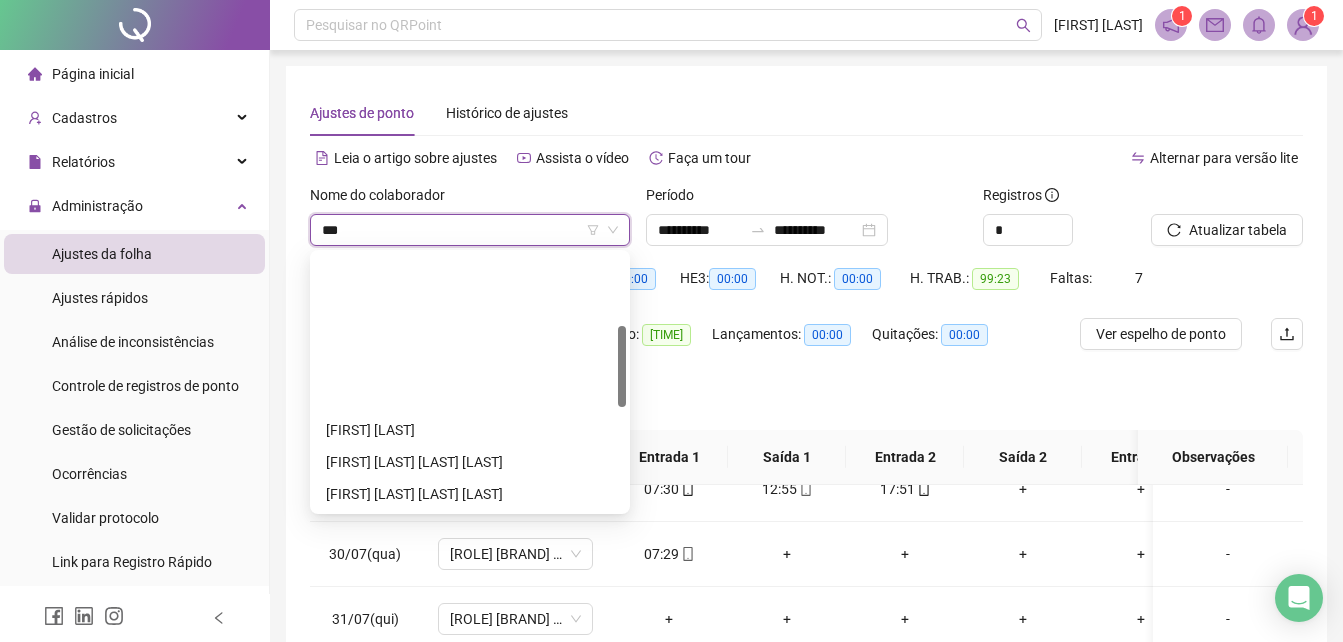type on "****" 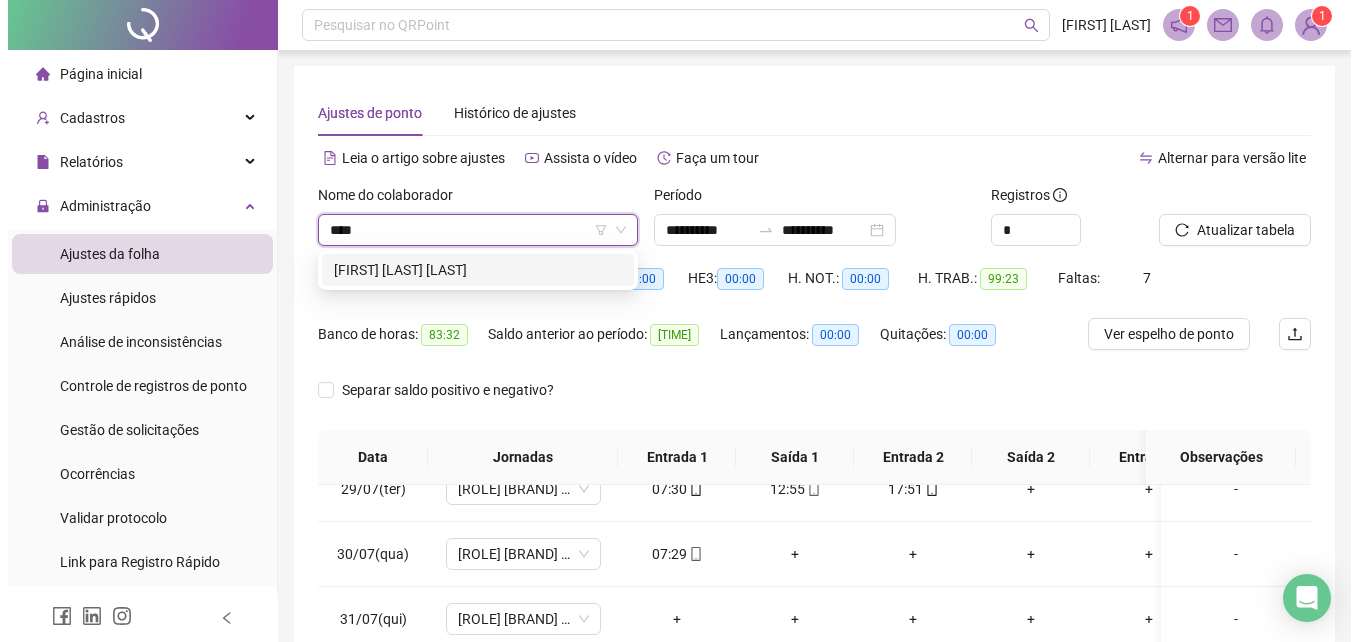 scroll, scrollTop: 0, scrollLeft: 0, axis: both 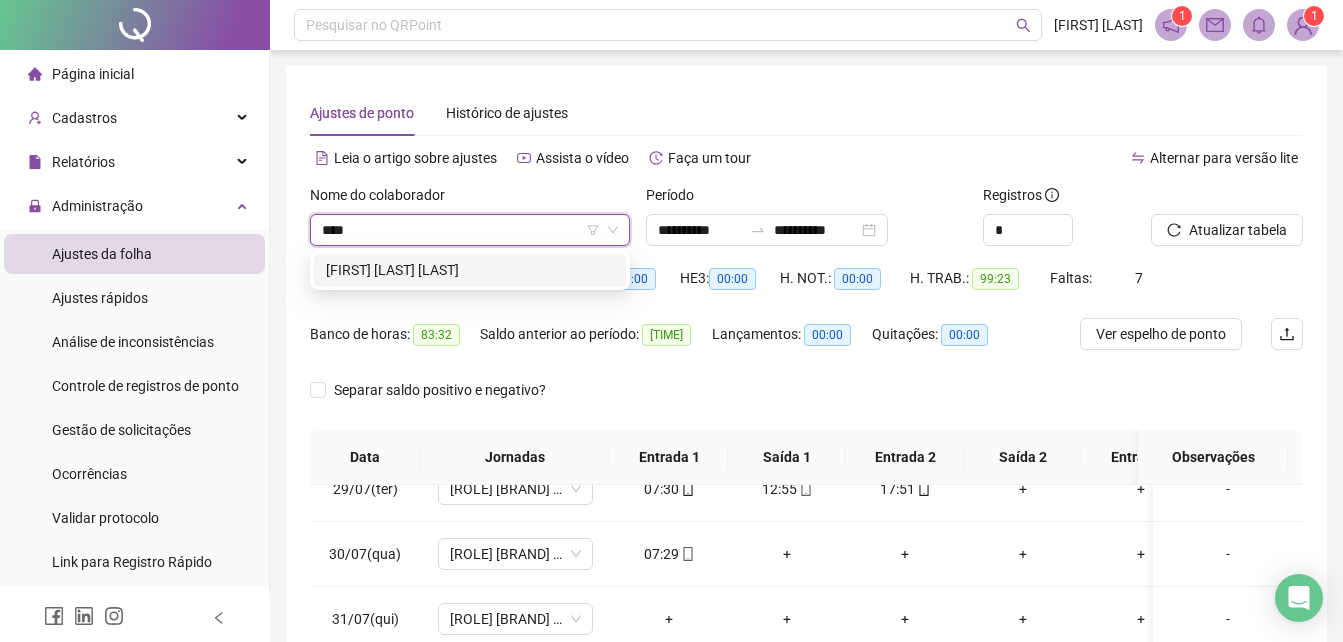 click on "[FIRST] [LAST] [LAST]" at bounding box center [470, 270] 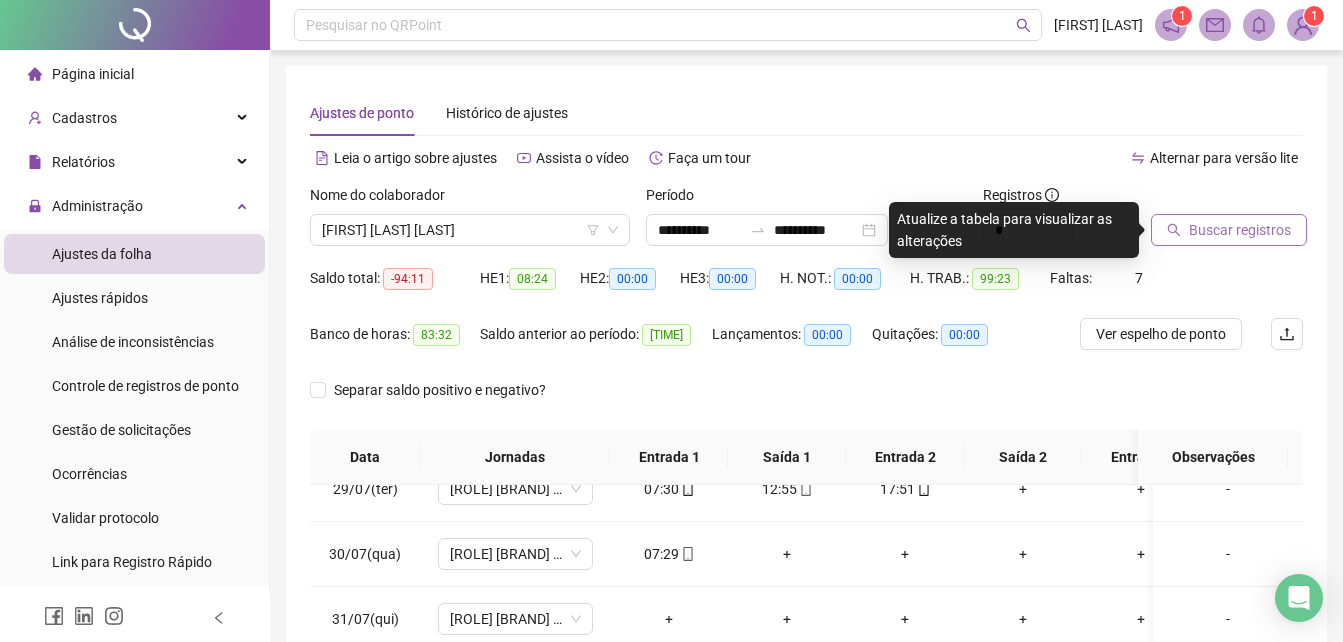 click on "Buscar registros" at bounding box center (1229, 230) 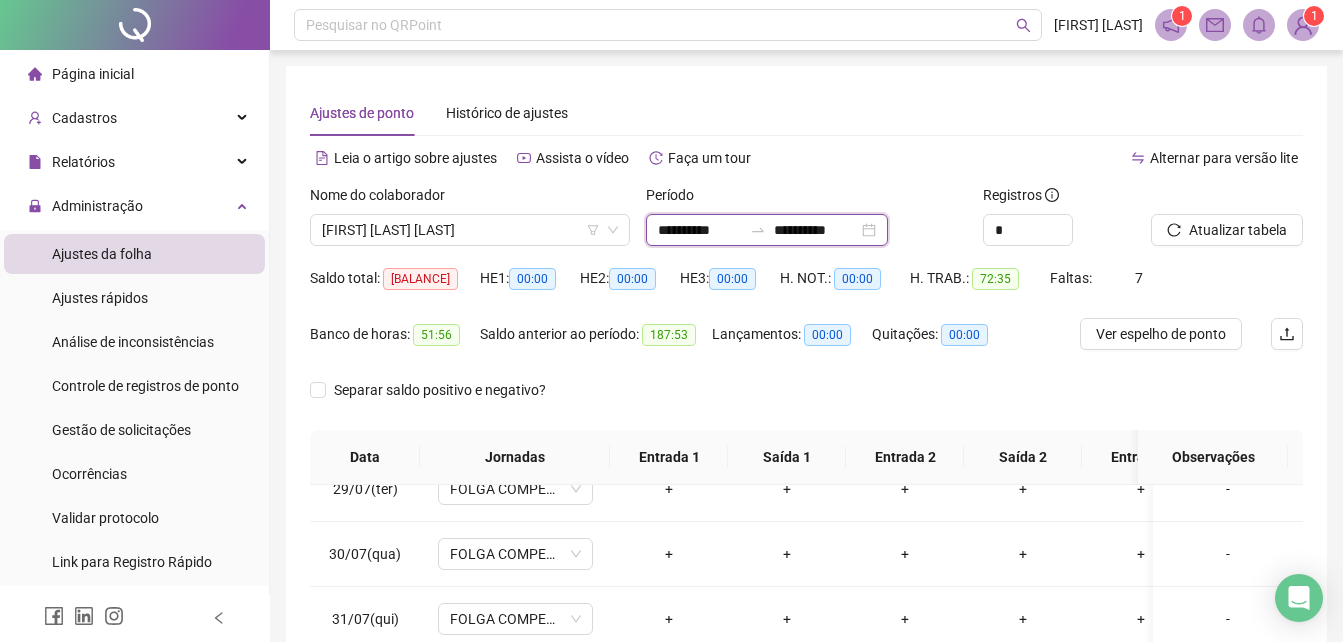 click on "**********" at bounding box center [700, 230] 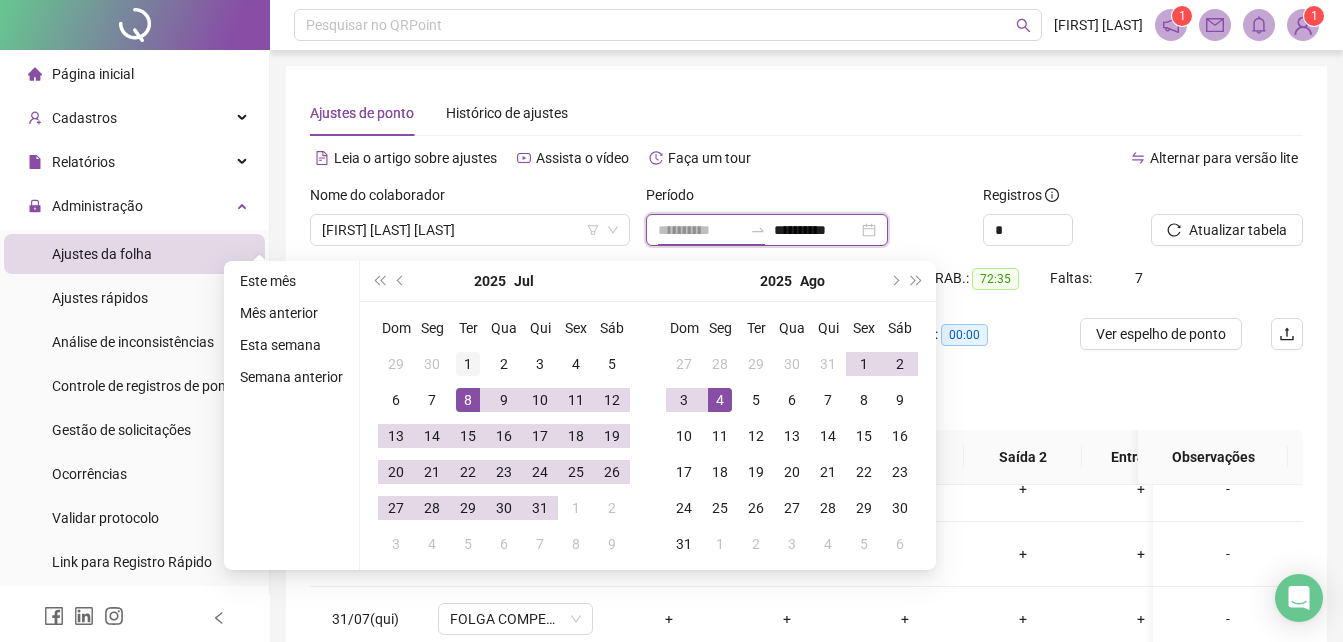 type on "**********" 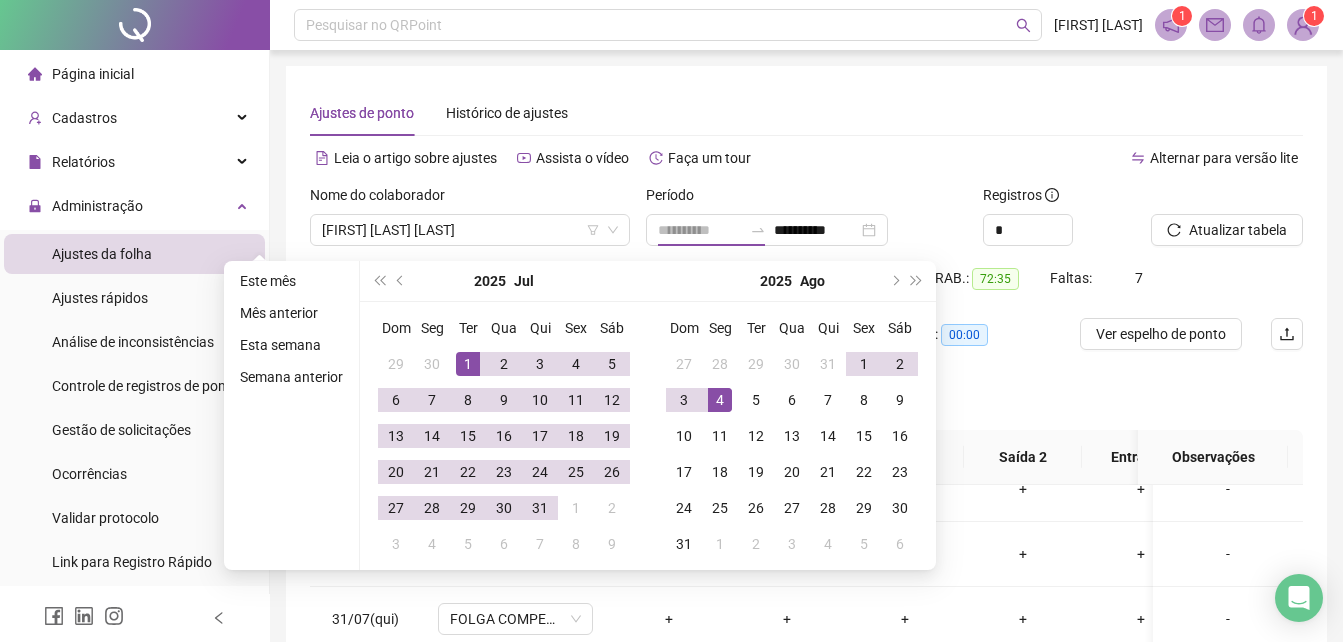 click on "1" at bounding box center [468, 364] 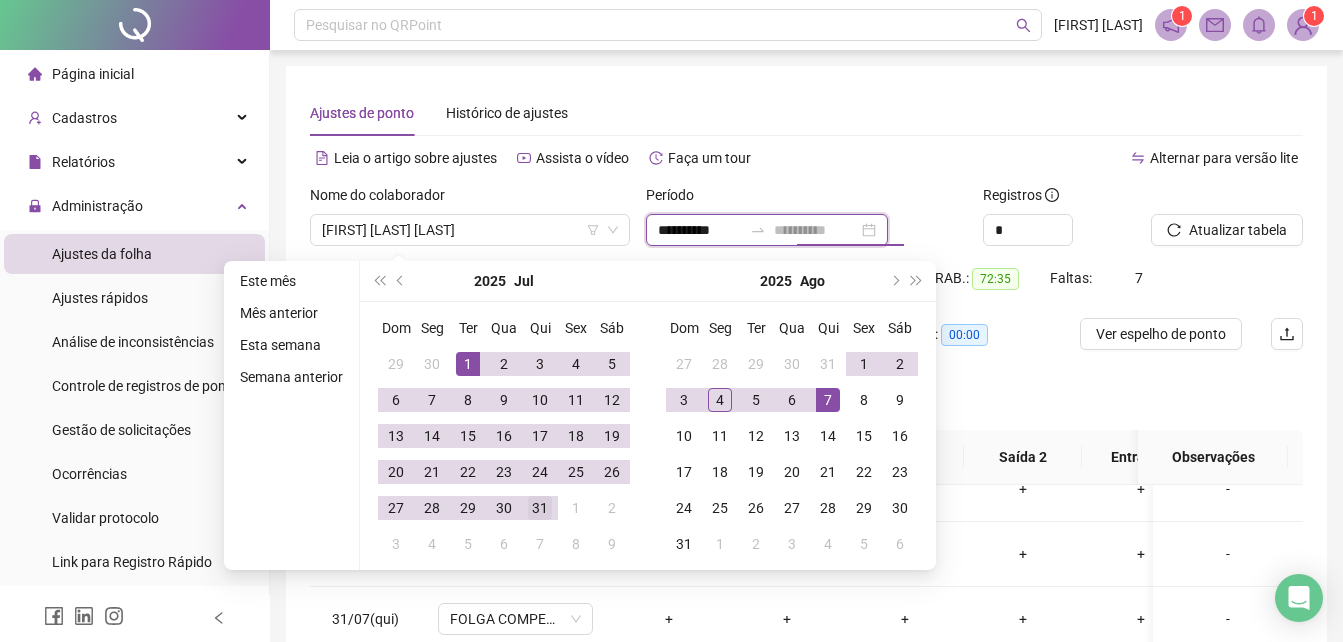 type on "**********" 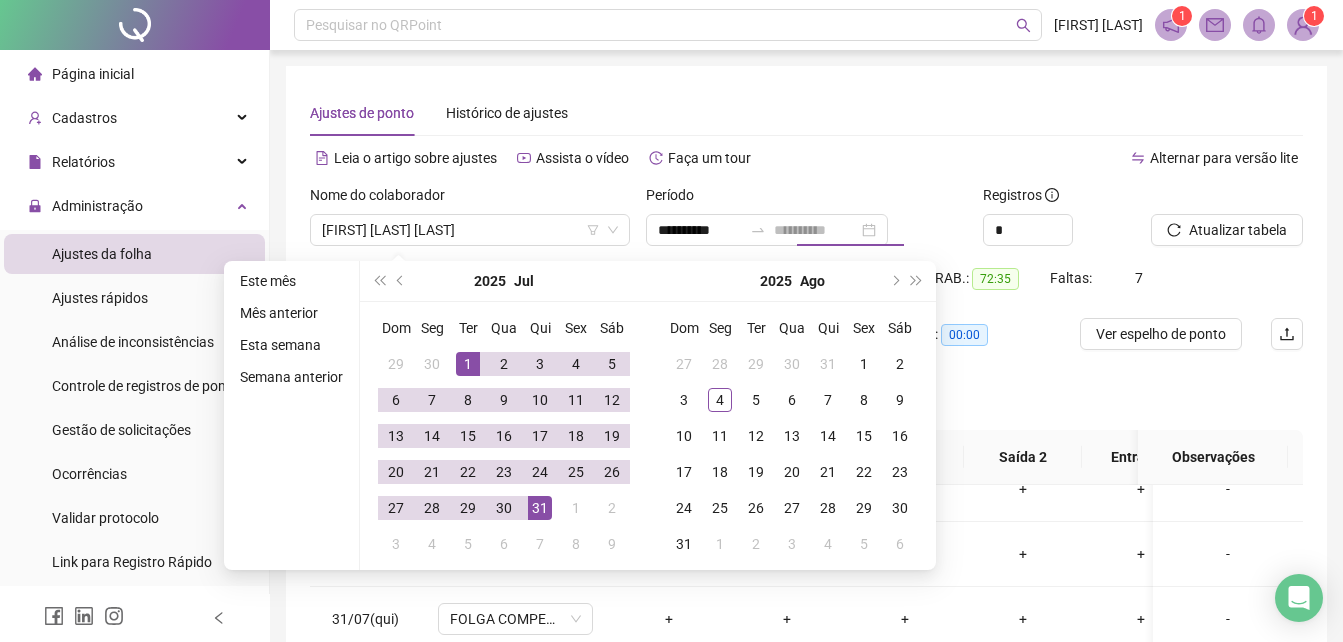 click on "31" at bounding box center (540, 508) 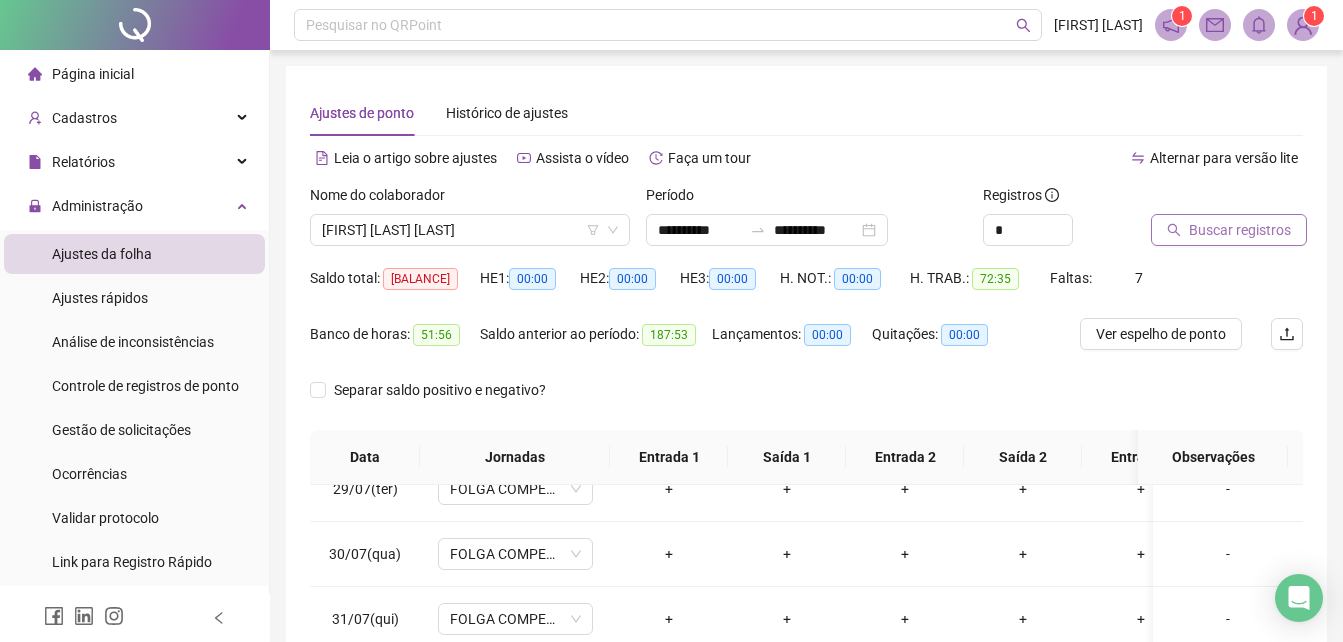 click on "Buscar registros" at bounding box center [1229, 230] 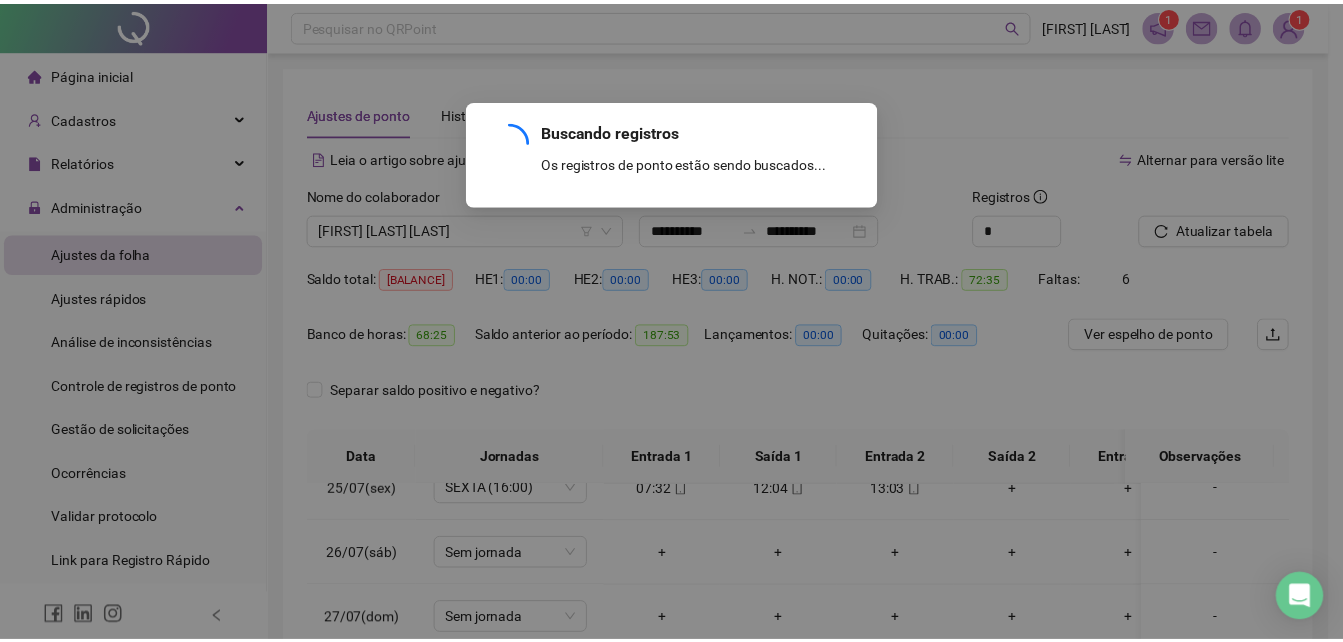 scroll, scrollTop: 1603, scrollLeft: 0, axis: vertical 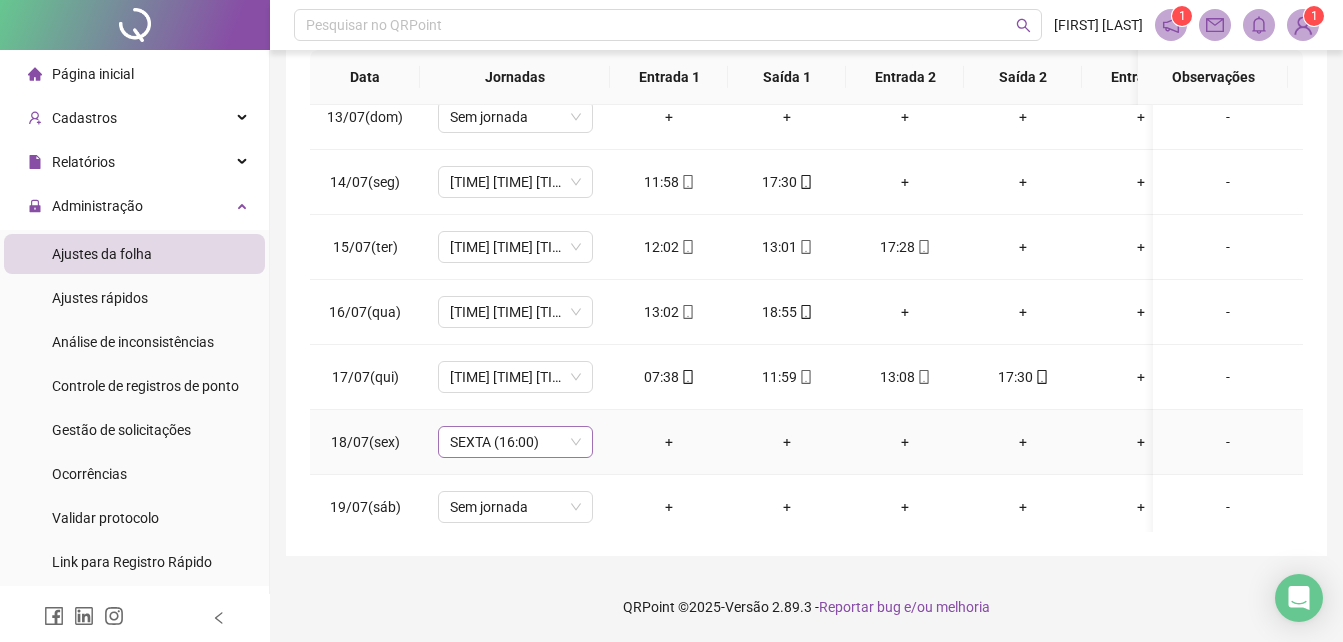click on "SEXTA (16:00)" at bounding box center (515, 442) 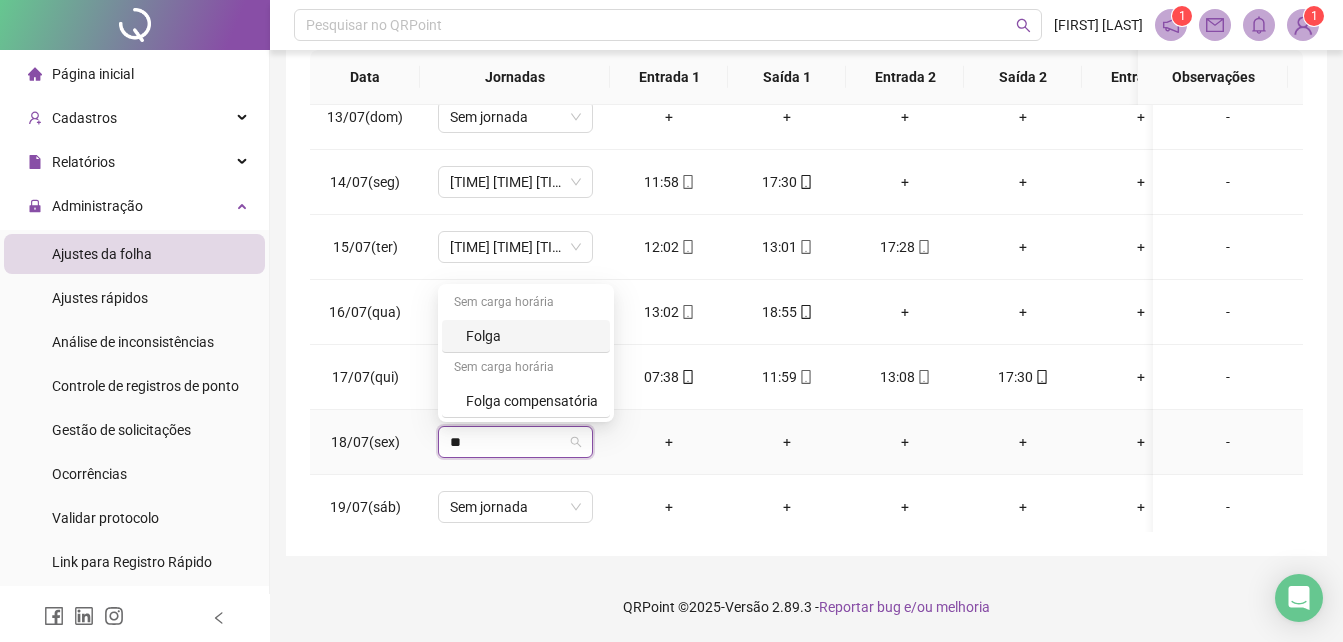 type on "***" 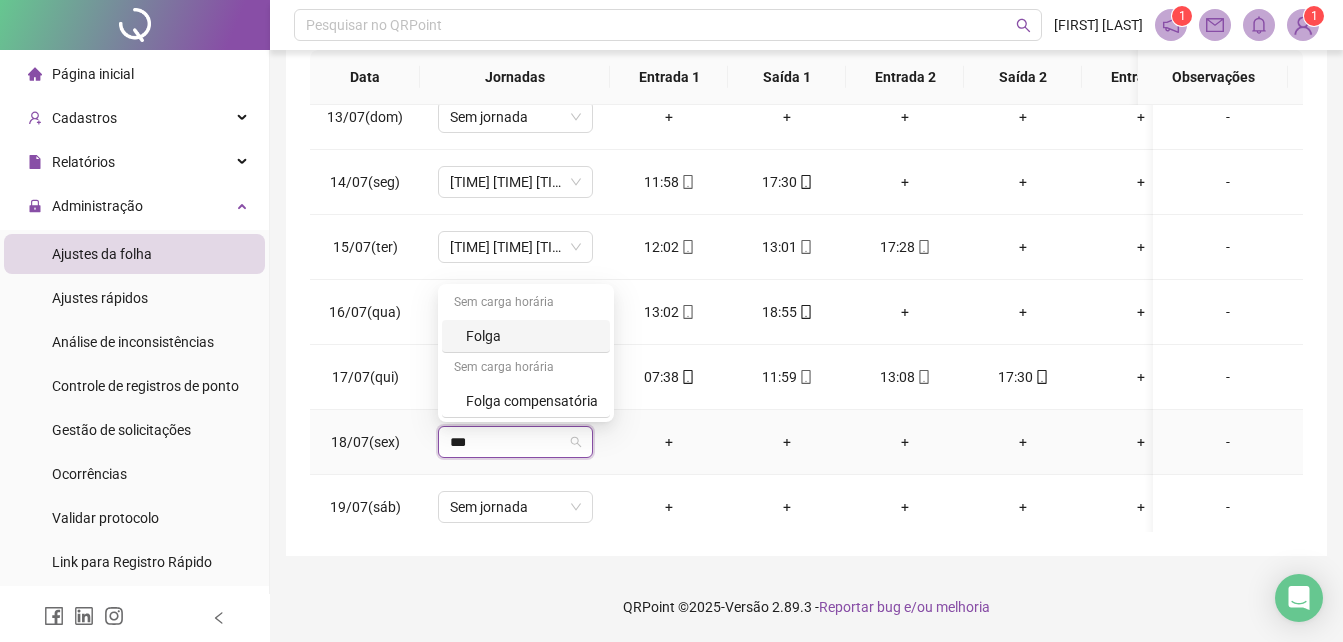 click on "Folga compensatória" at bounding box center [532, 401] 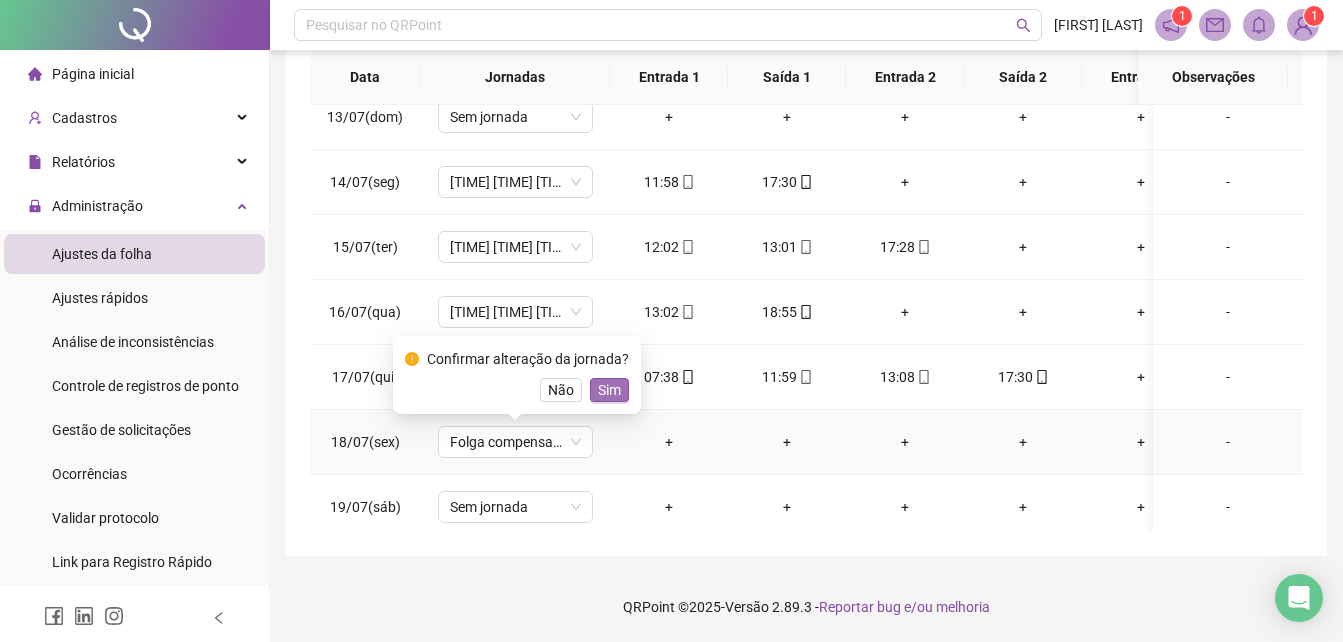 click on "Sim" at bounding box center [609, 390] 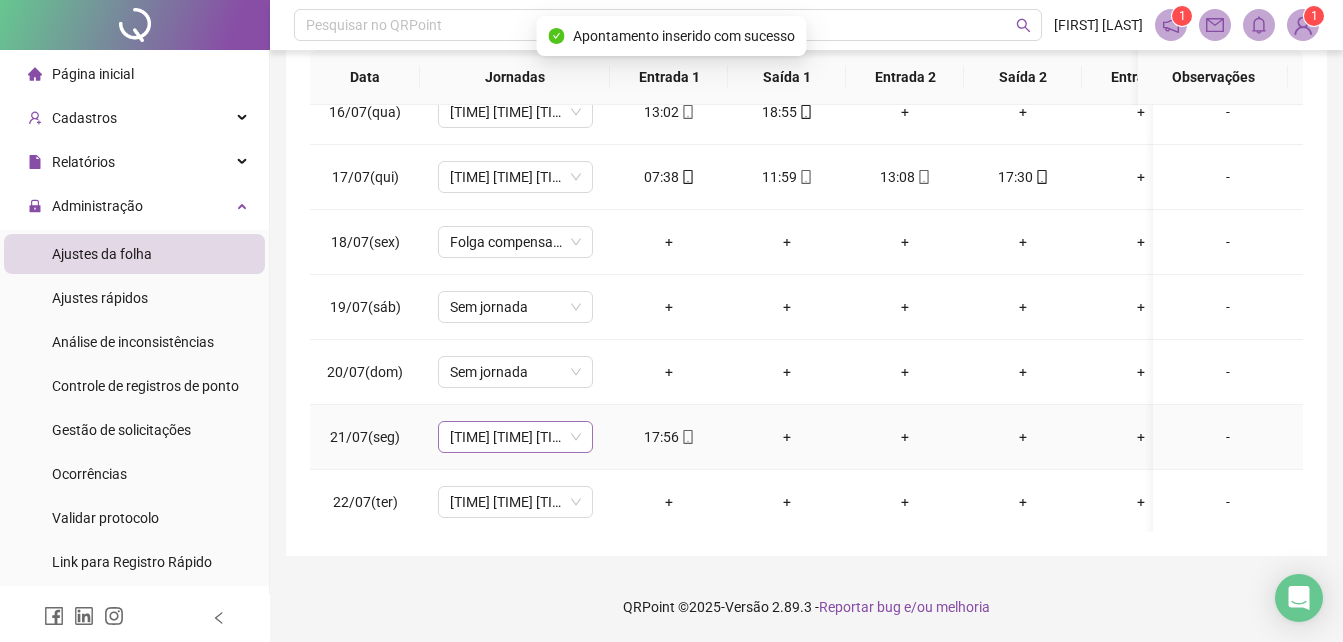 scroll, scrollTop: 1100, scrollLeft: 0, axis: vertical 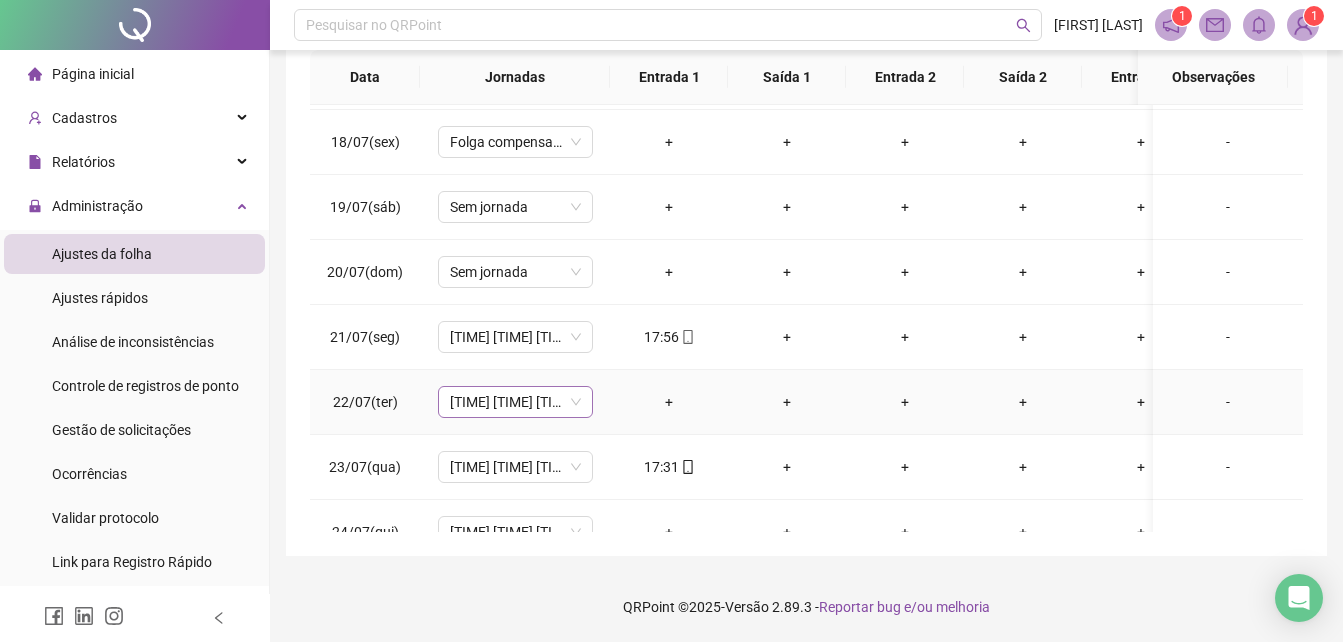 click on "[TIME] [TIME] [TIME] [TIME]" at bounding box center [515, 402] 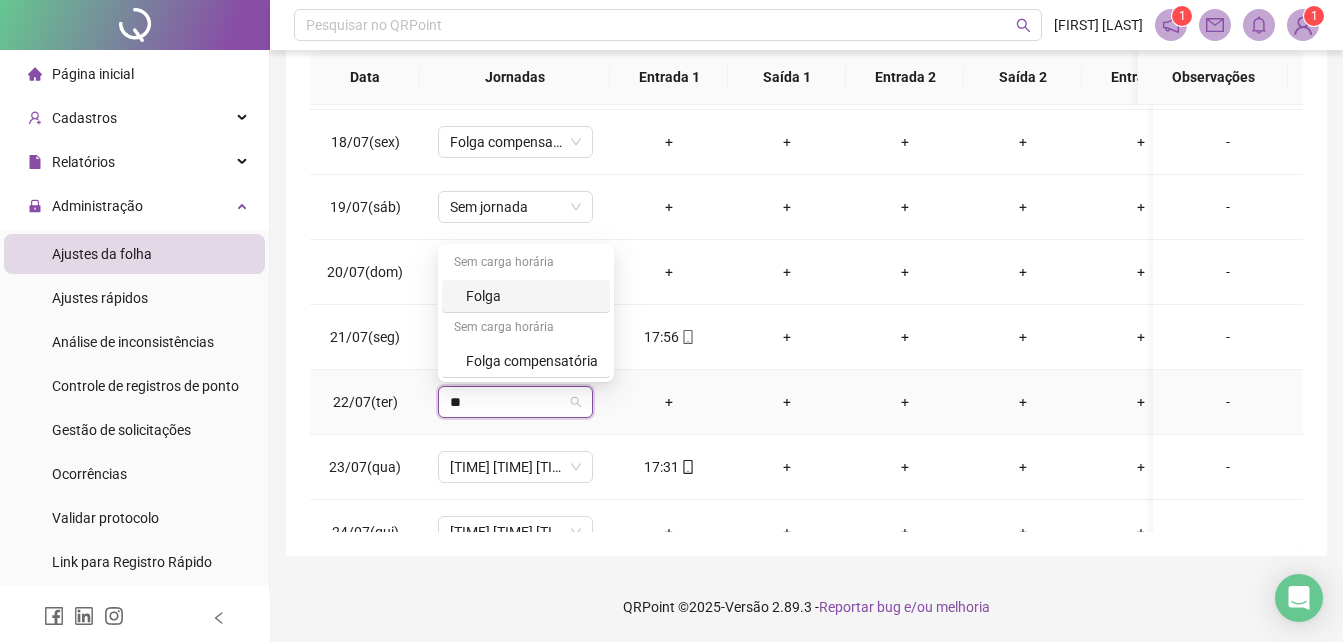 type on "***" 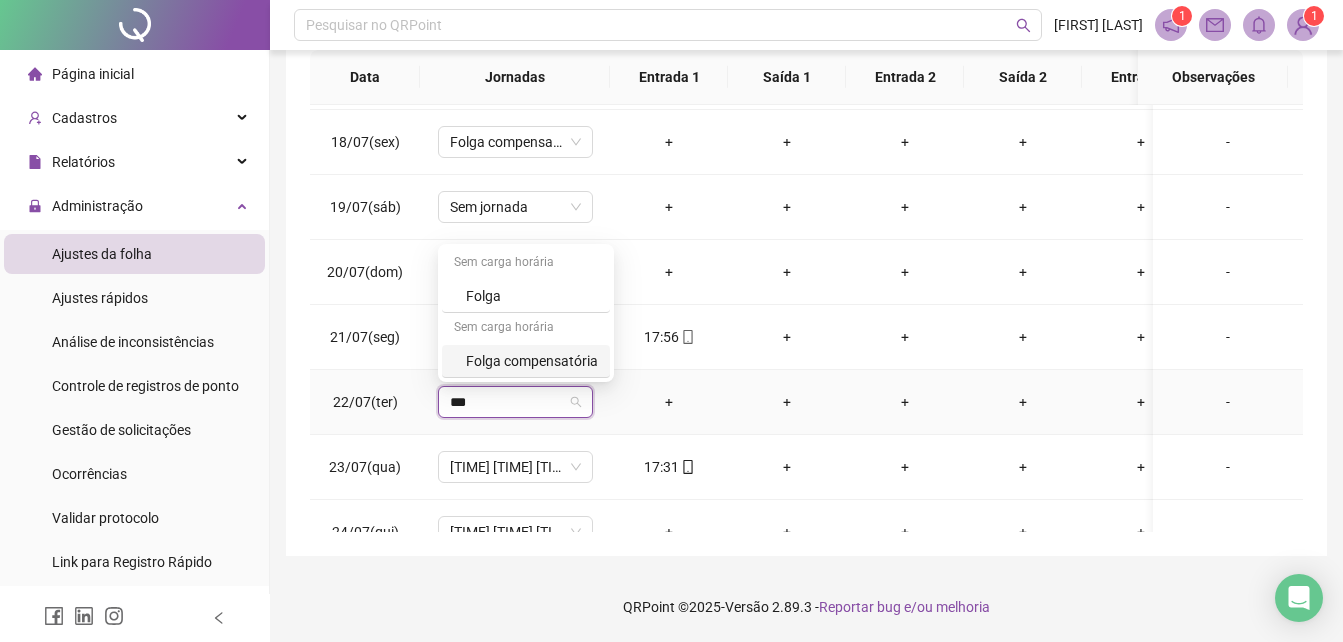 click on "Folga compensatória" at bounding box center (532, 361) 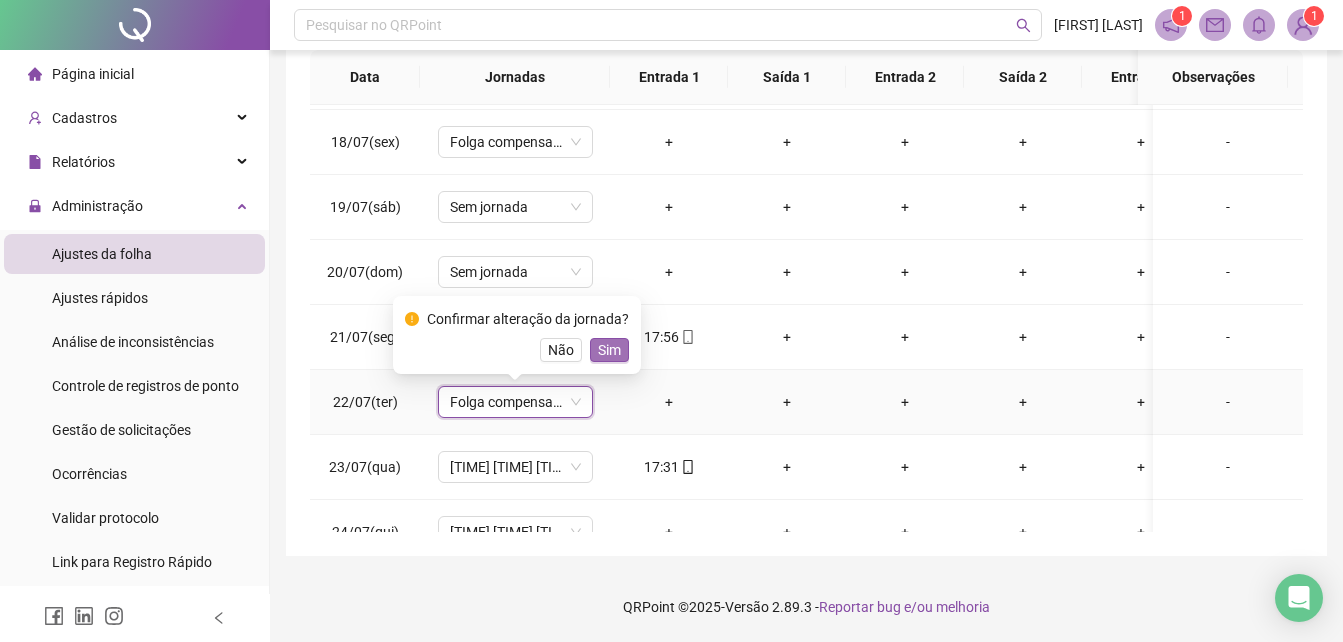 click on "Sim" at bounding box center (609, 350) 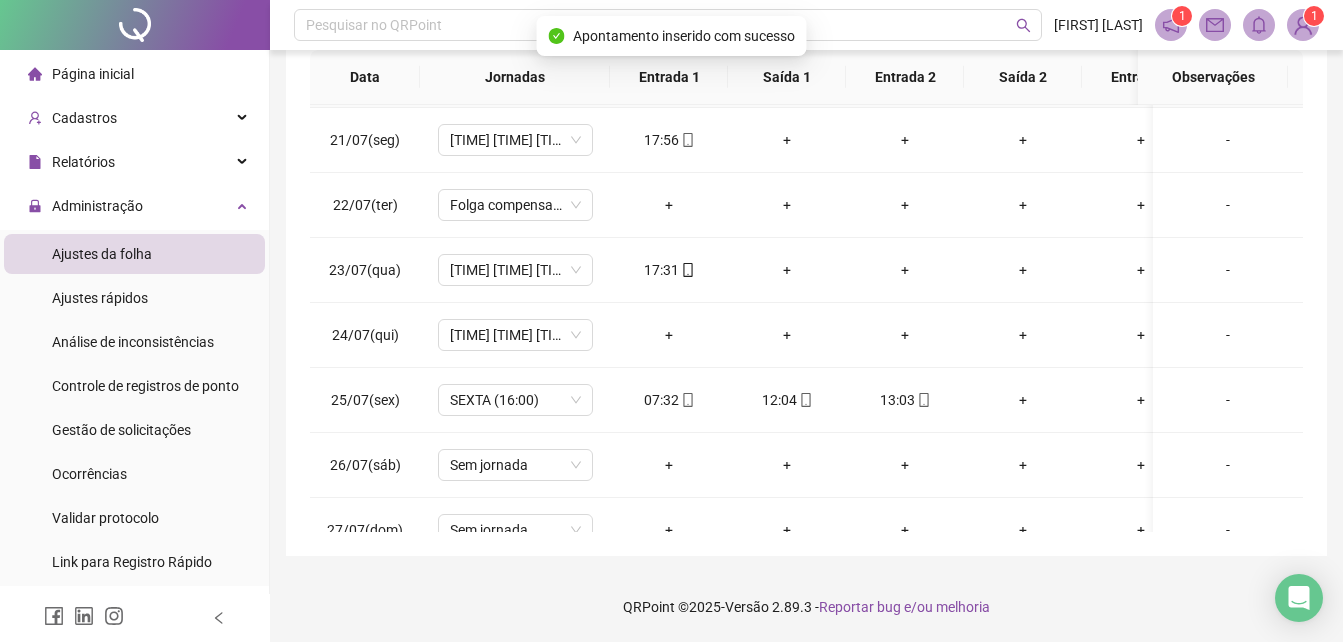 scroll, scrollTop: 1300, scrollLeft: 0, axis: vertical 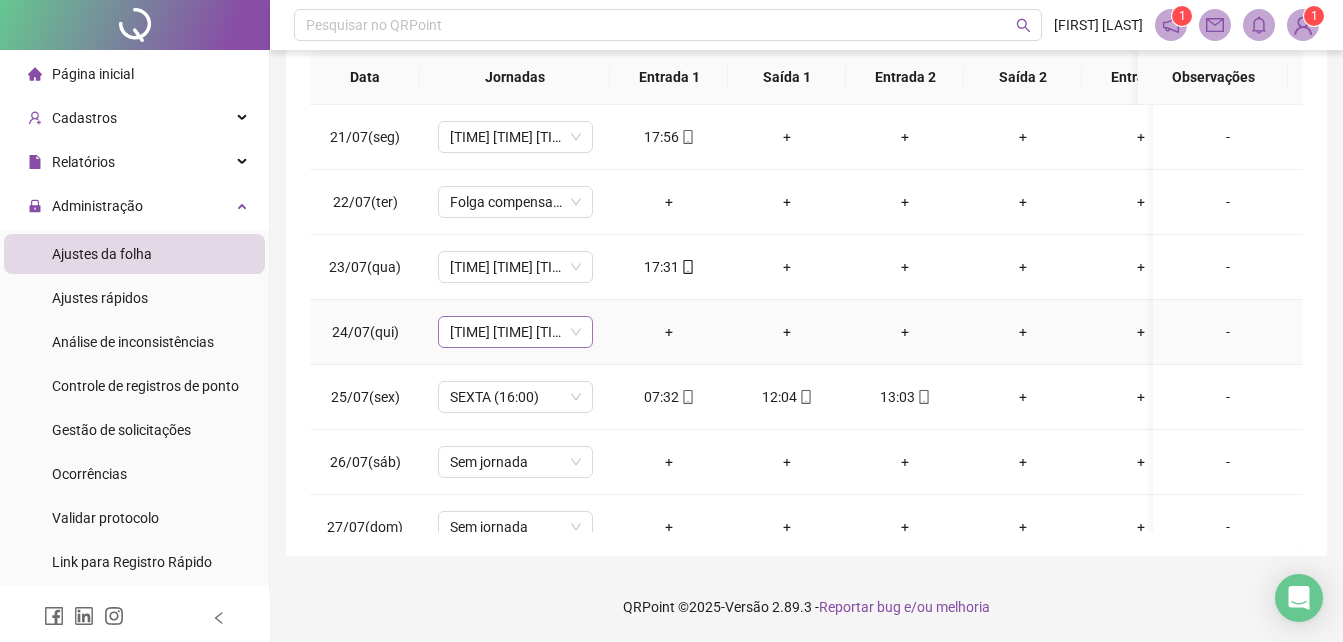 click on "[TIME] [TIME] [TIME] [TIME]" at bounding box center (515, 332) 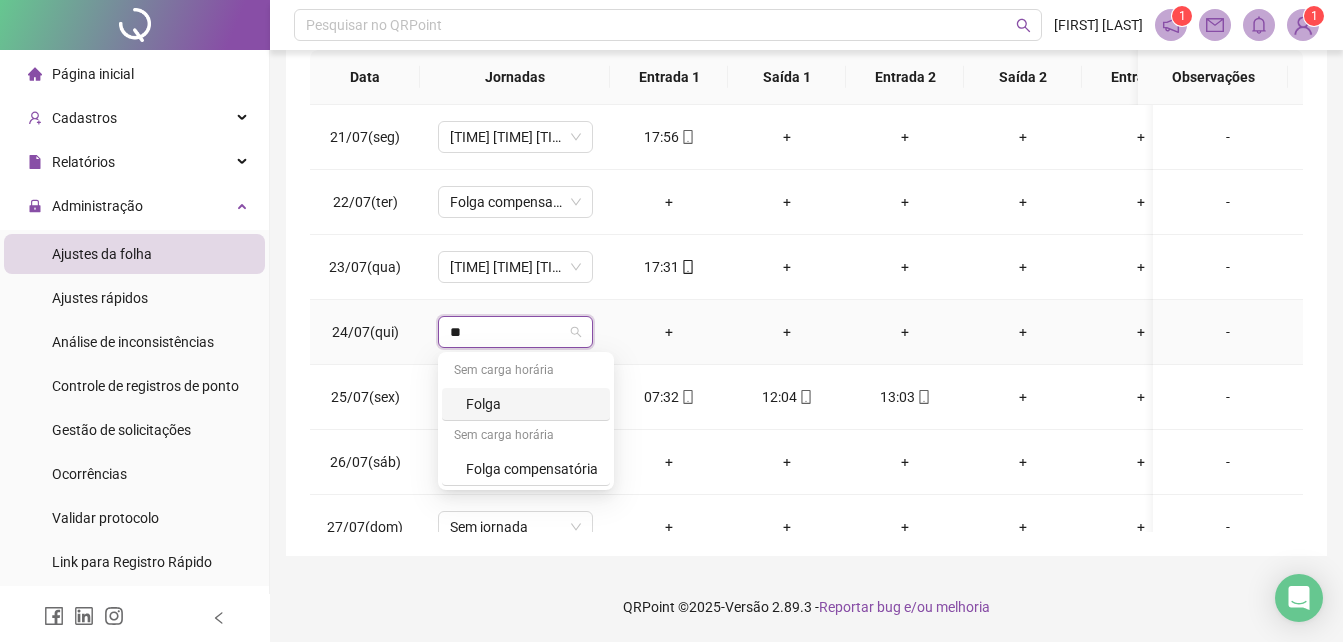type on "***" 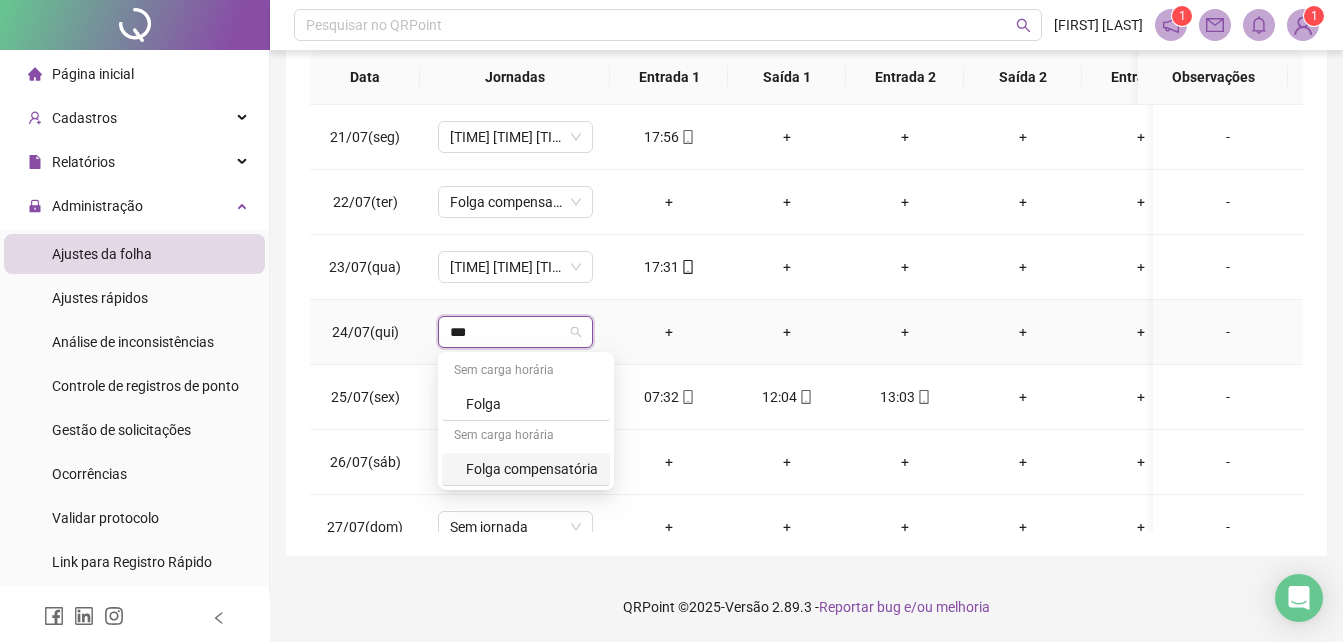 click on "Folga compensatória" at bounding box center [532, 469] 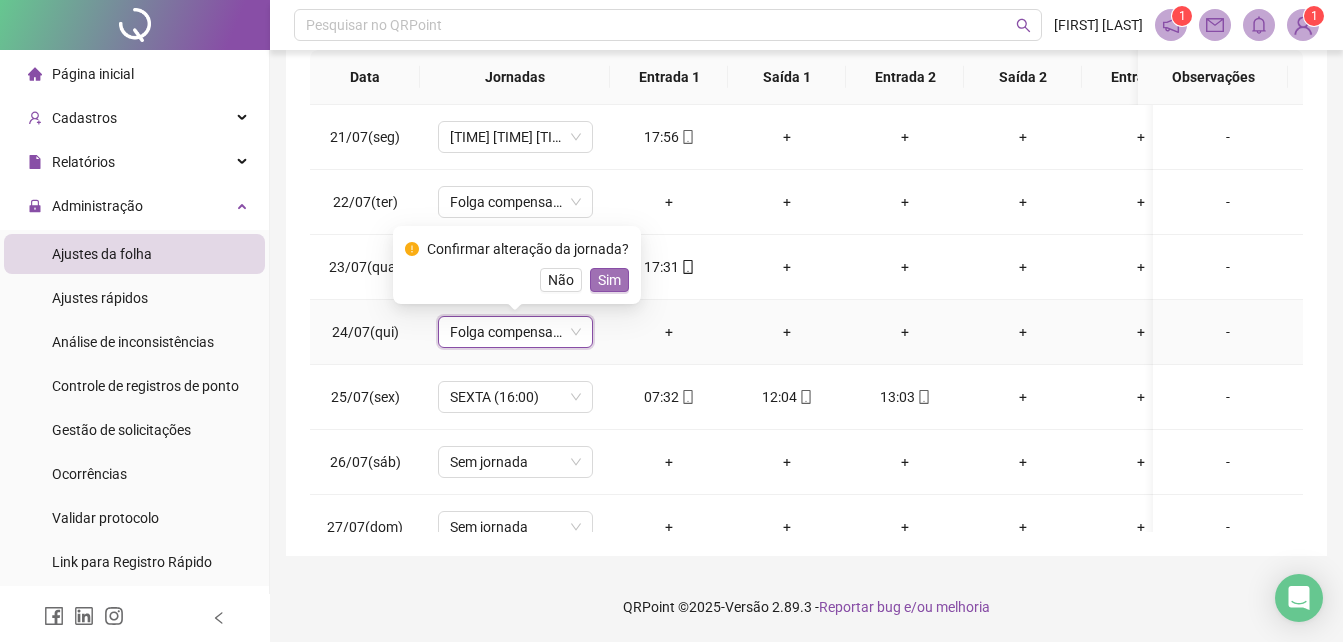 click on "Sim" at bounding box center [609, 280] 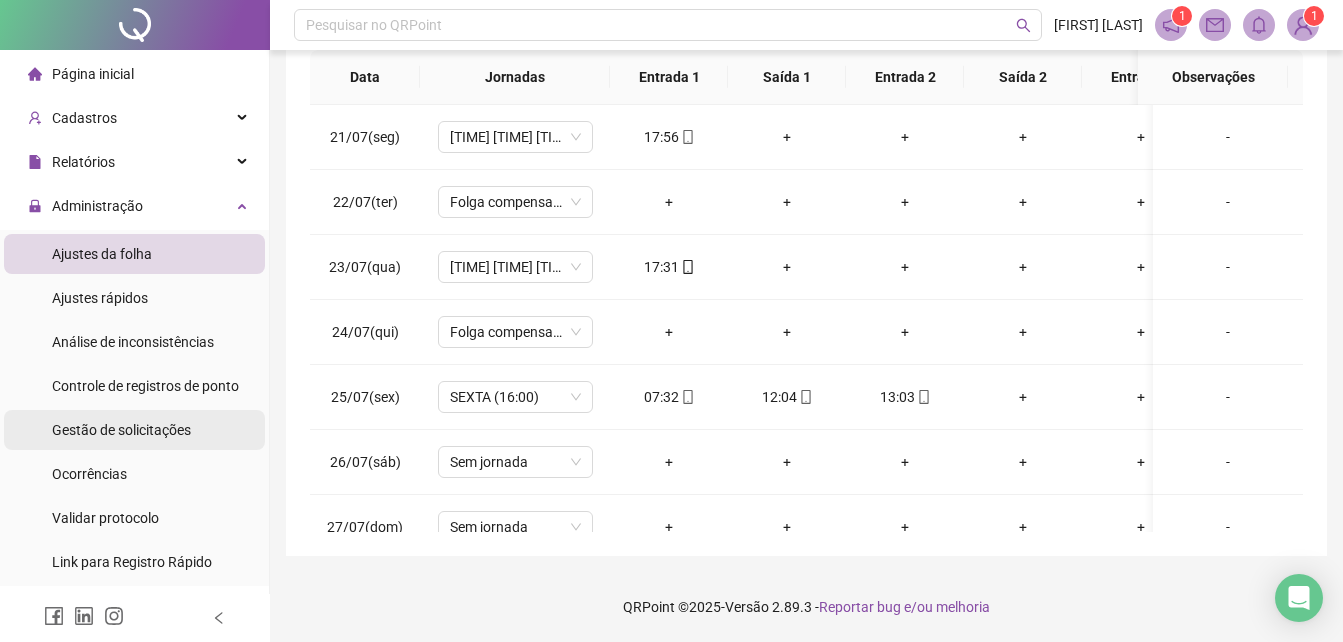 click on "Gestão de solicitações" at bounding box center (121, 430) 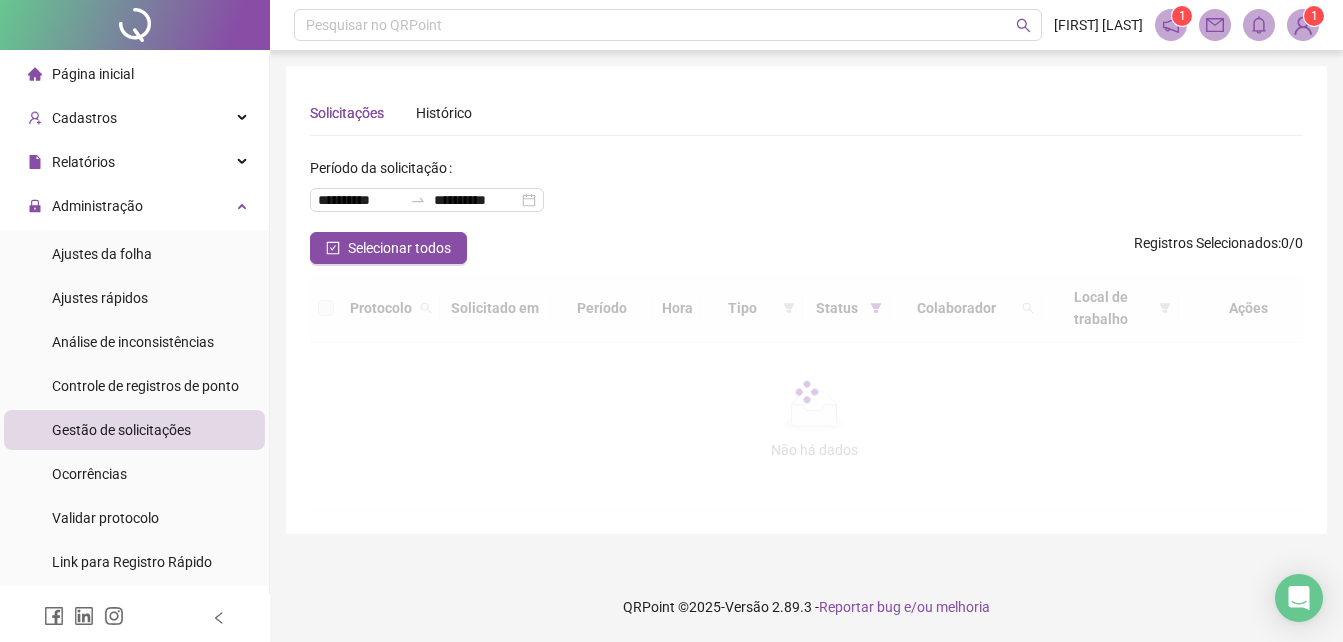 scroll, scrollTop: 0, scrollLeft: 0, axis: both 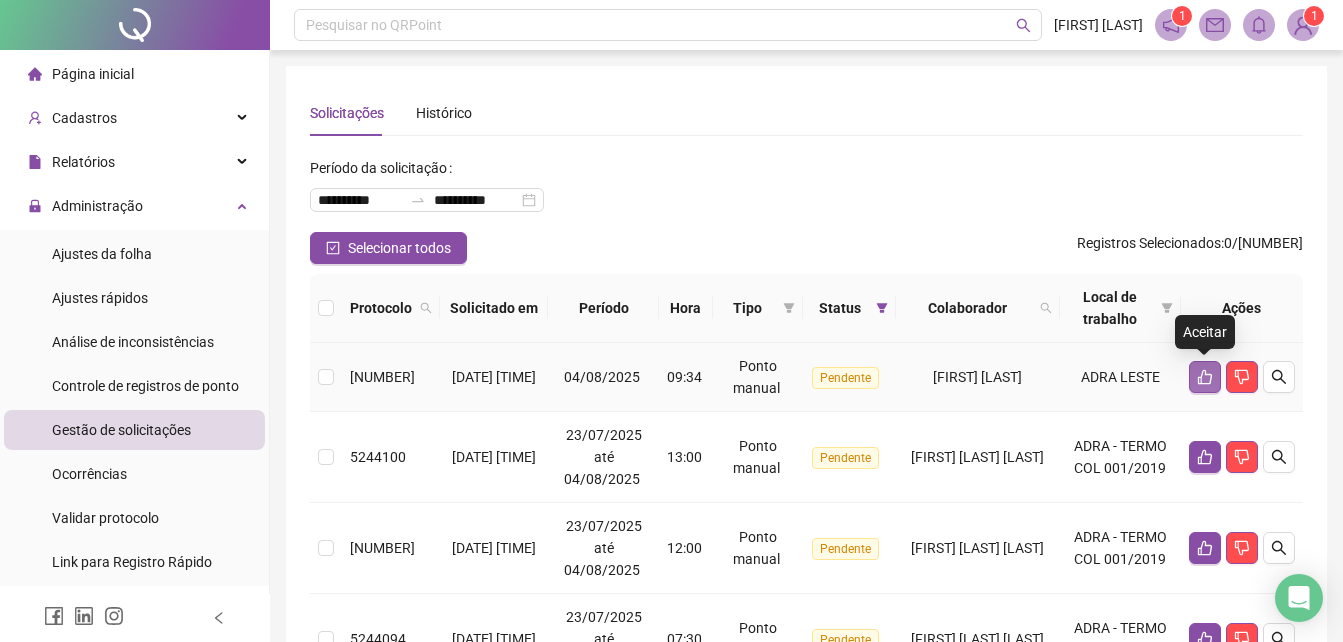 click 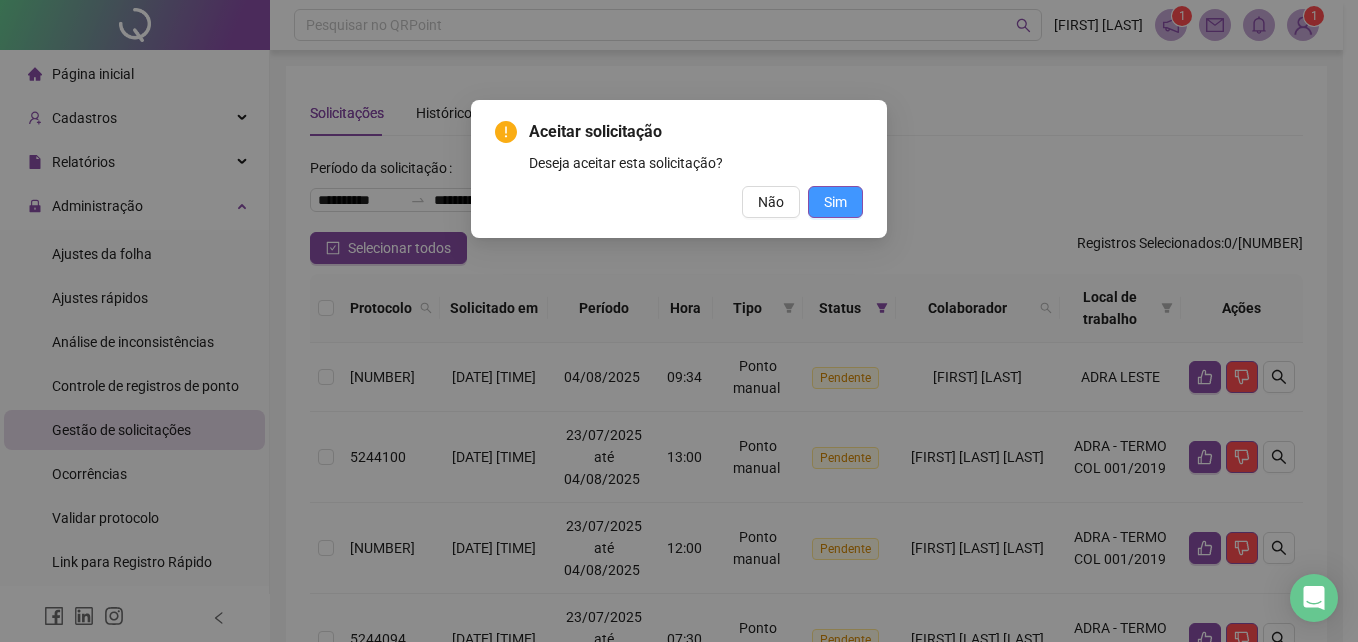 click on "Sim" at bounding box center [835, 202] 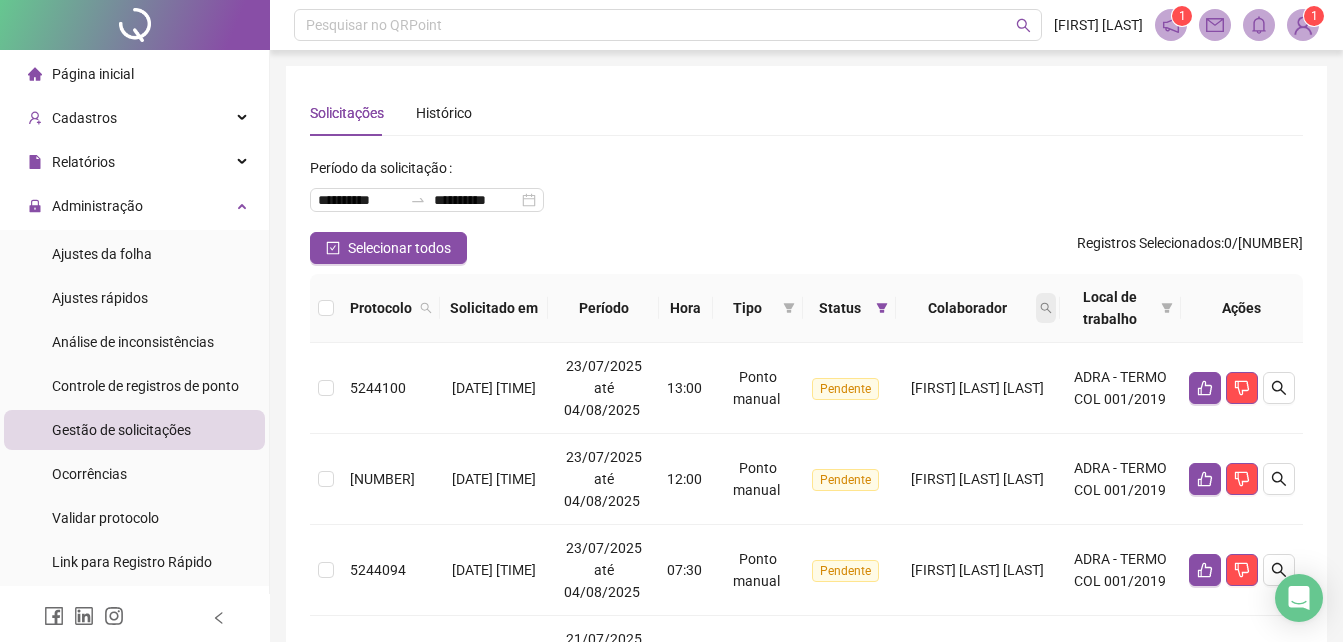 click at bounding box center (1046, 308) 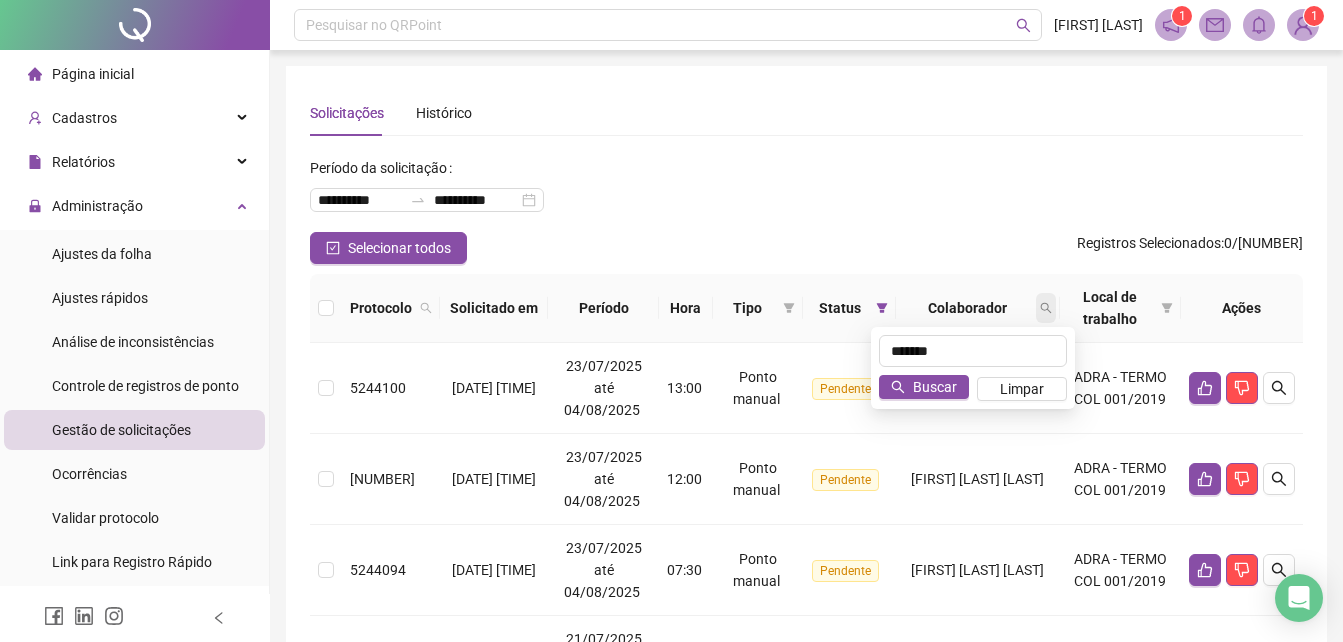 type on "*******" 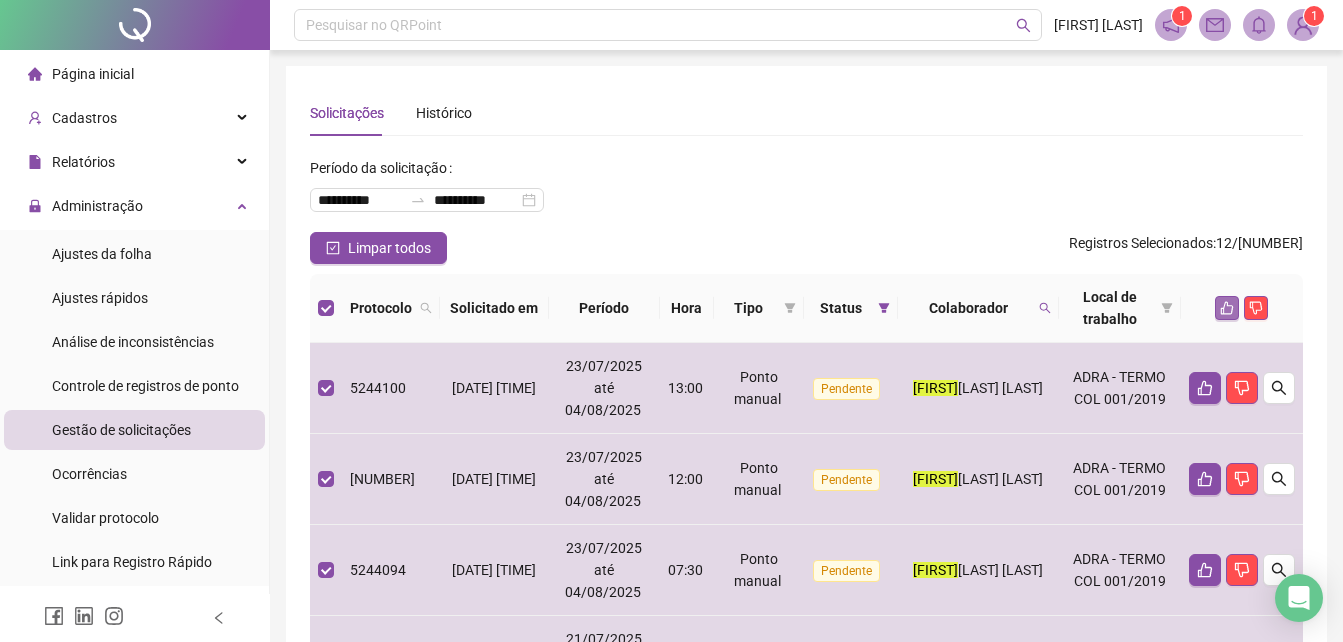 click 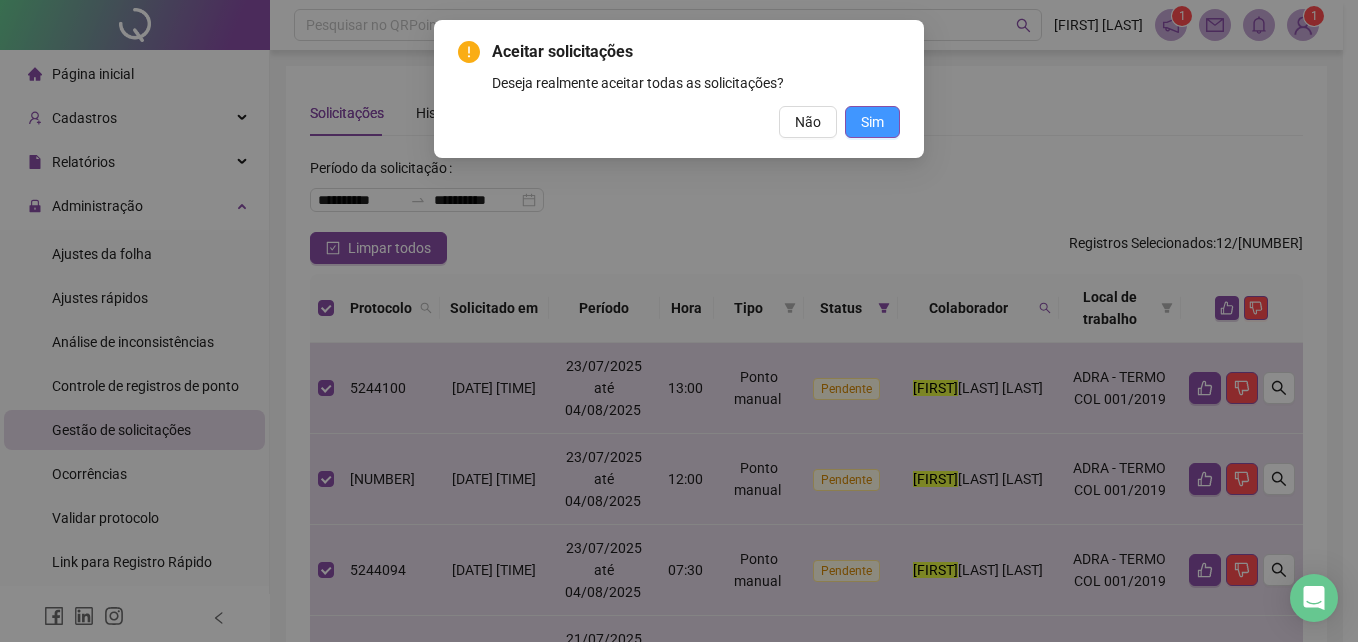 click on "Sim" at bounding box center (872, 122) 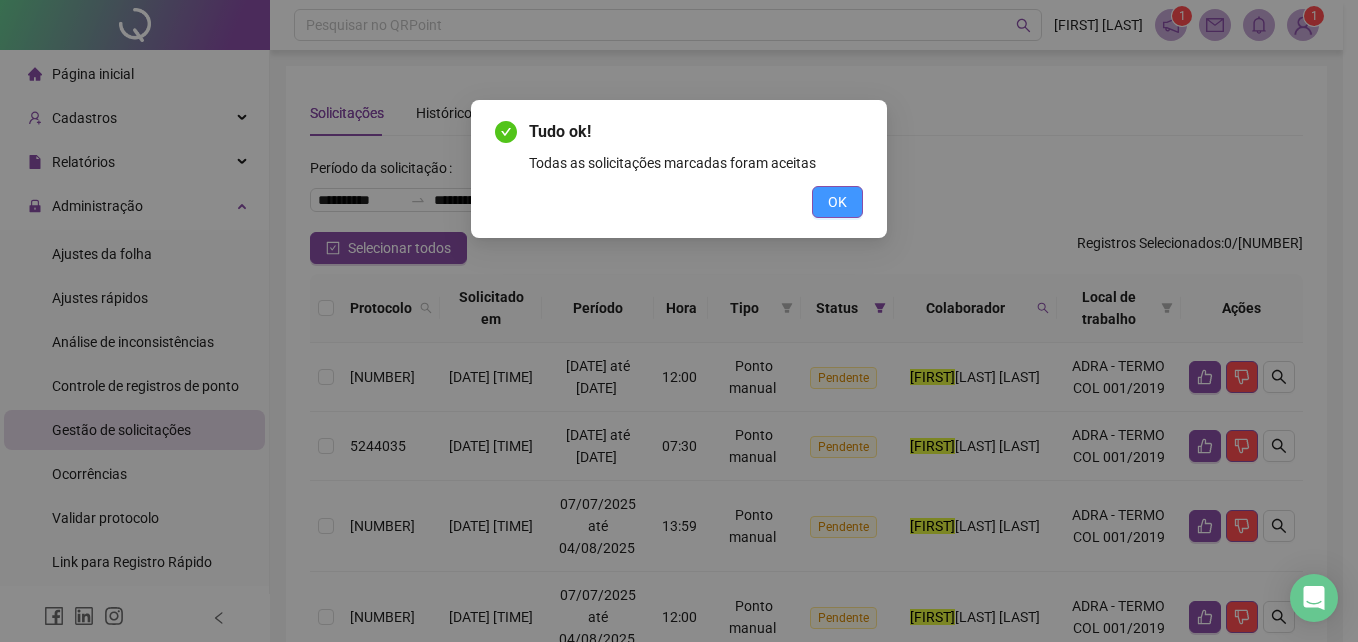 click on "OK" at bounding box center (837, 202) 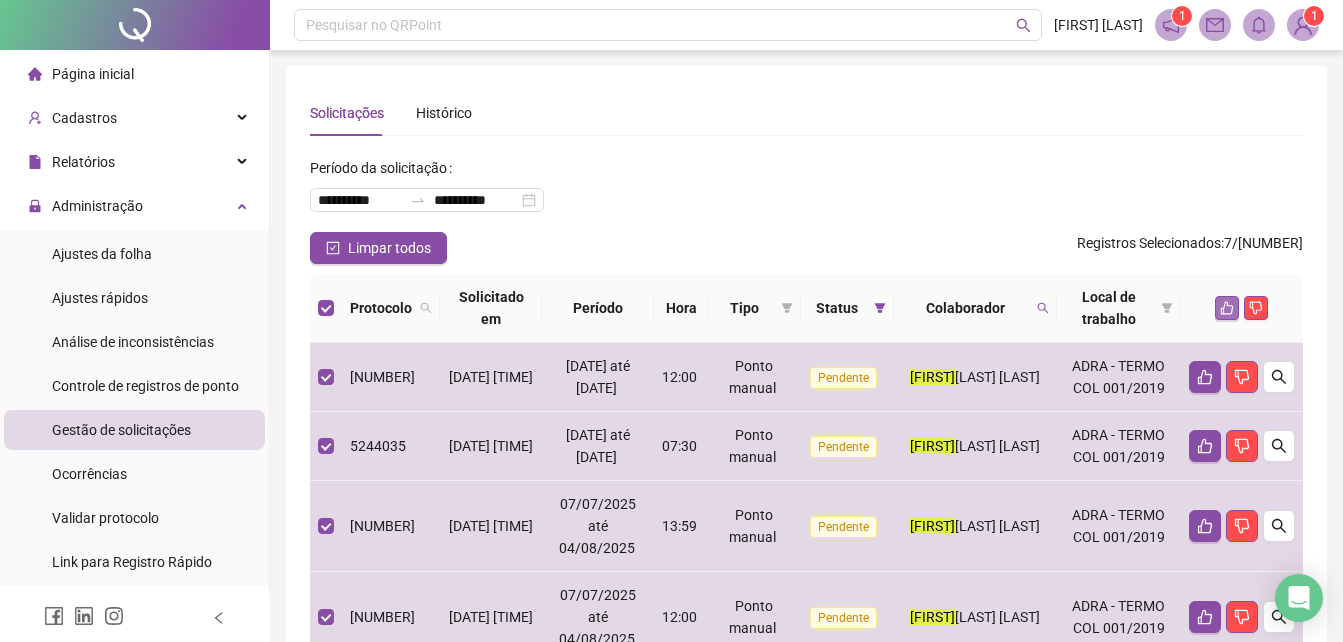 click 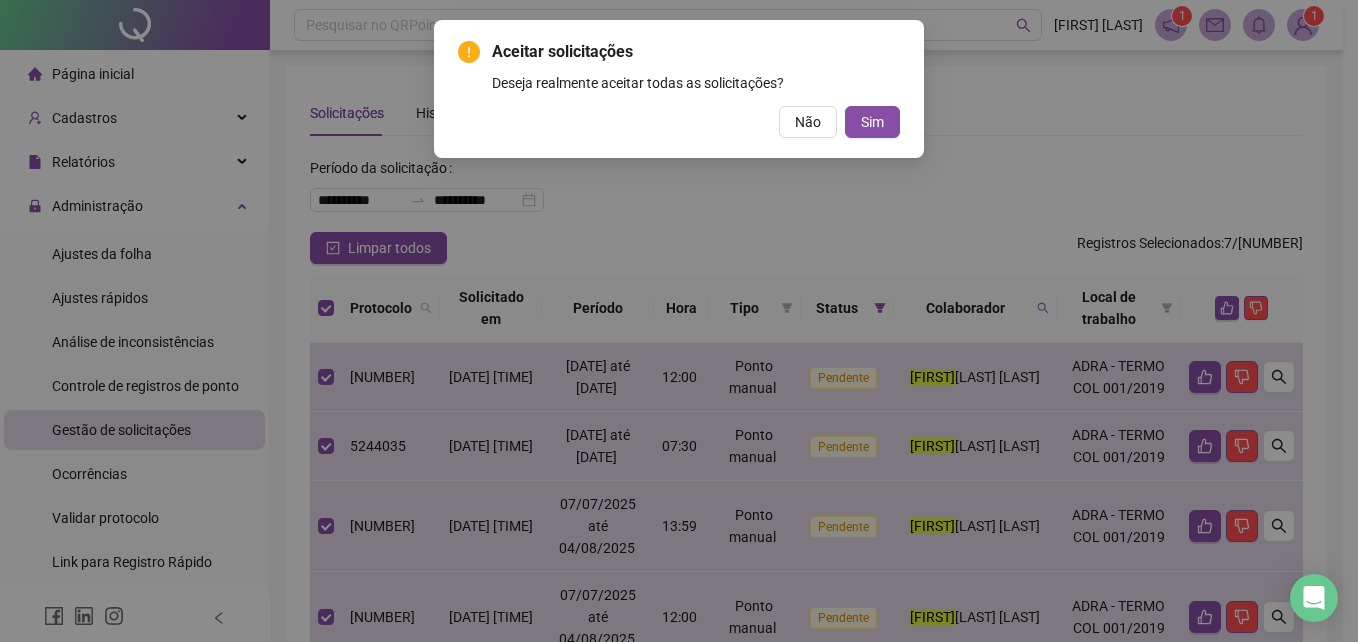 click on "Aceitar solicitações Deseja realmente aceitar todas as solicitações? Não Sim" at bounding box center [679, 89] 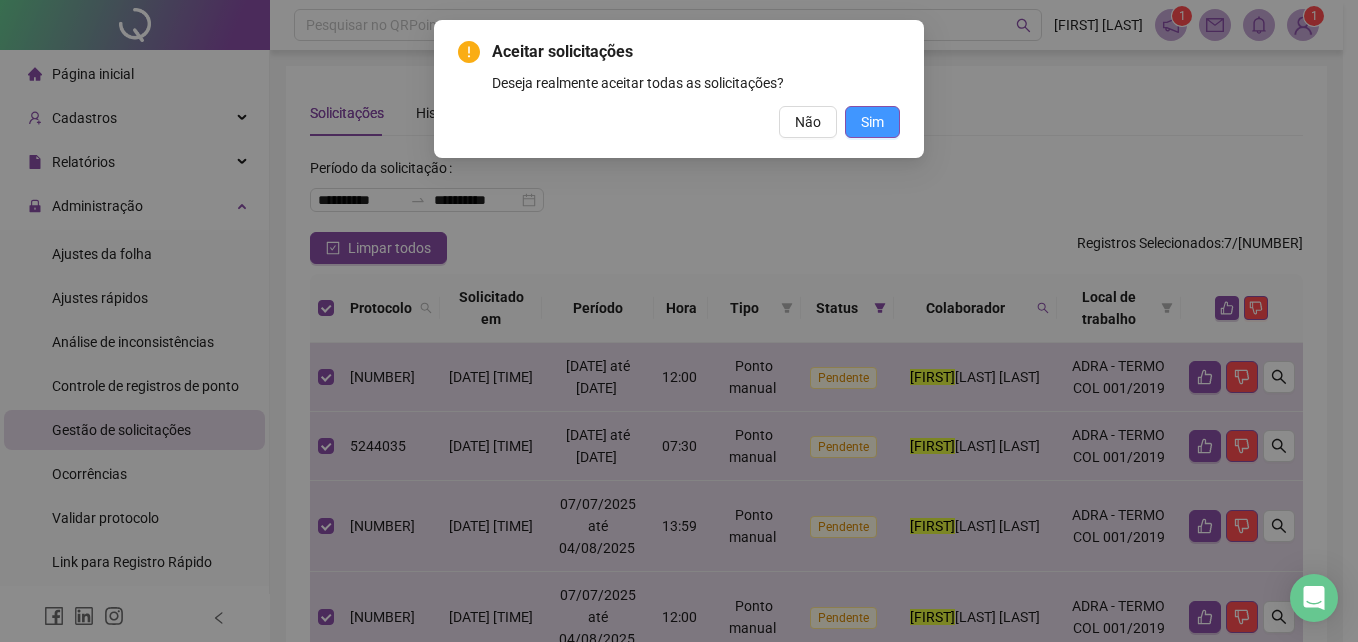 click on "Sim" at bounding box center (872, 122) 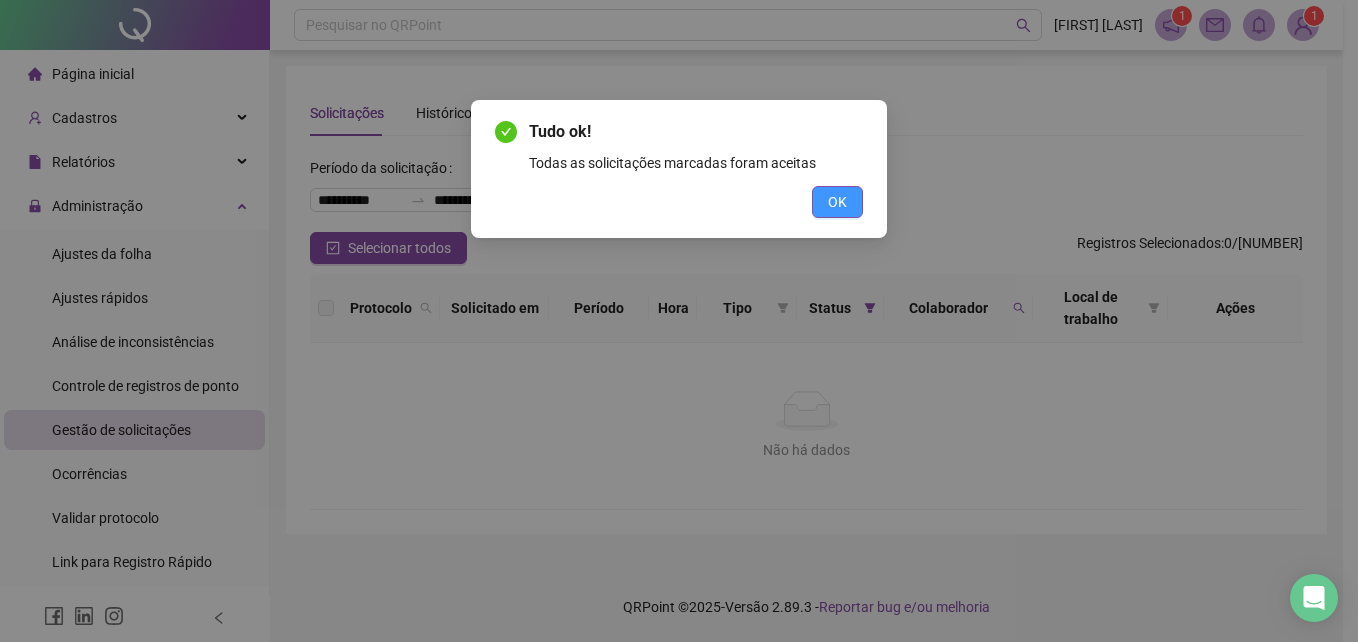 click on "OK" at bounding box center [837, 202] 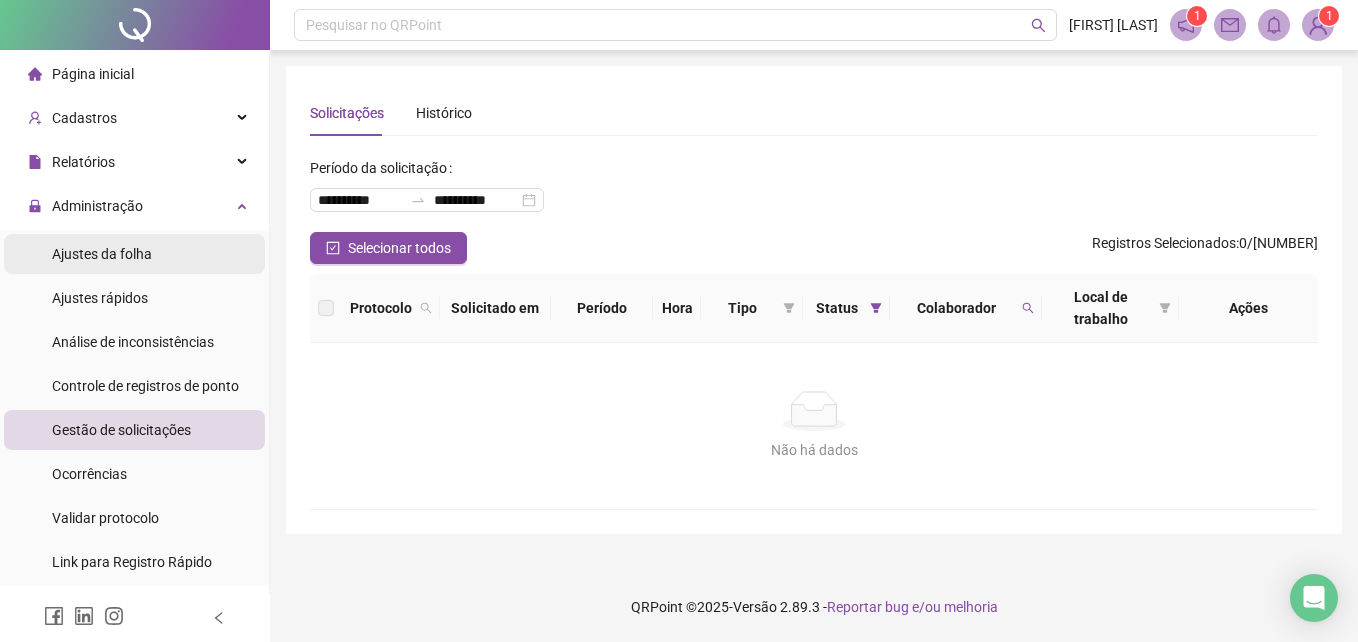 click on "Ajustes da folha" at bounding box center (102, 254) 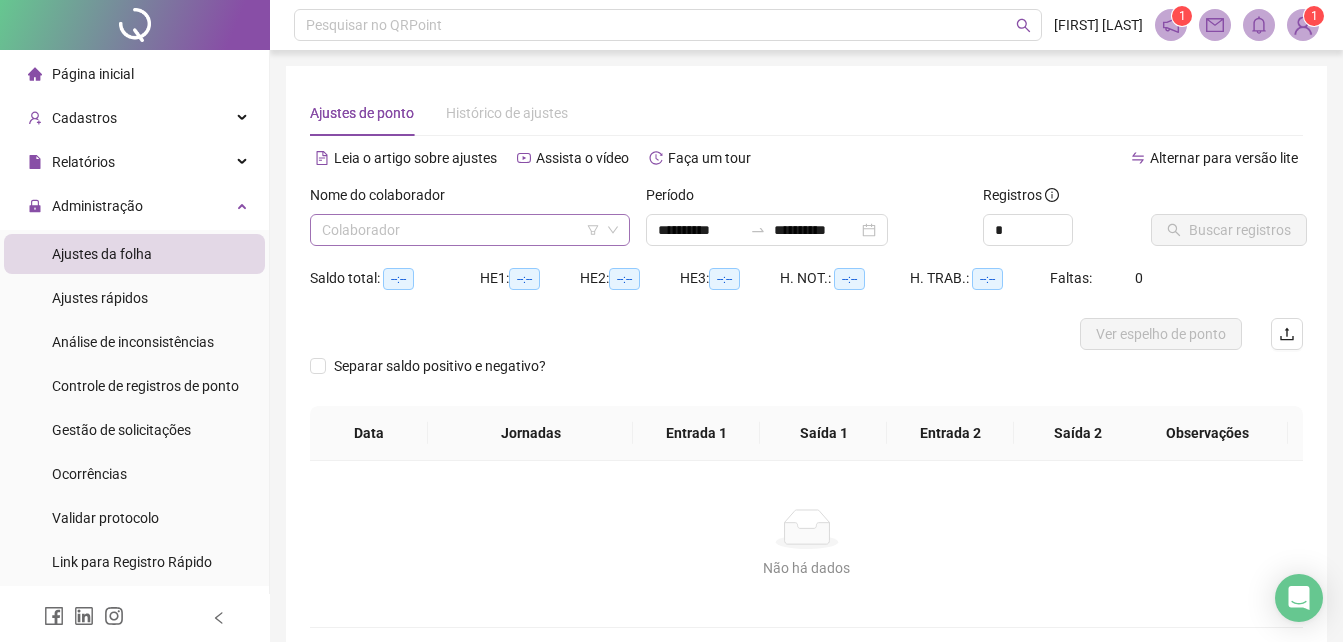 click at bounding box center (461, 230) 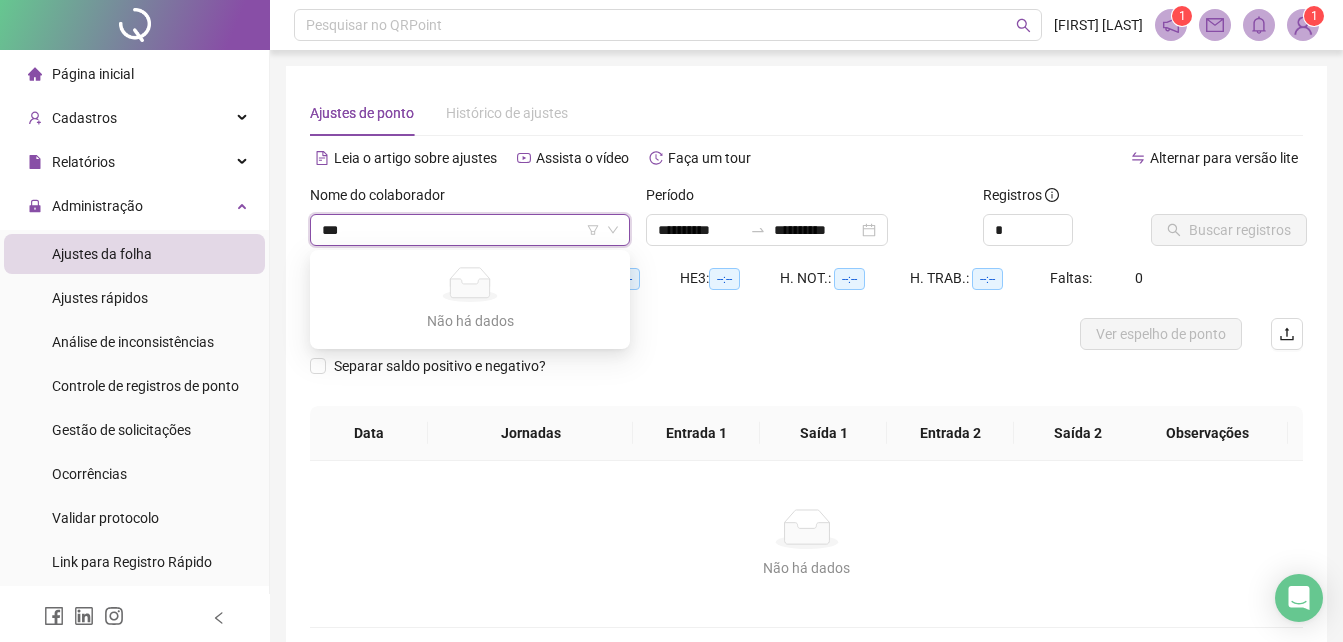 type on "****" 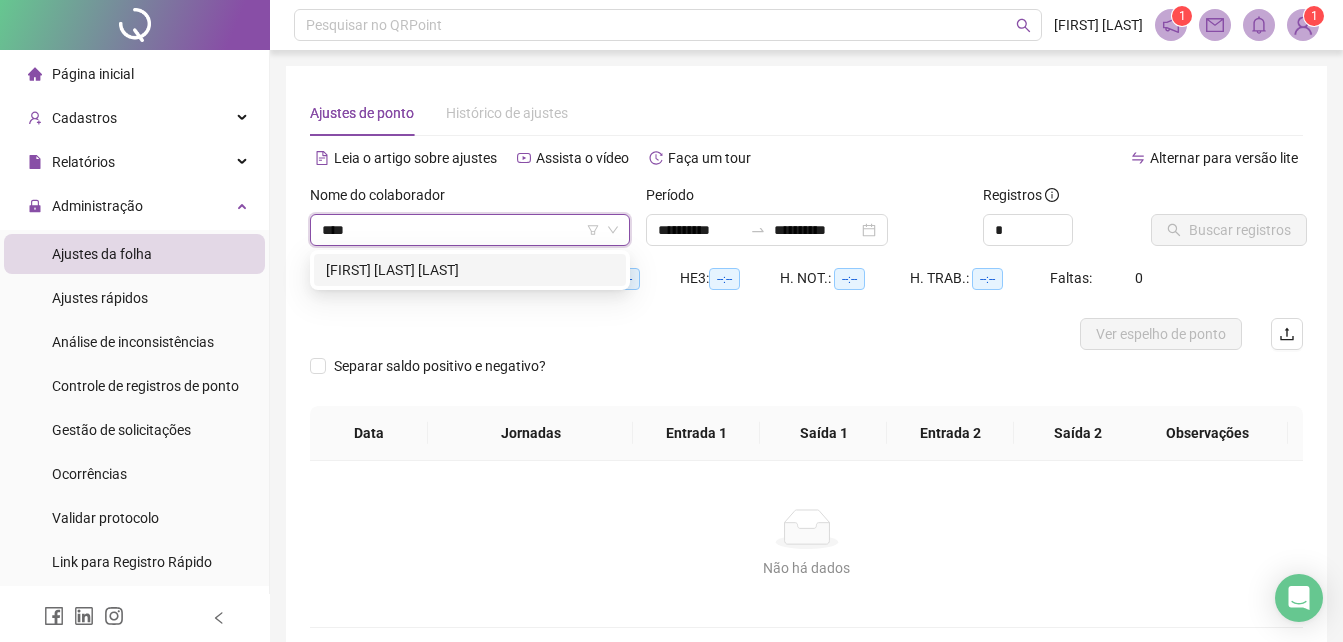 click on "[FIRST] [LAST] [LAST]" at bounding box center [470, 270] 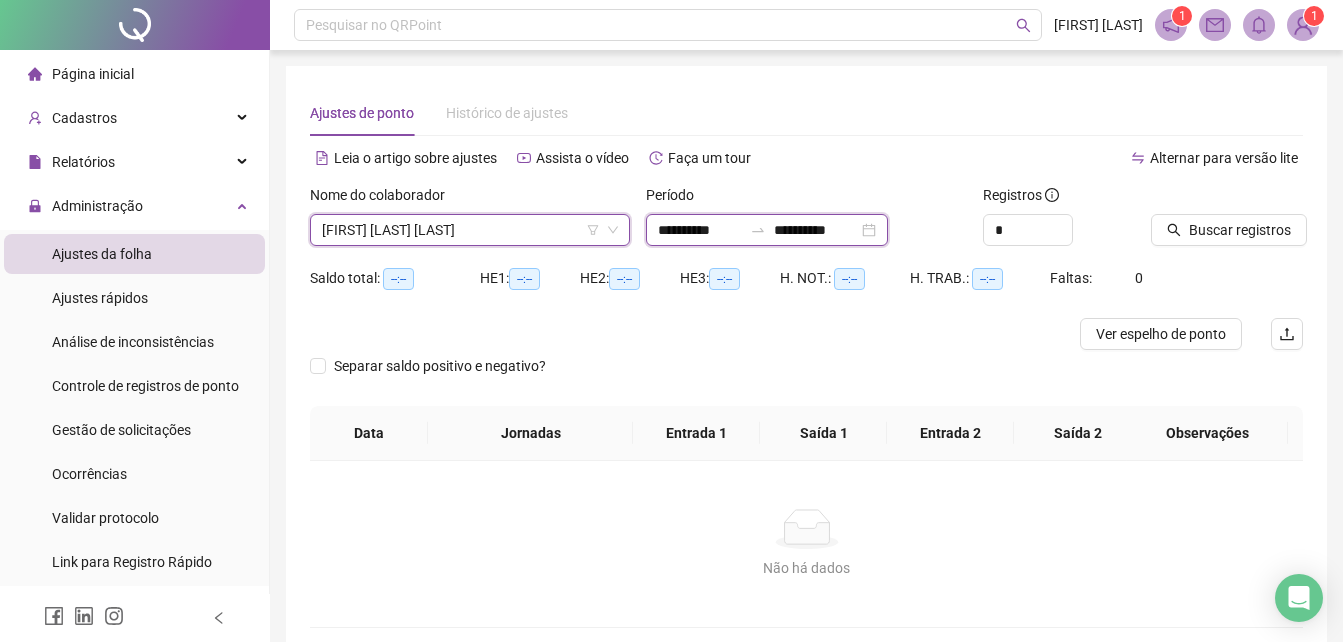 click on "**********" at bounding box center (700, 230) 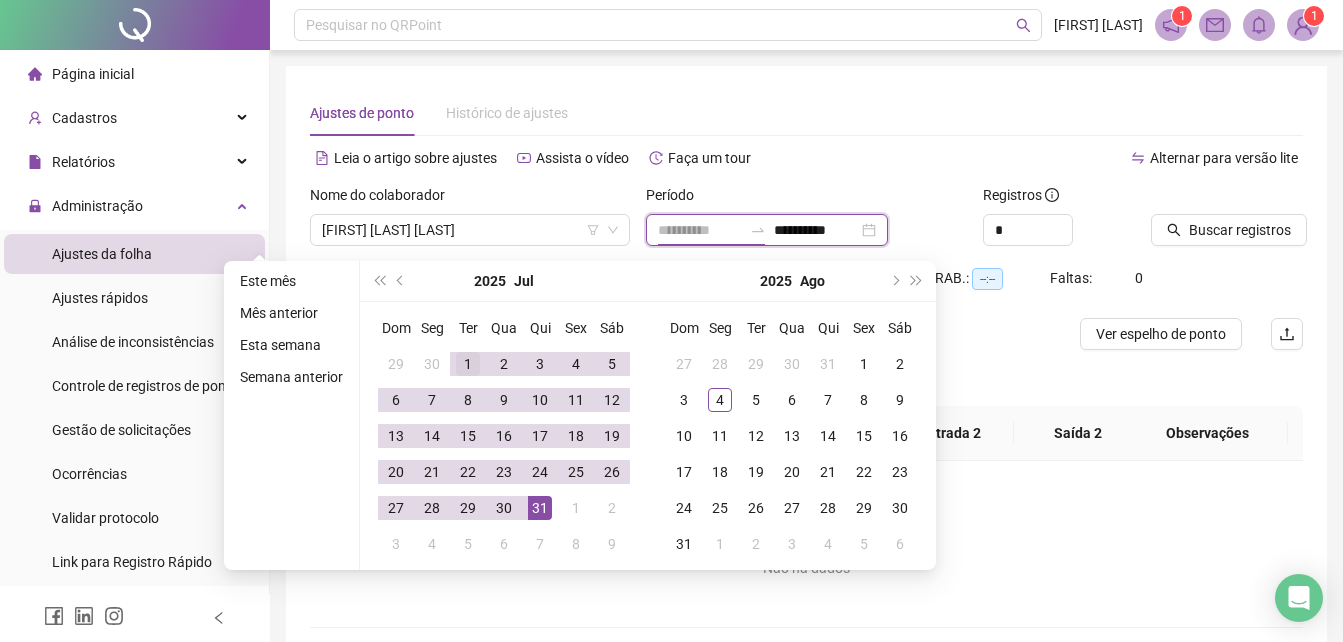 type on "**********" 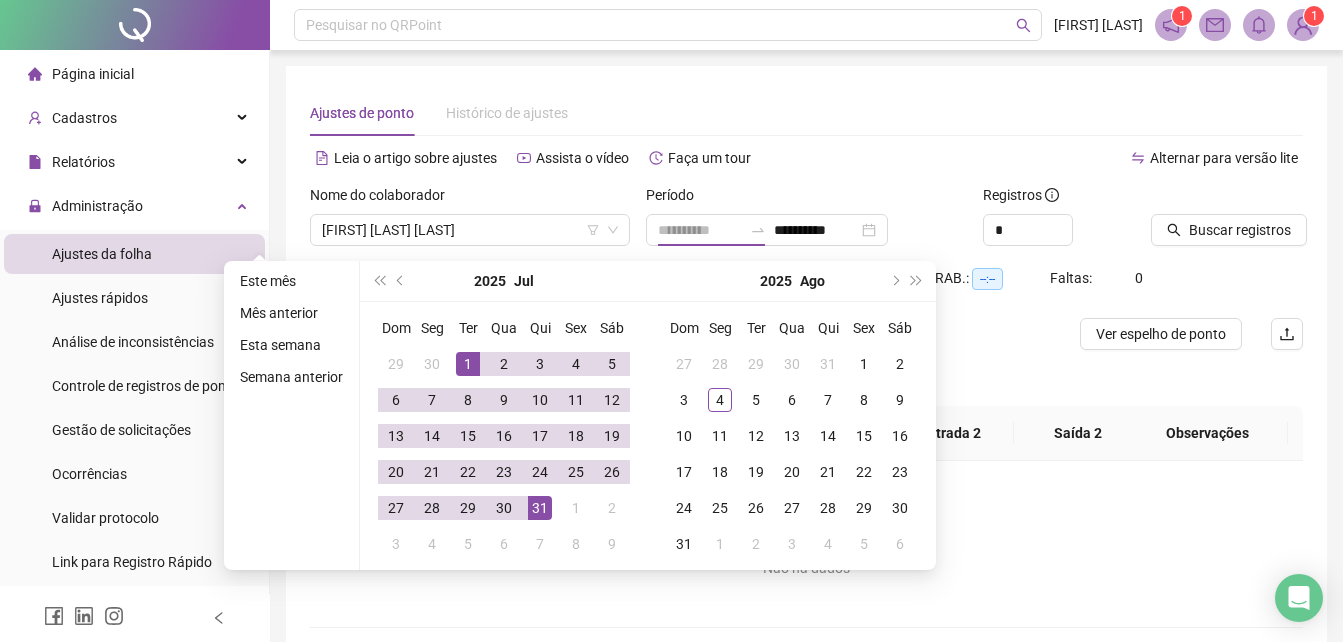click on "1" at bounding box center (468, 364) 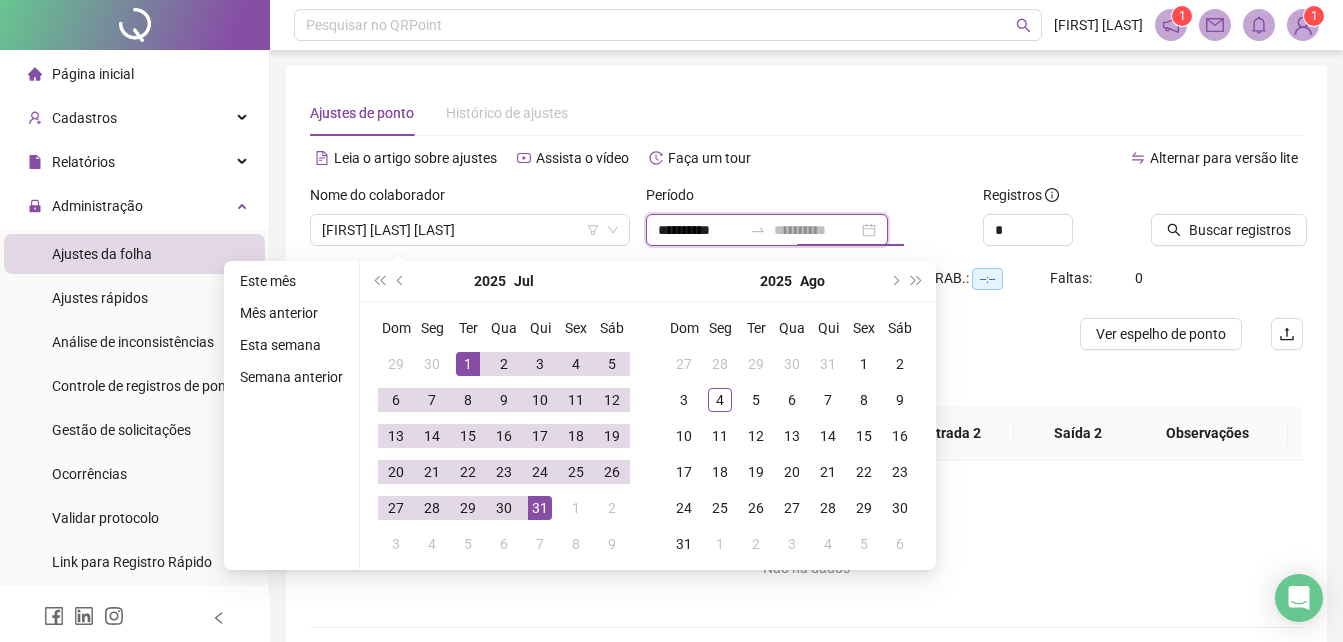 type on "**********" 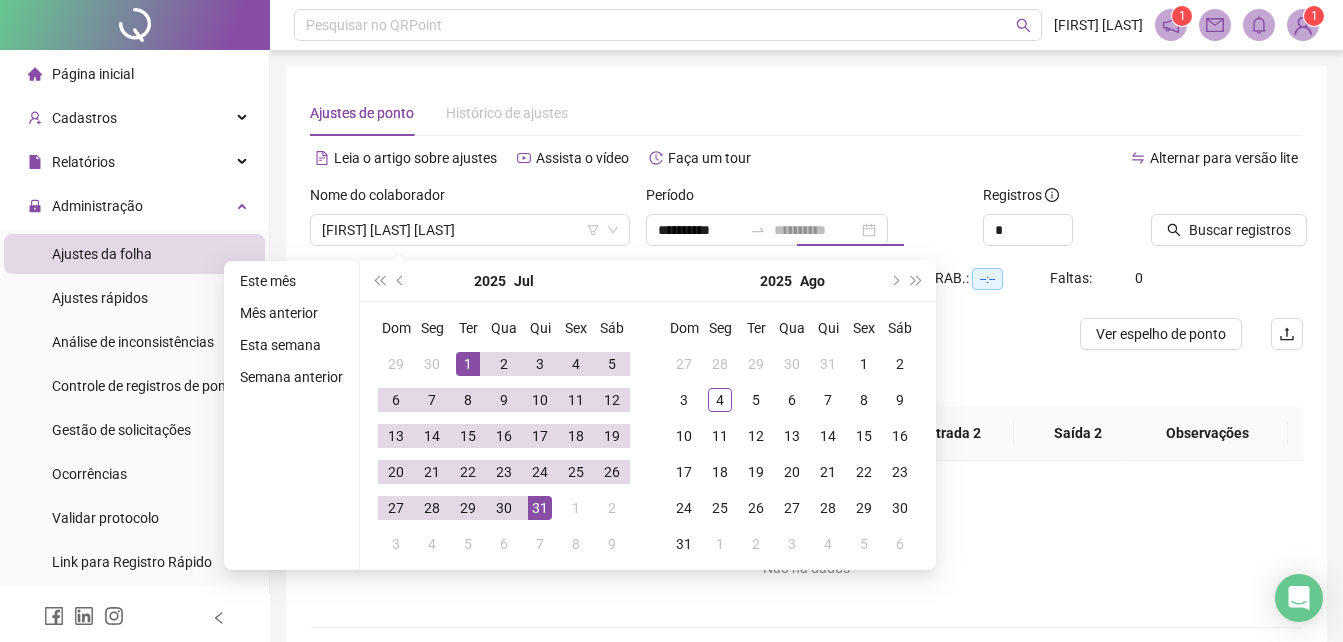 click on "31" at bounding box center (540, 508) 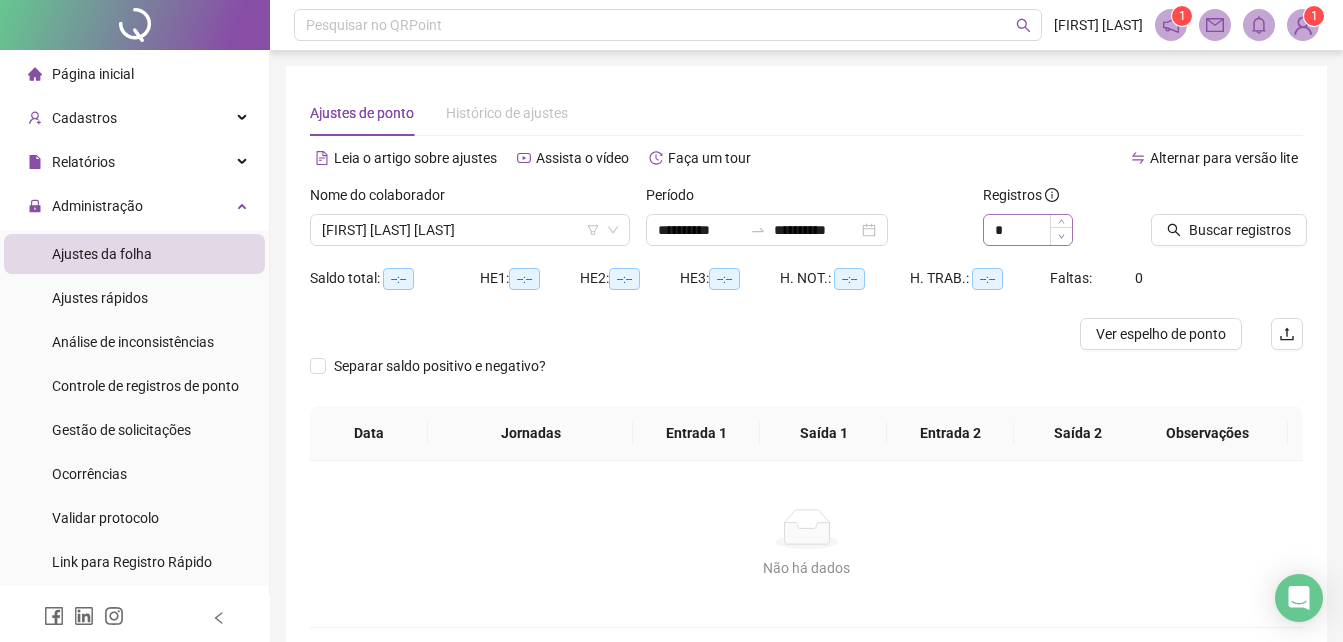 click at bounding box center [1061, 236] 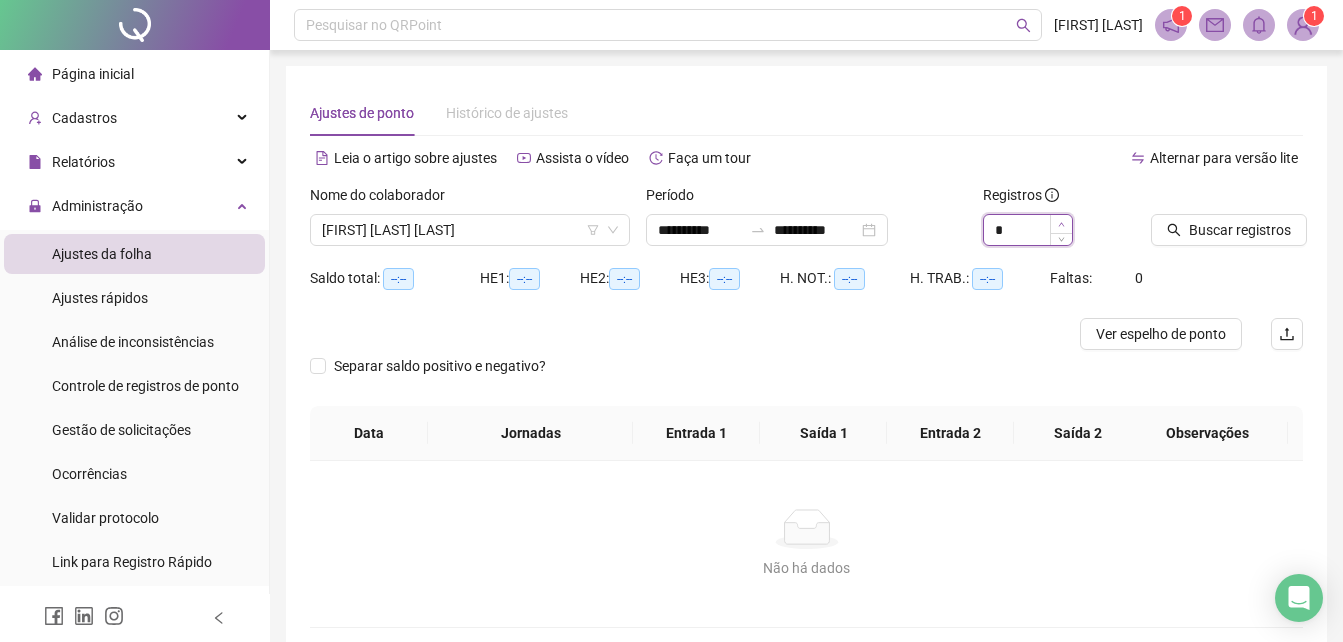 type on "*" 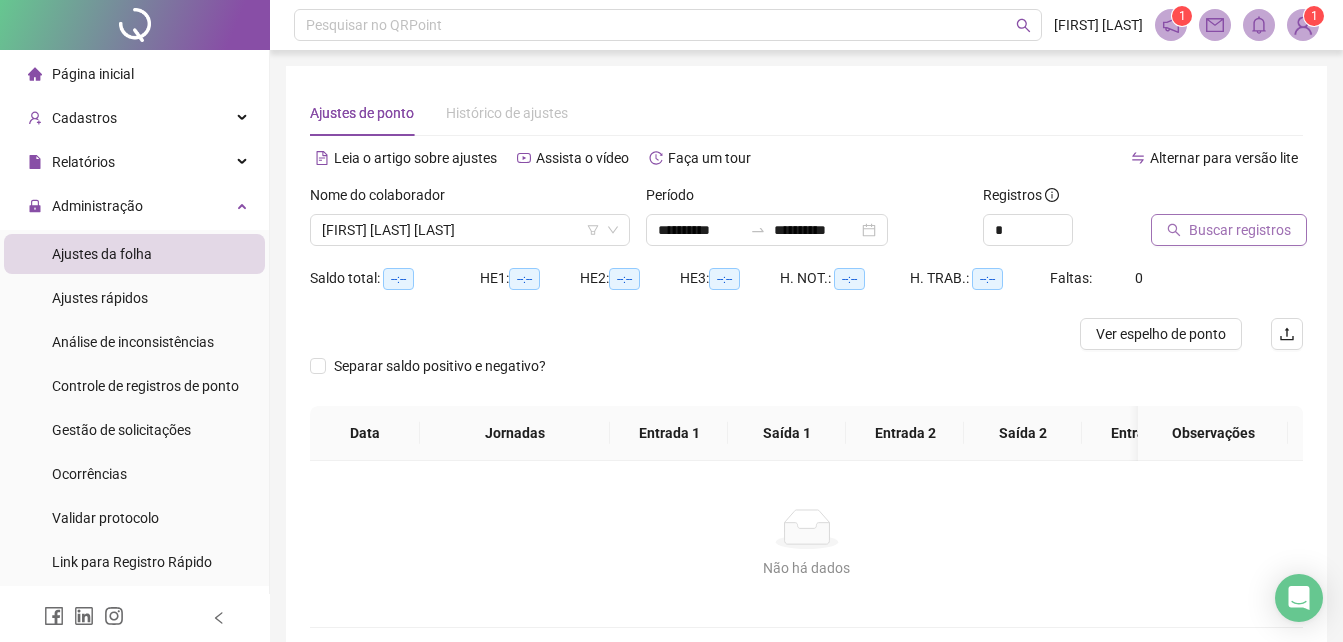 click on "Buscar registros" at bounding box center [1229, 230] 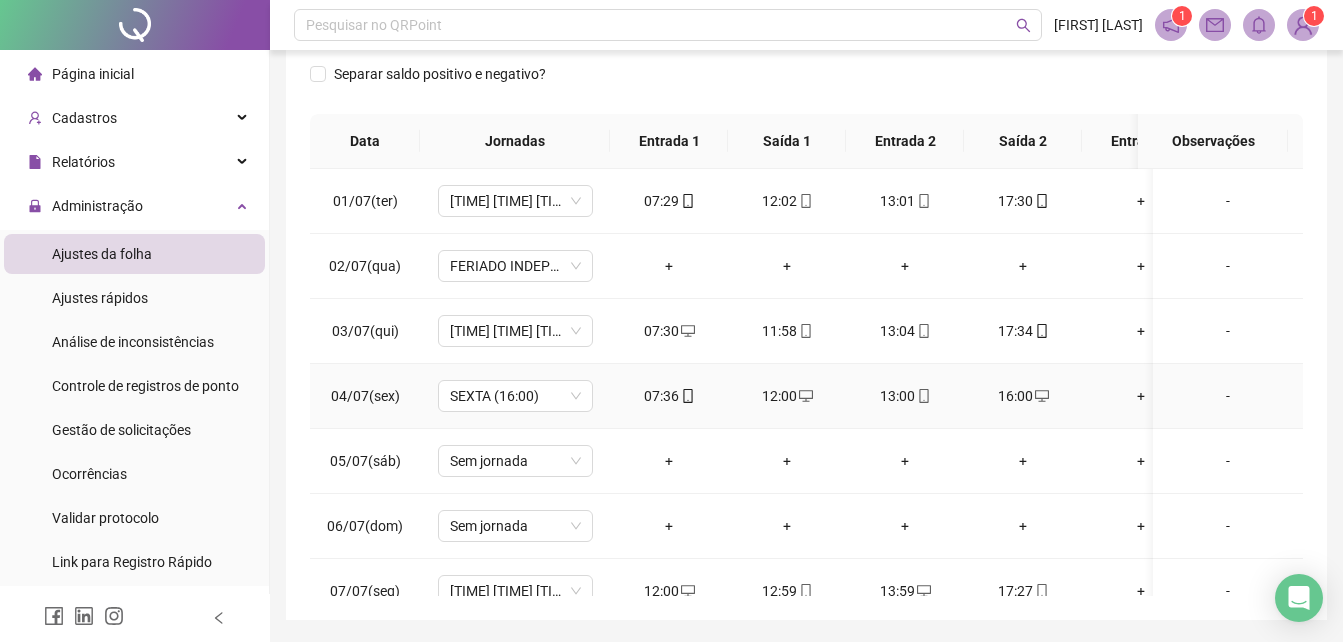 scroll, scrollTop: 280, scrollLeft: 0, axis: vertical 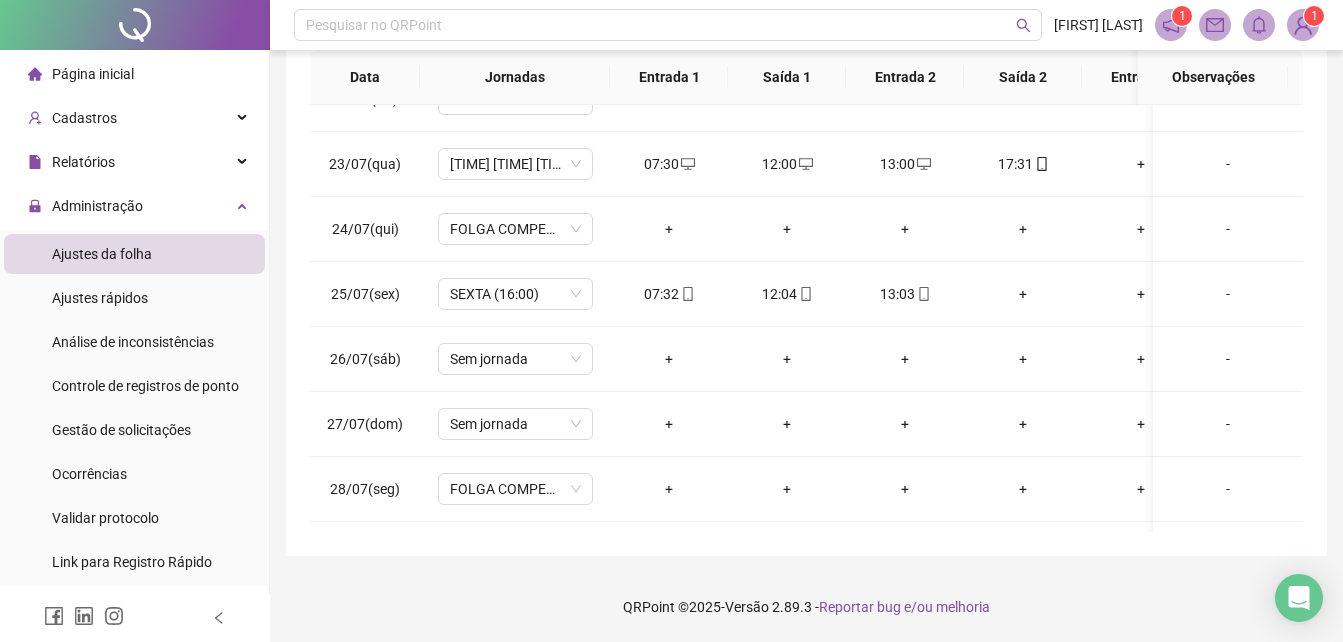 click on "**********" at bounding box center [806, 121] 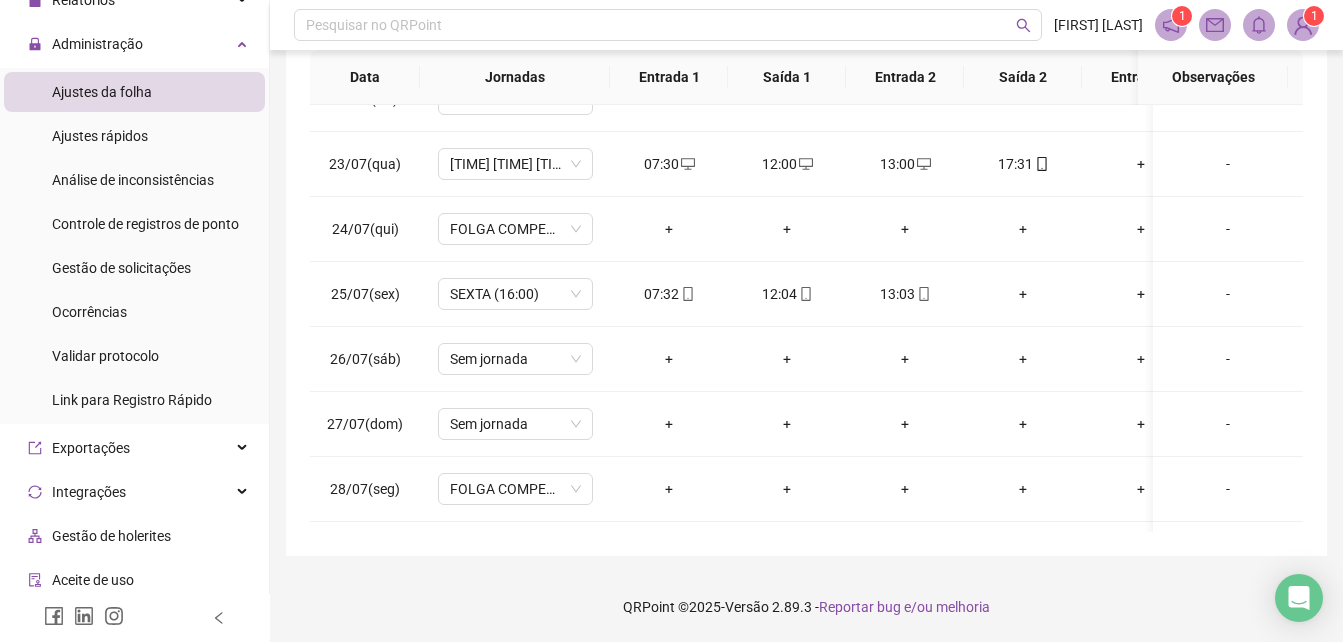 scroll, scrollTop: 300, scrollLeft: 0, axis: vertical 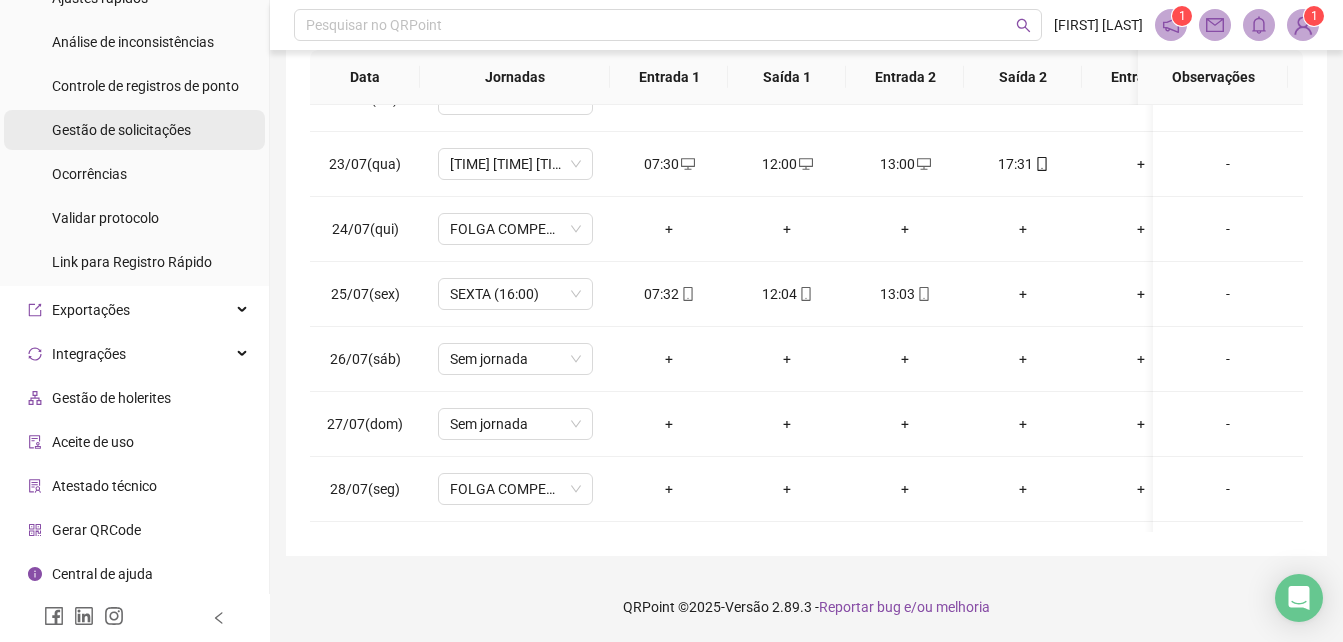 click on "Gestão de solicitações" at bounding box center (121, 130) 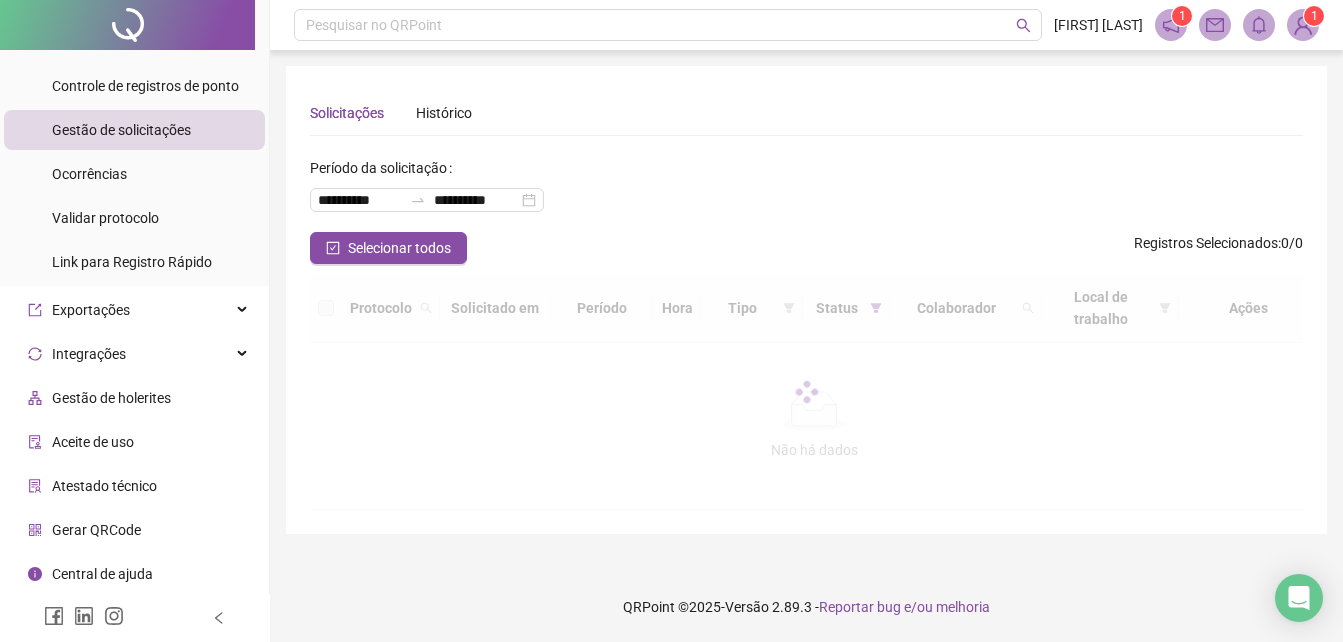 scroll, scrollTop: 0, scrollLeft: 0, axis: both 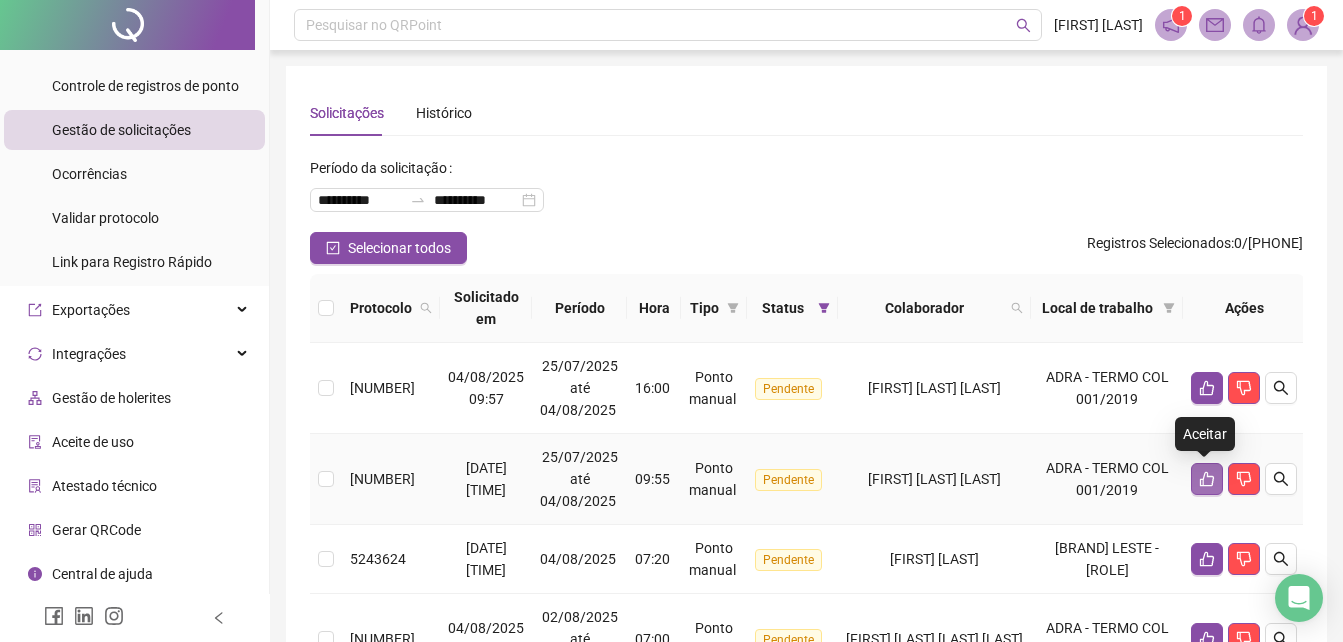 click 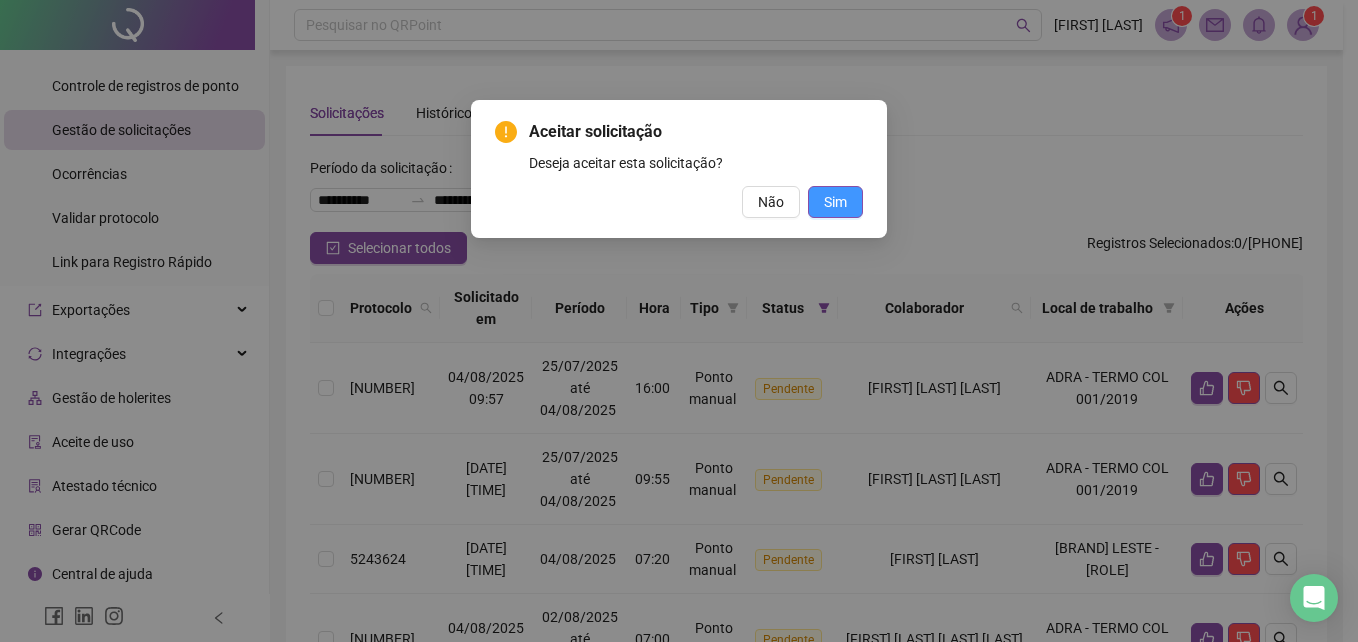 click on "Sim" at bounding box center (835, 202) 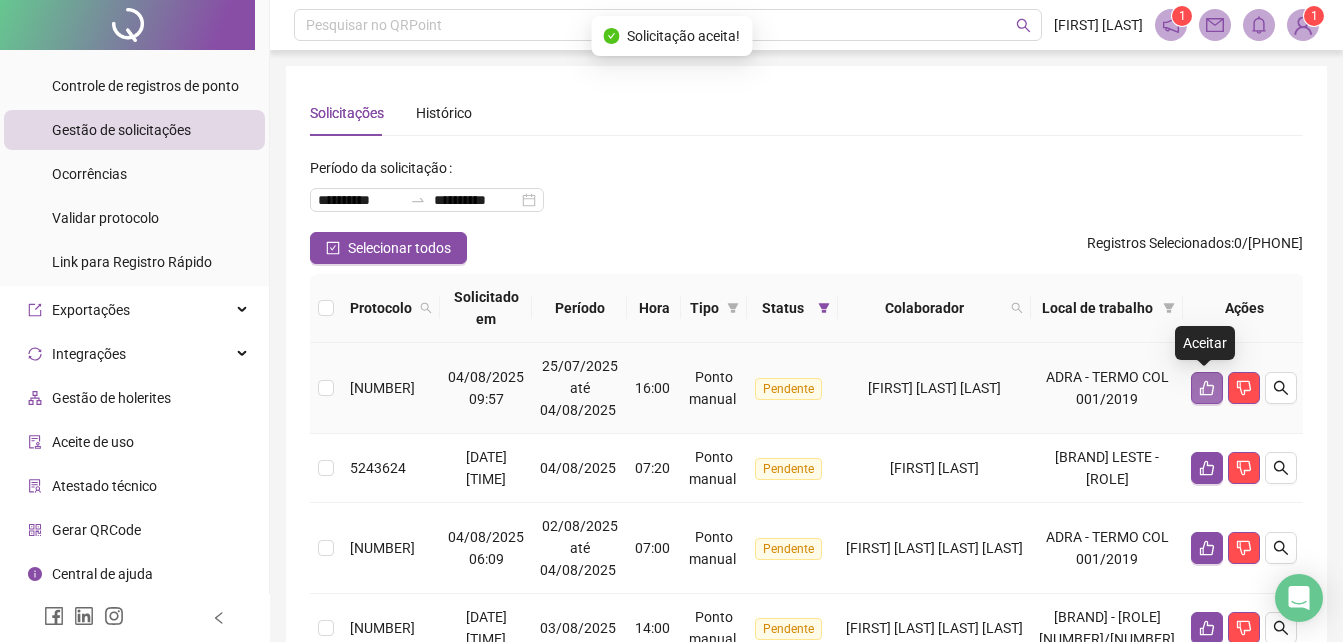 click 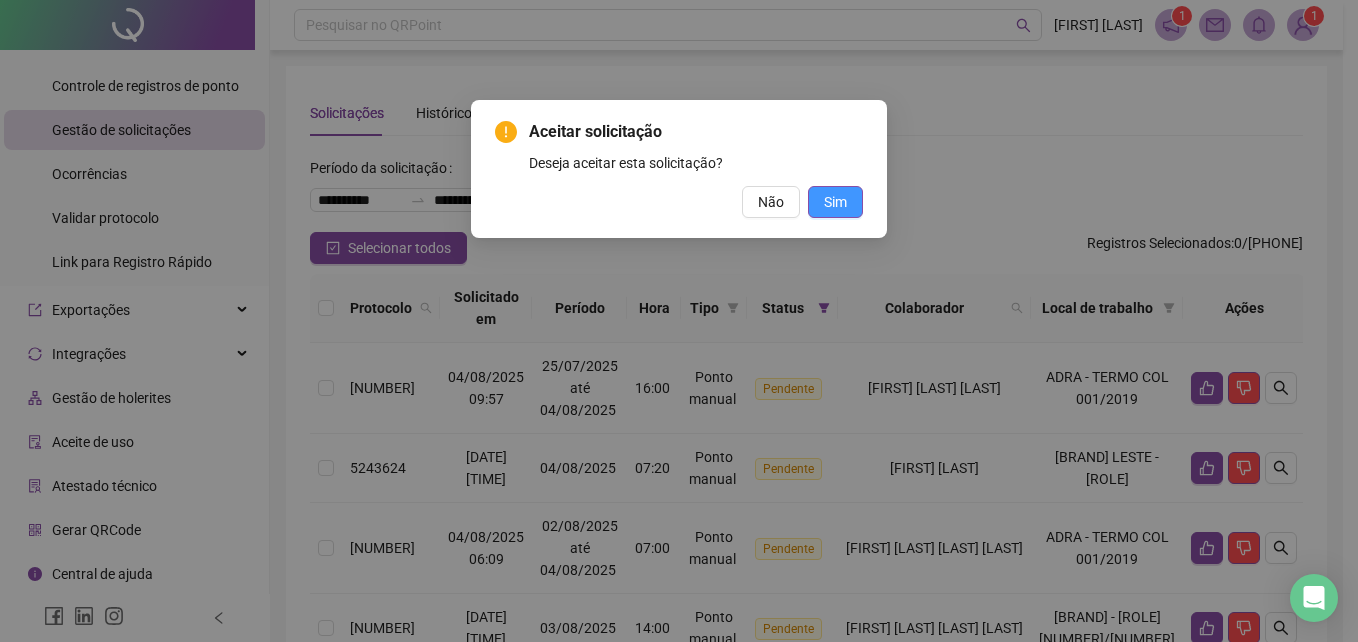 click on "Sim" at bounding box center (835, 202) 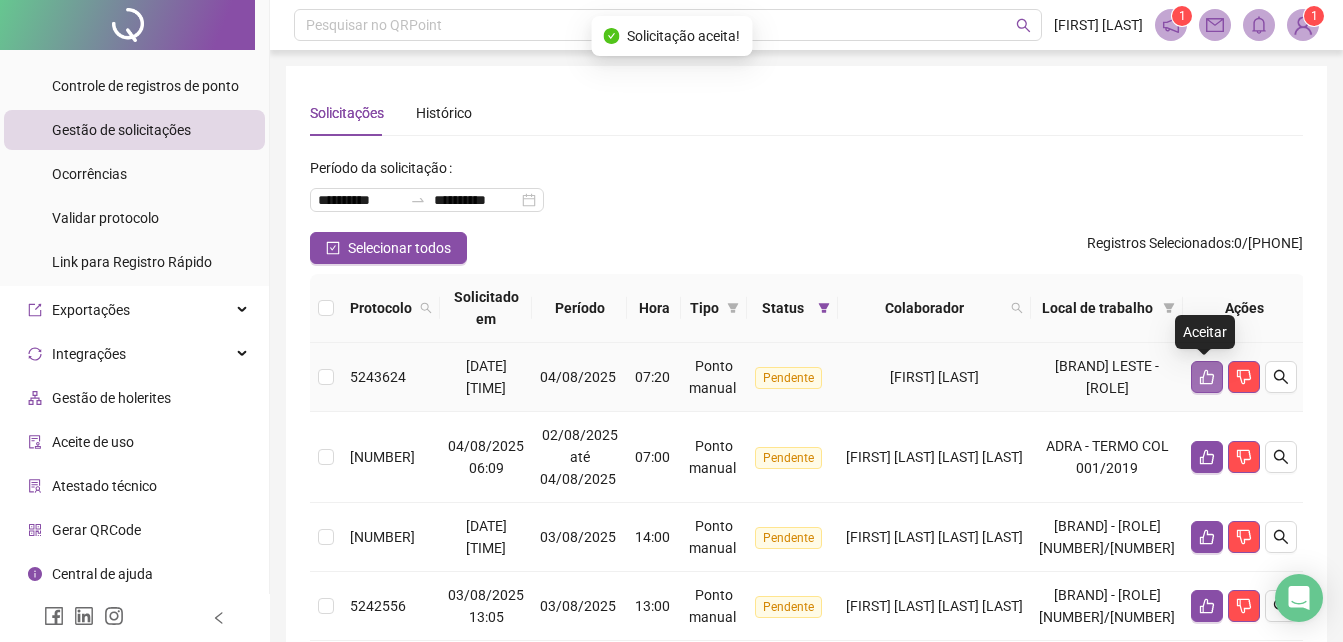 click 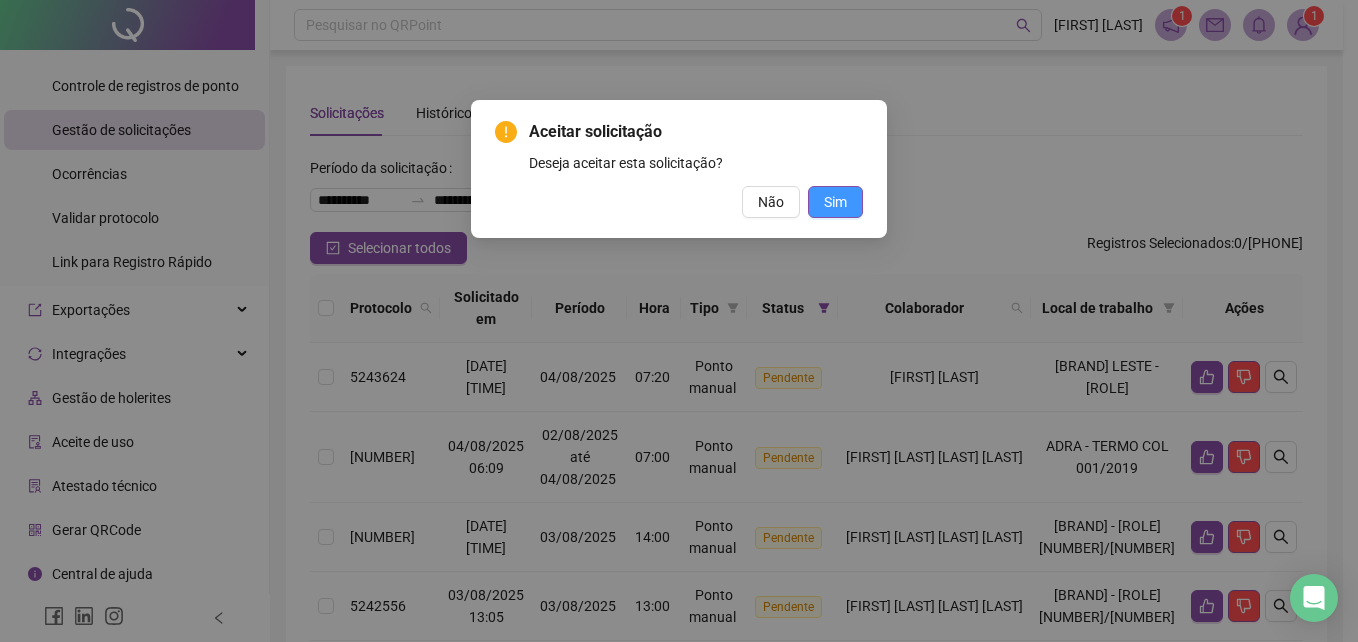 click on "Sim" at bounding box center [835, 202] 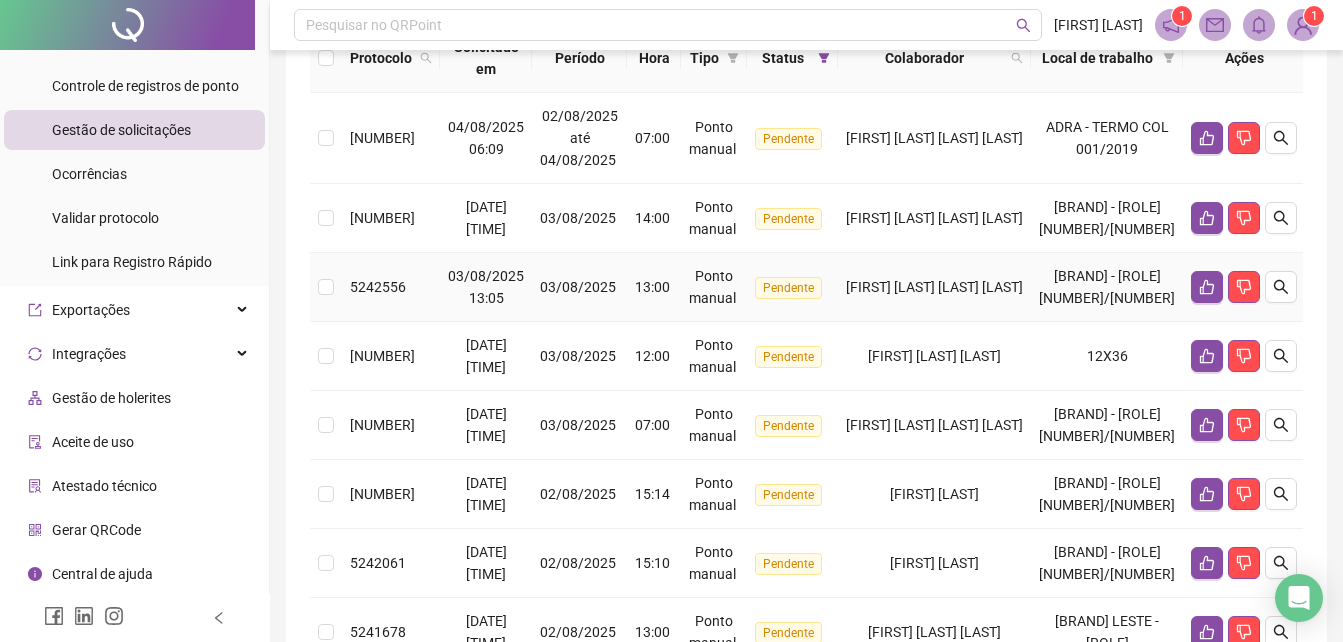 scroll, scrollTop: 300, scrollLeft: 0, axis: vertical 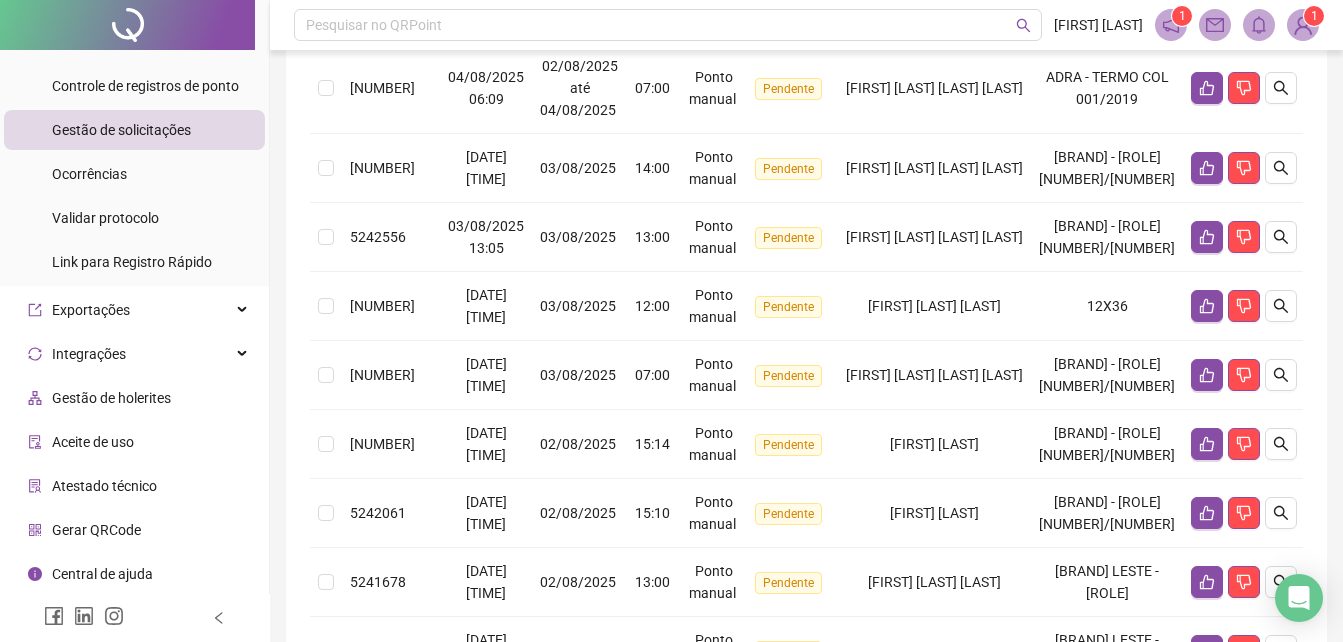 click on "Gestão de solicitações" at bounding box center (121, 130) 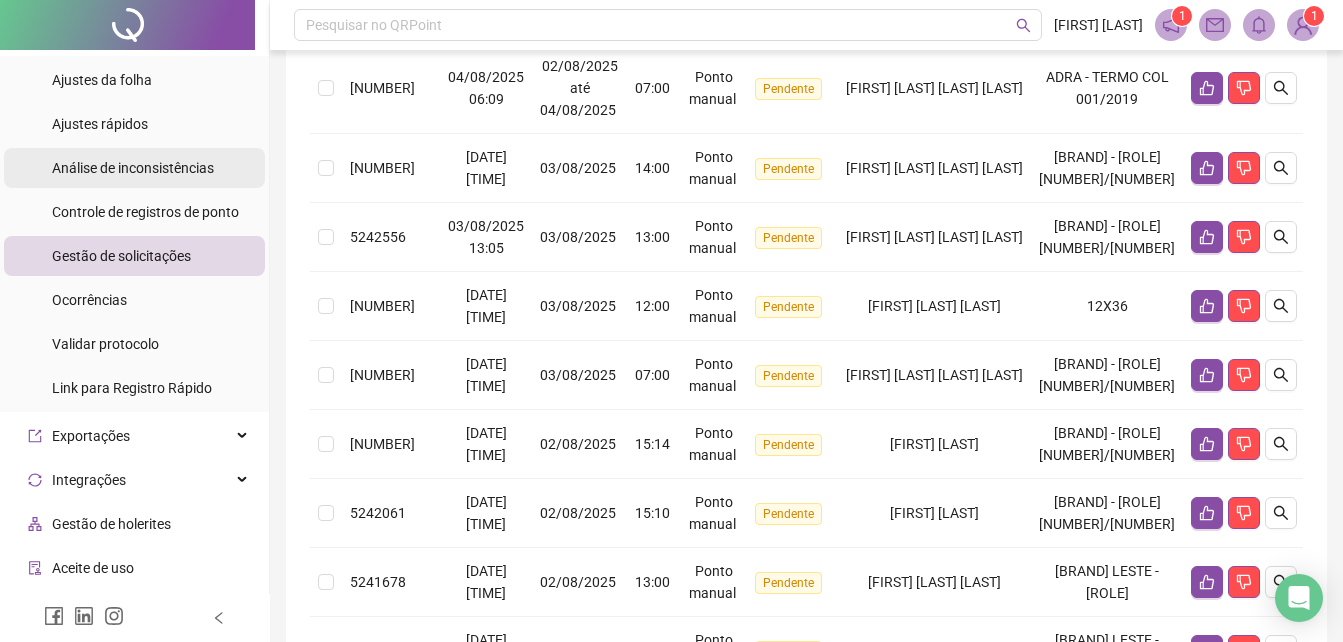 scroll, scrollTop: 0, scrollLeft: 0, axis: both 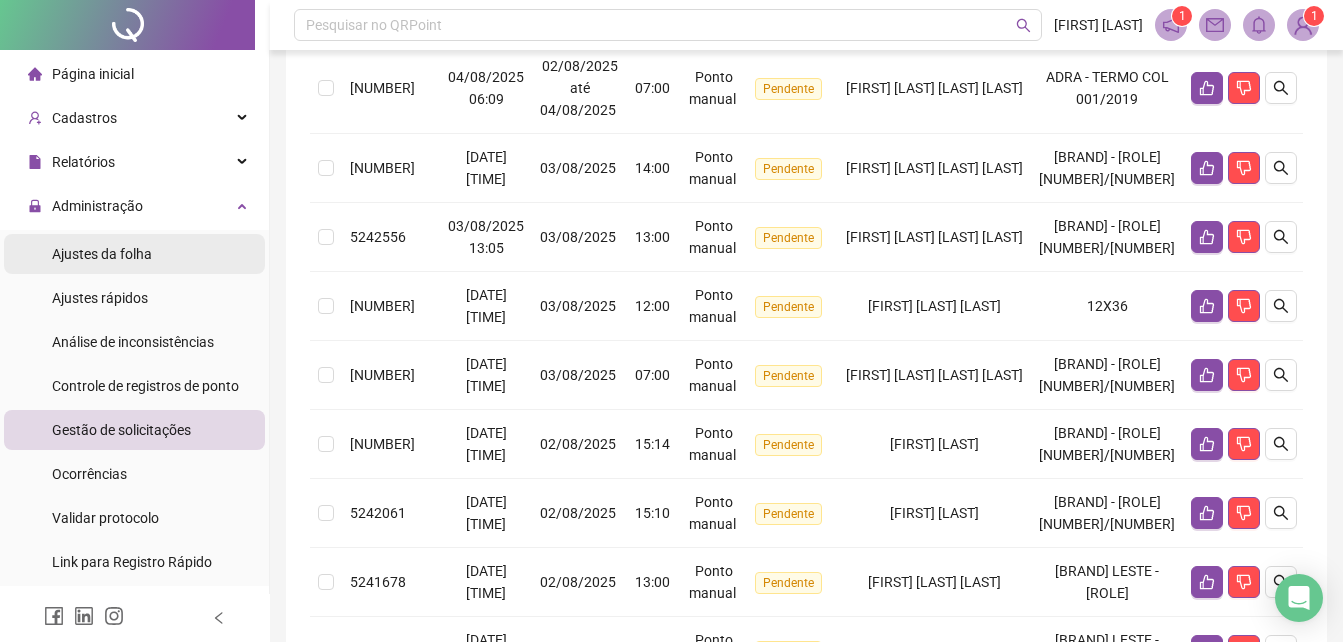 click on "Ajustes da folha" at bounding box center [102, 254] 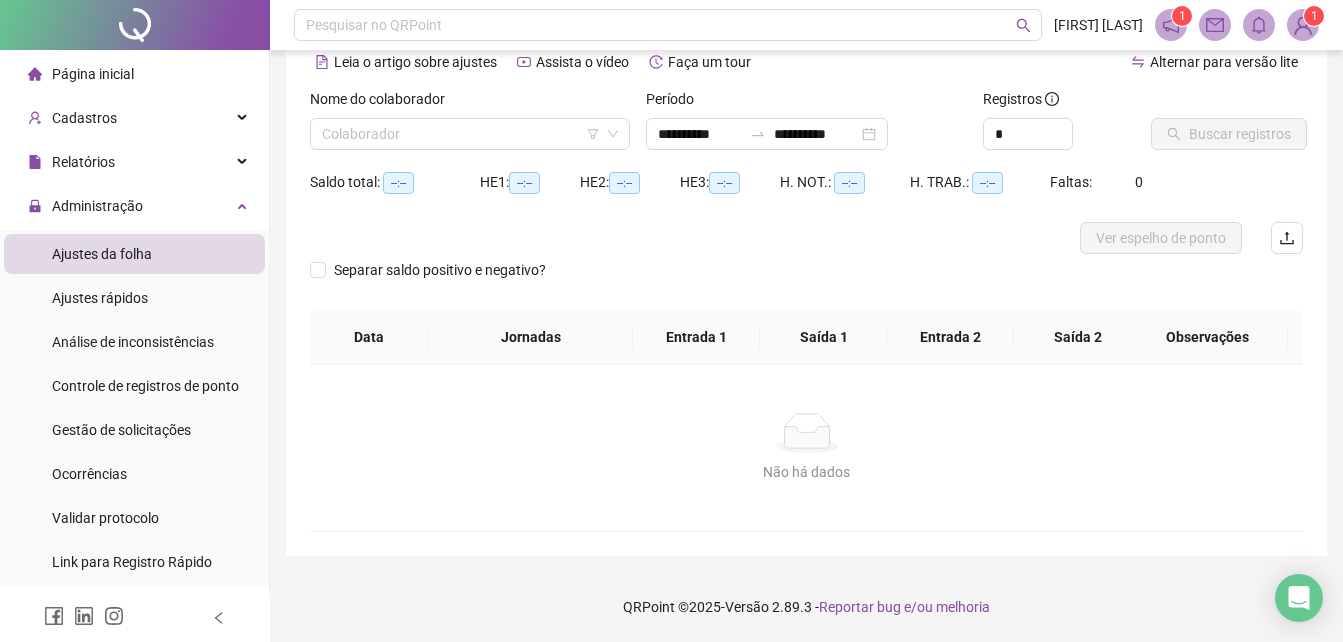 scroll, scrollTop: 96, scrollLeft: 0, axis: vertical 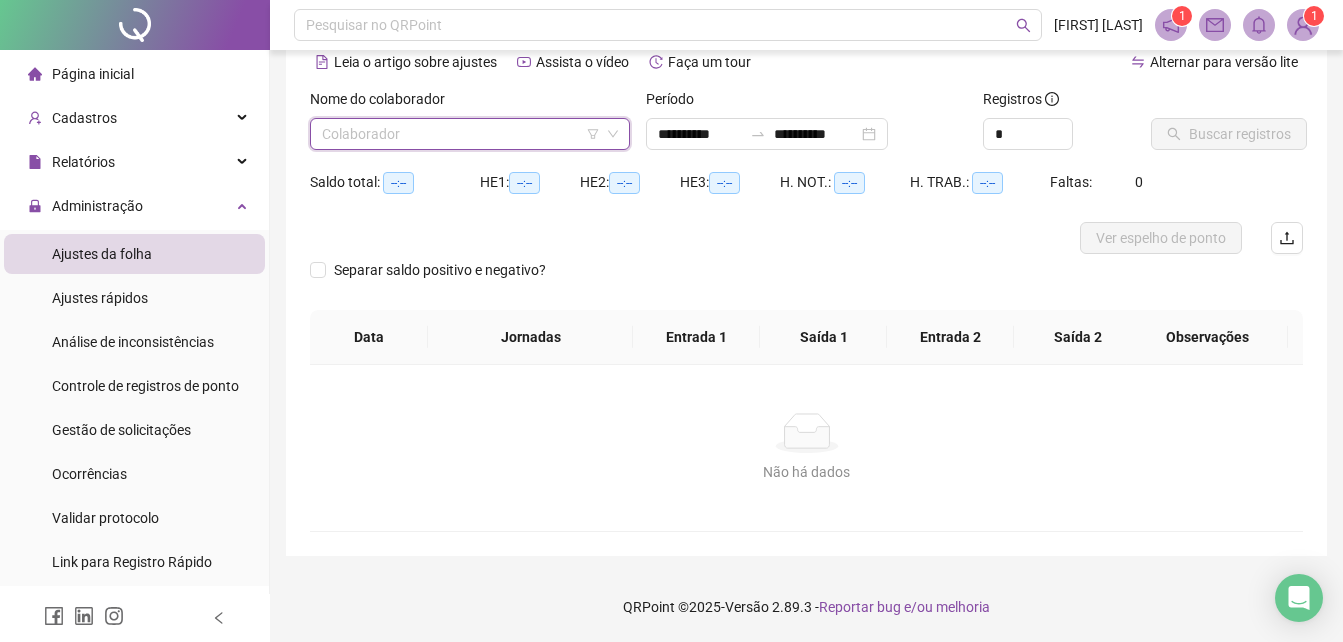 click at bounding box center [461, 134] 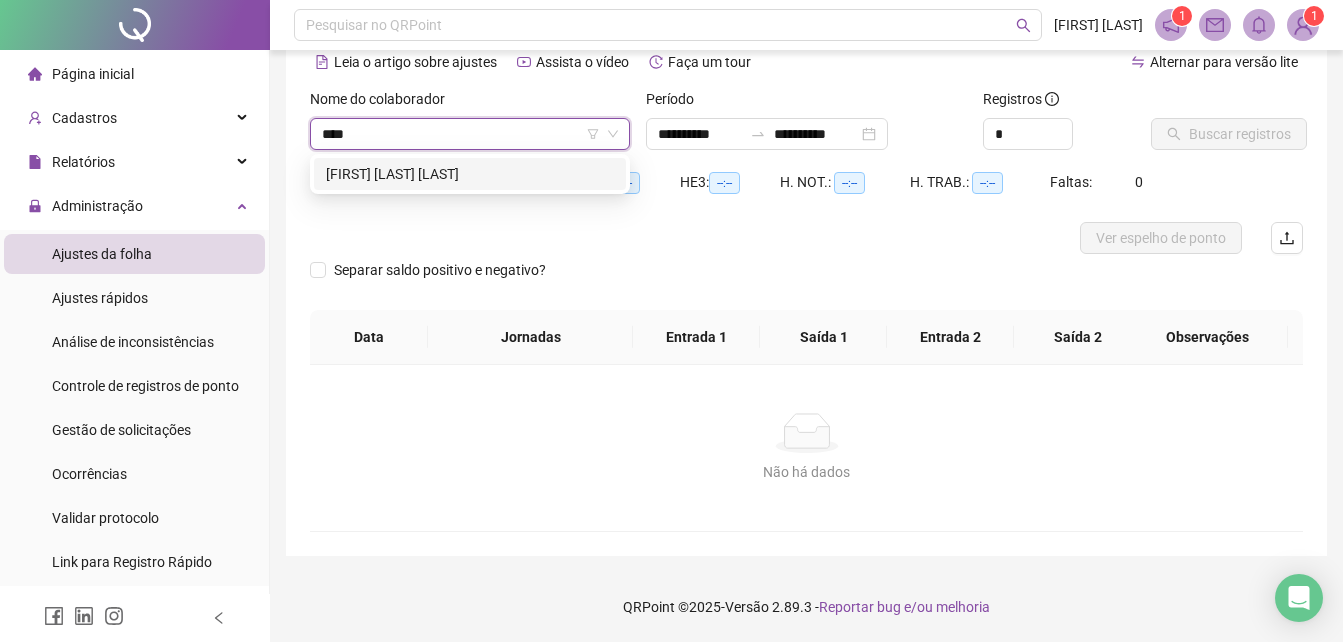 type on "****" 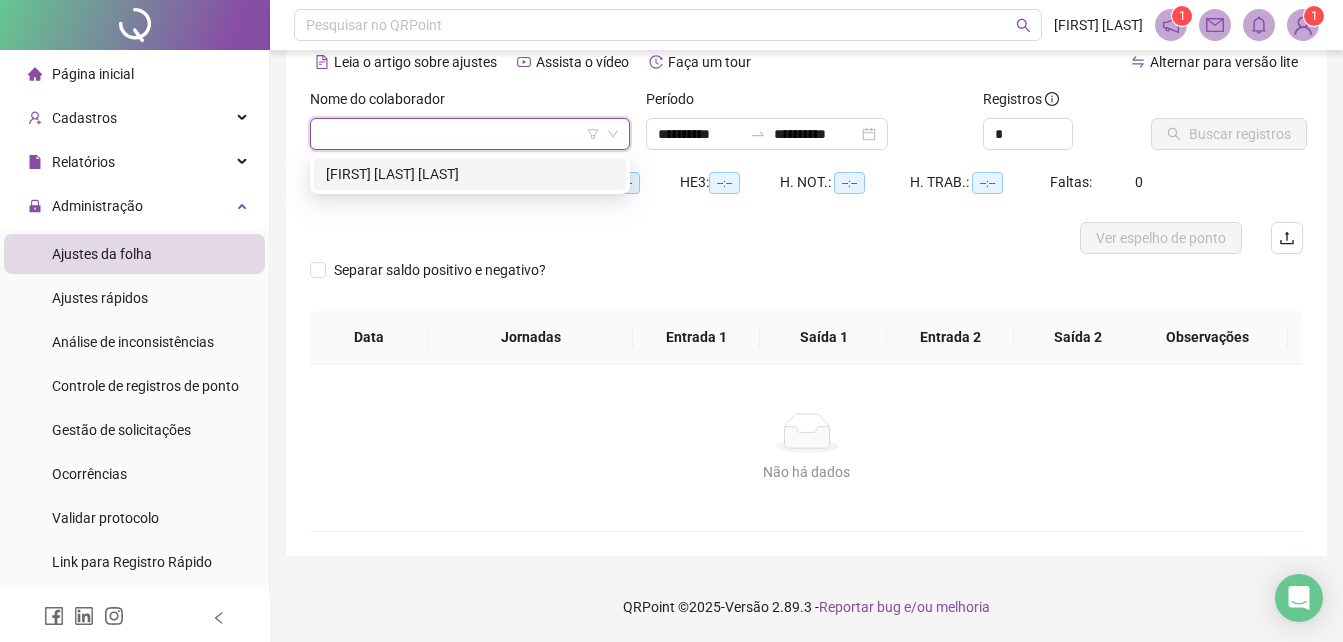 click on "Saldo total:   --:--" at bounding box center (395, 194) 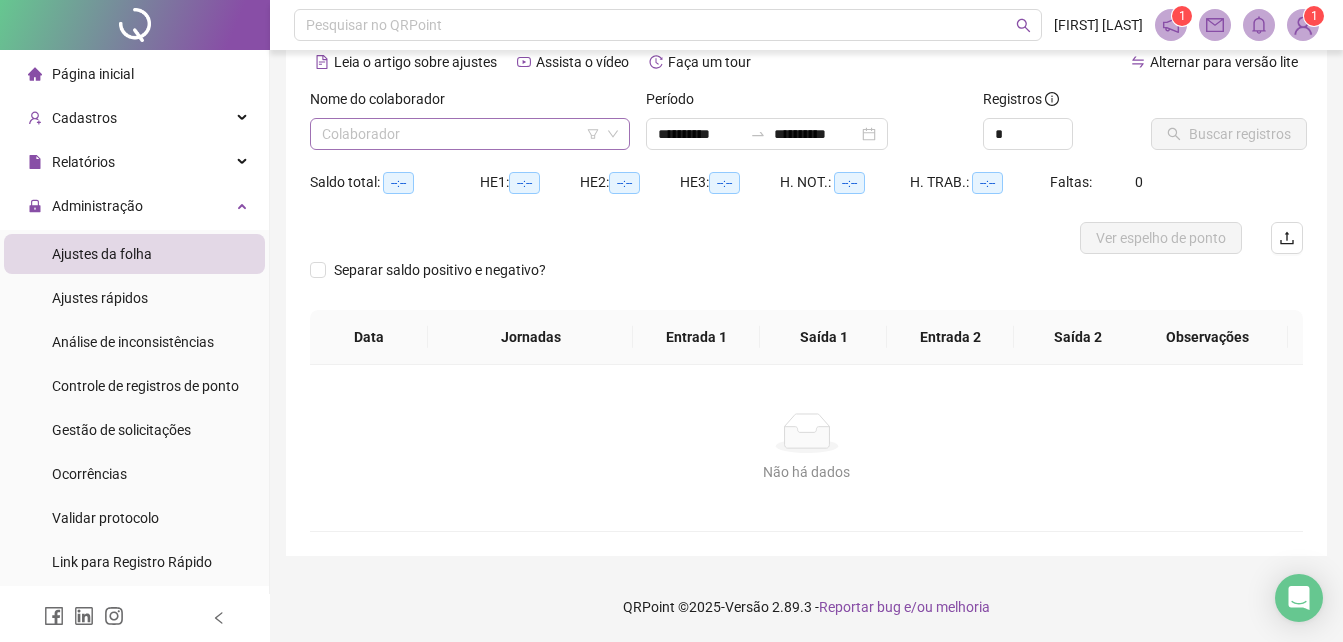 click at bounding box center (461, 134) 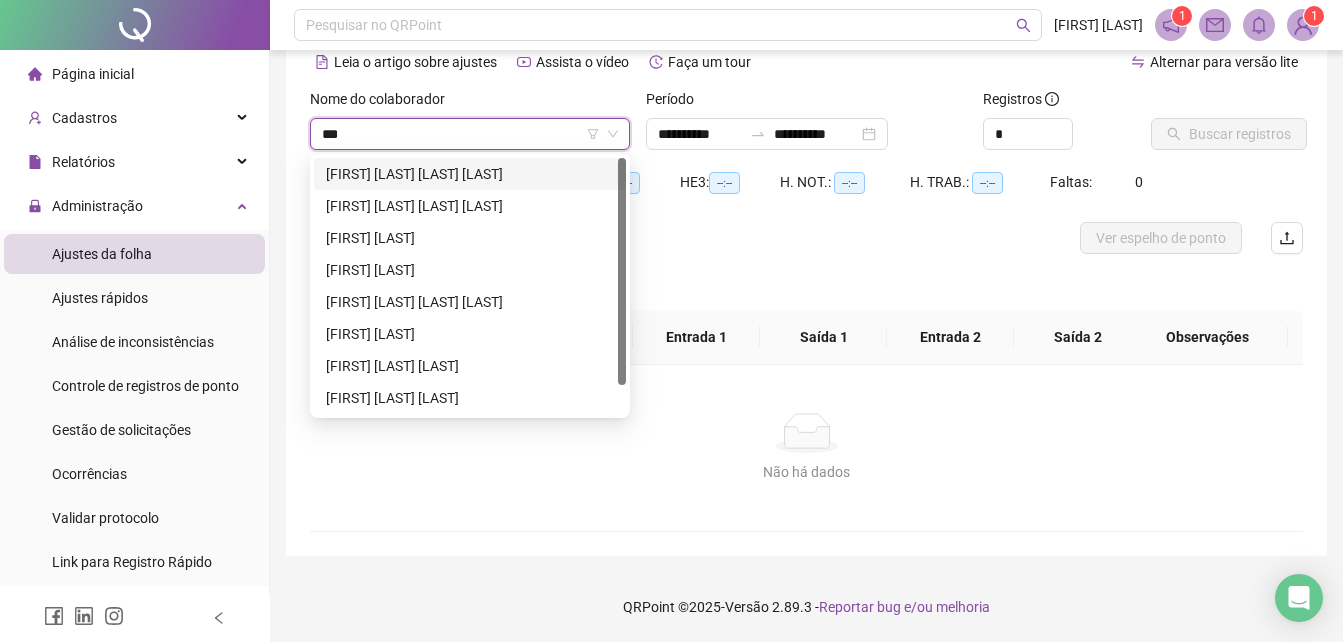 type on "****" 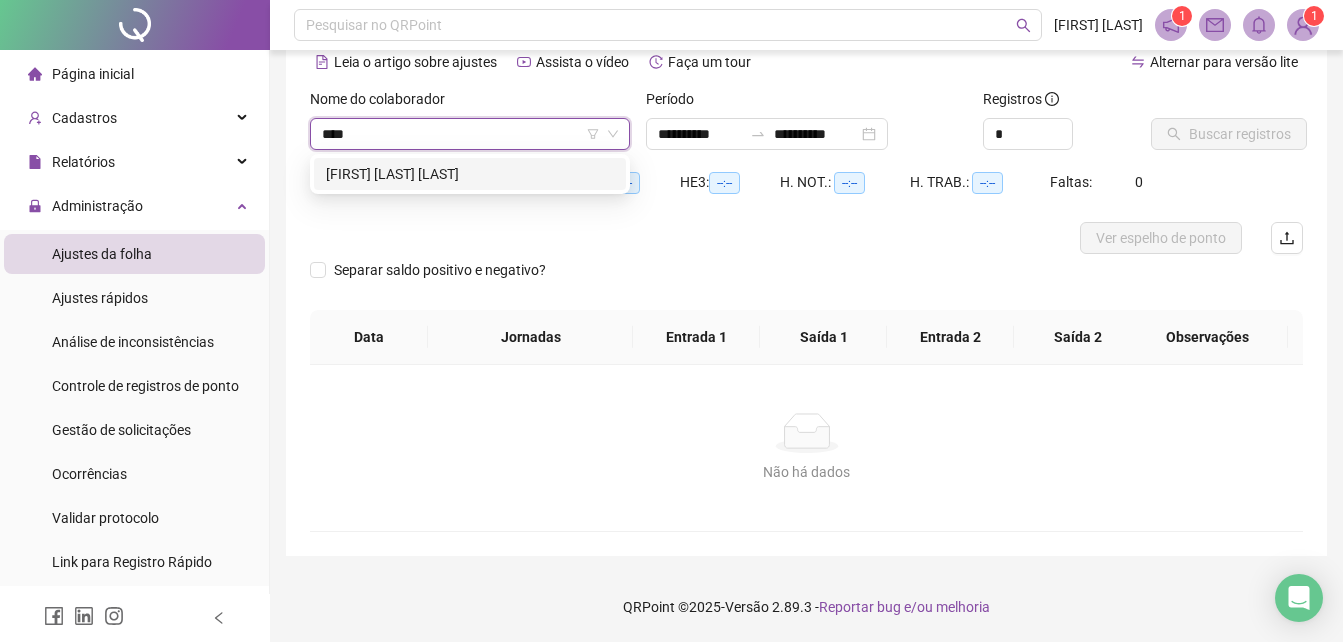 click on "[FIRST] [LAST] [LAST]" at bounding box center [470, 174] 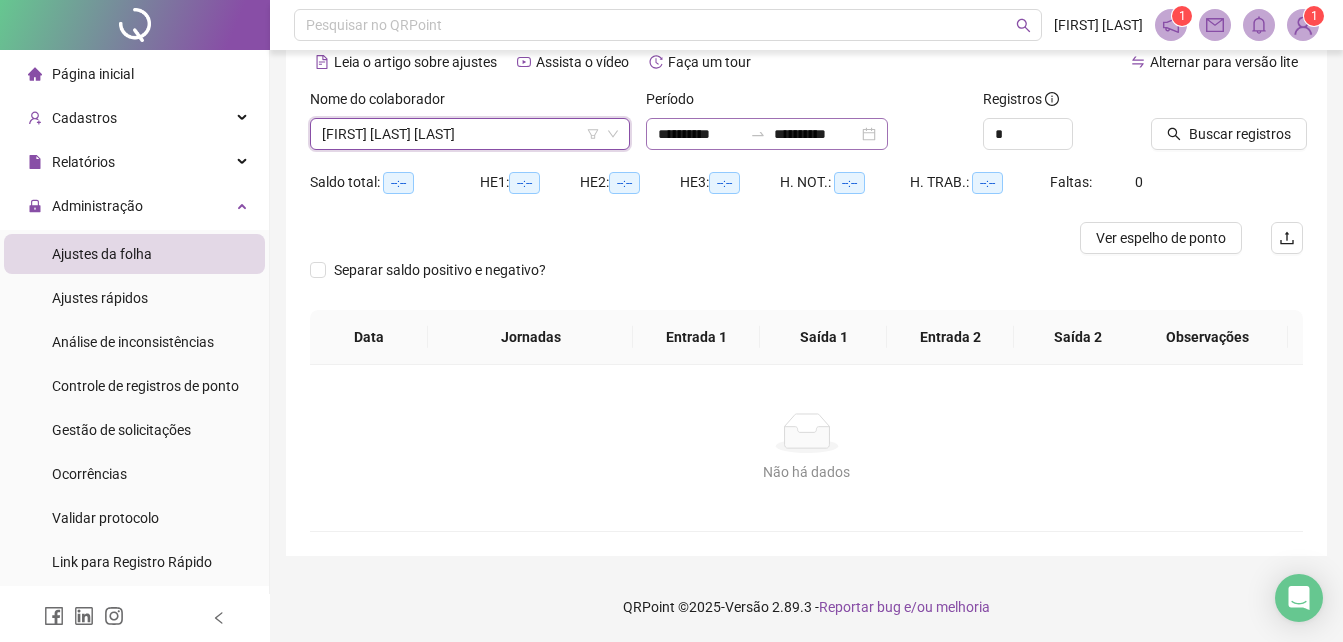 click on "**********" at bounding box center [767, 134] 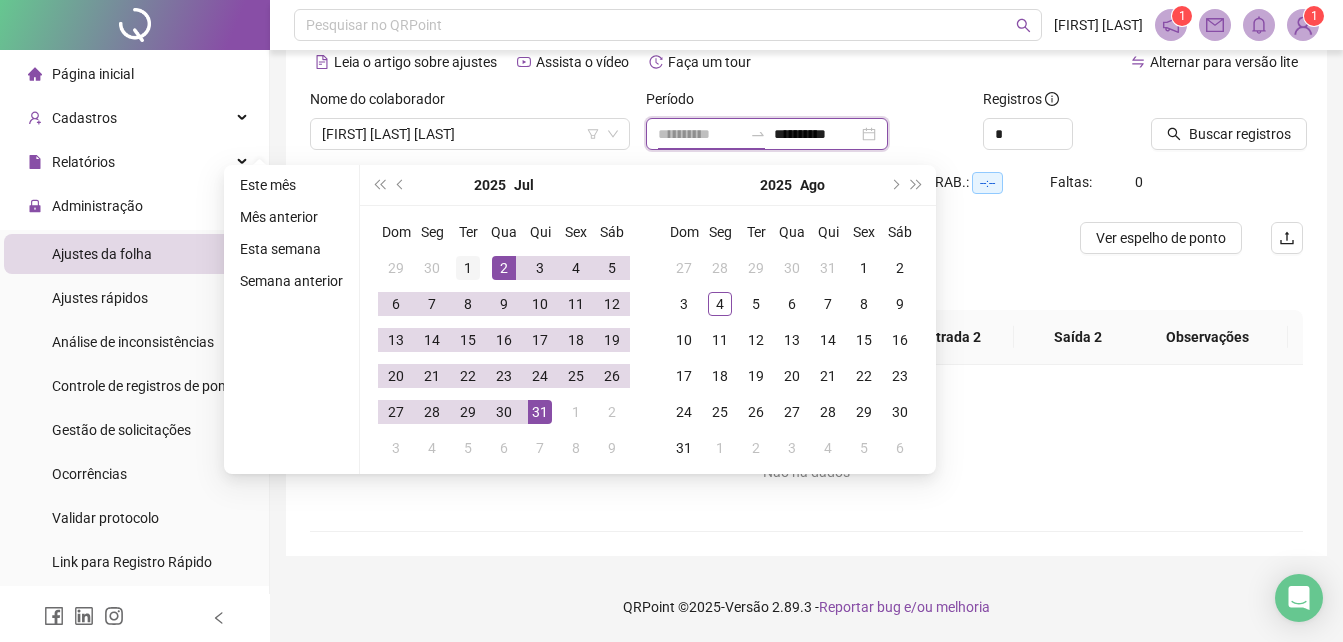 type on "**********" 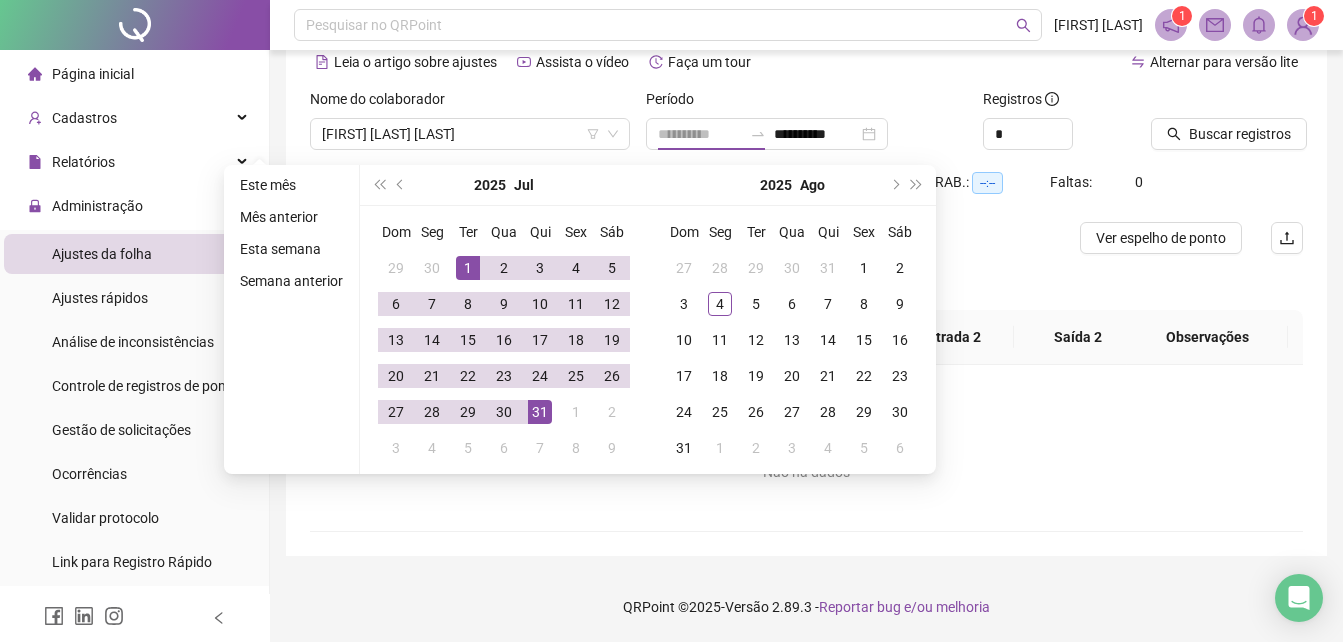 click on "1" at bounding box center (468, 268) 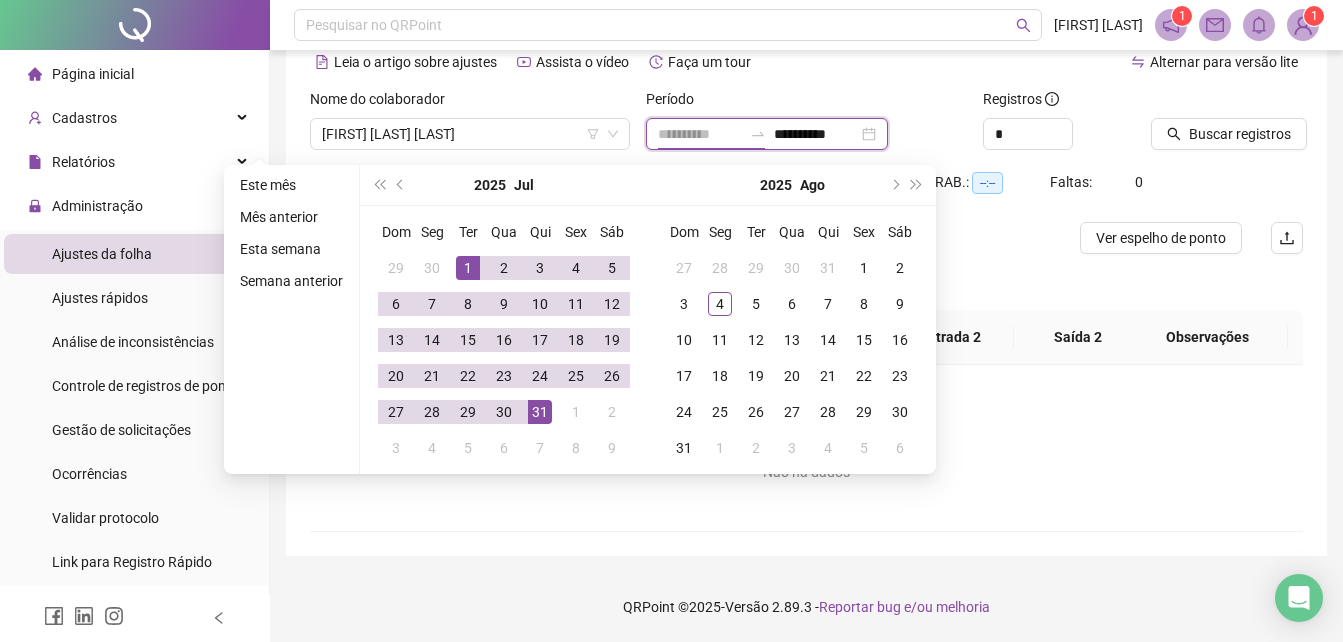 type on "**********" 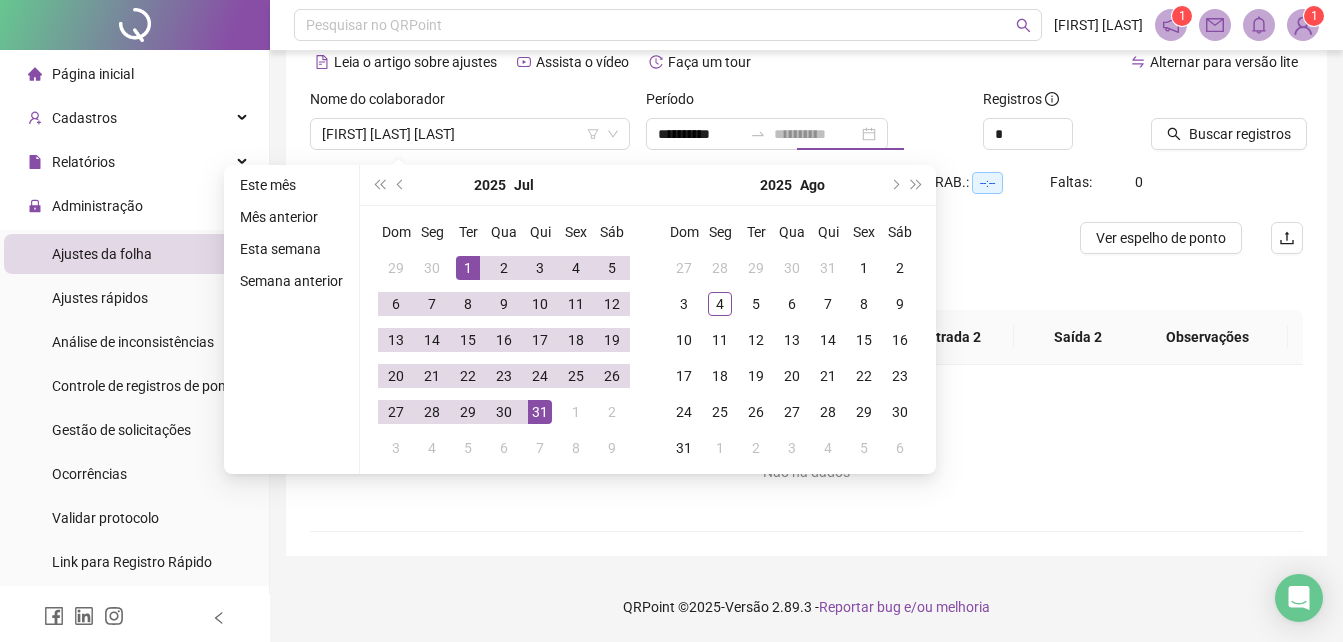 click on "31" at bounding box center (540, 412) 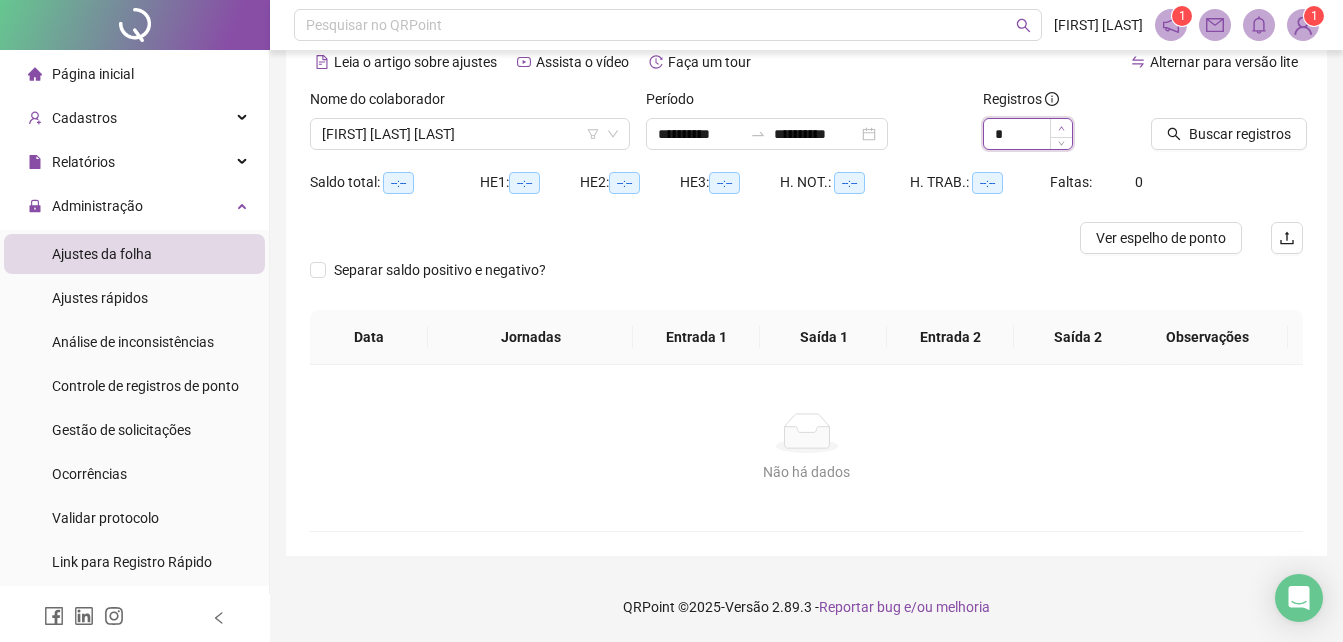 click 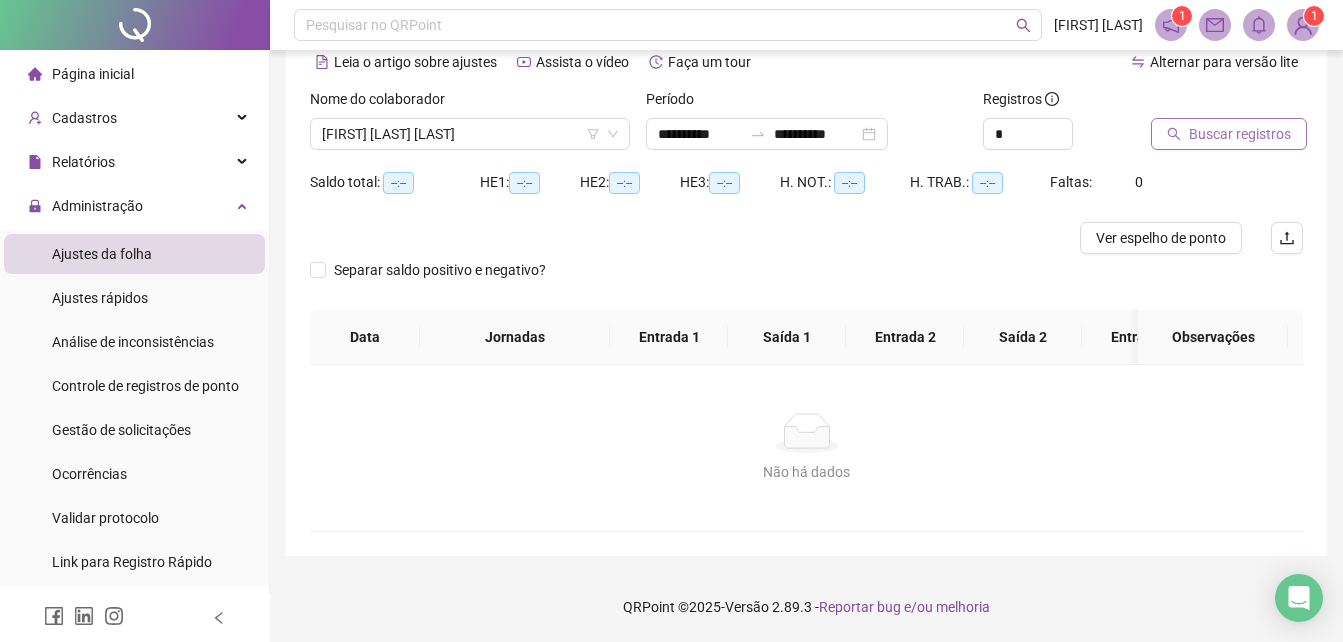 click on "Buscar registros" at bounding box center [1240, 134] 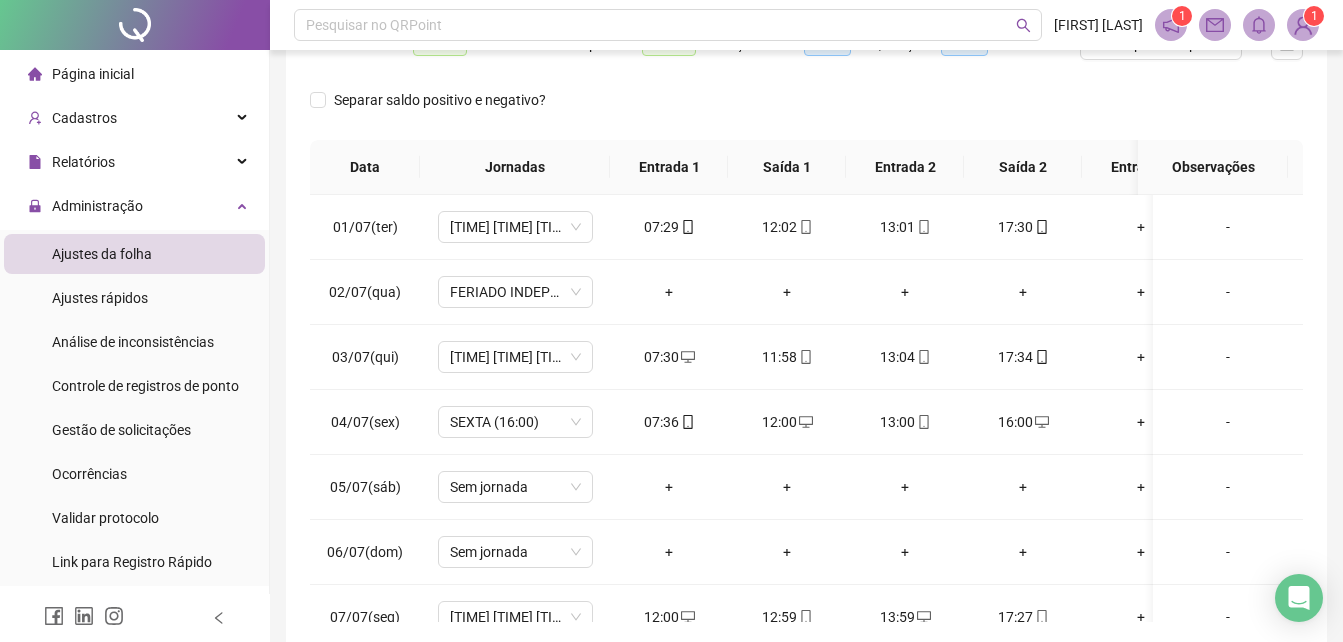 scroll, scrollTop: 296, scrollLeft: 0, axis: vertical 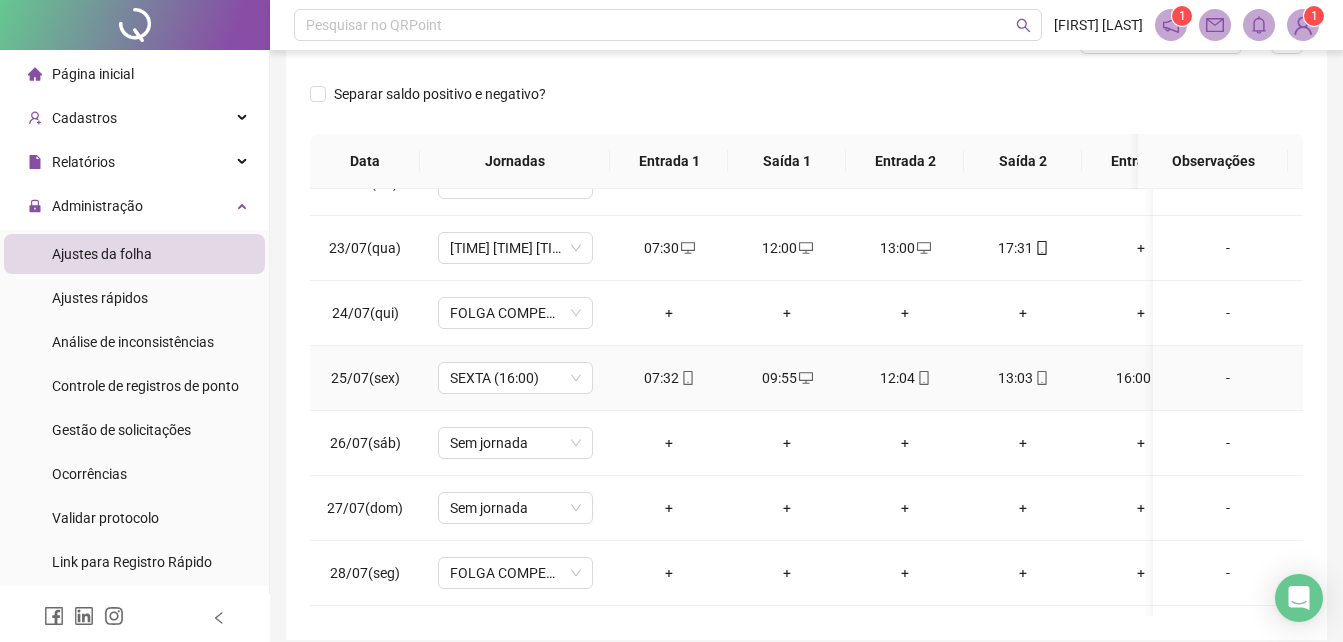 click on "09:55" at bounding box center [787, 378] 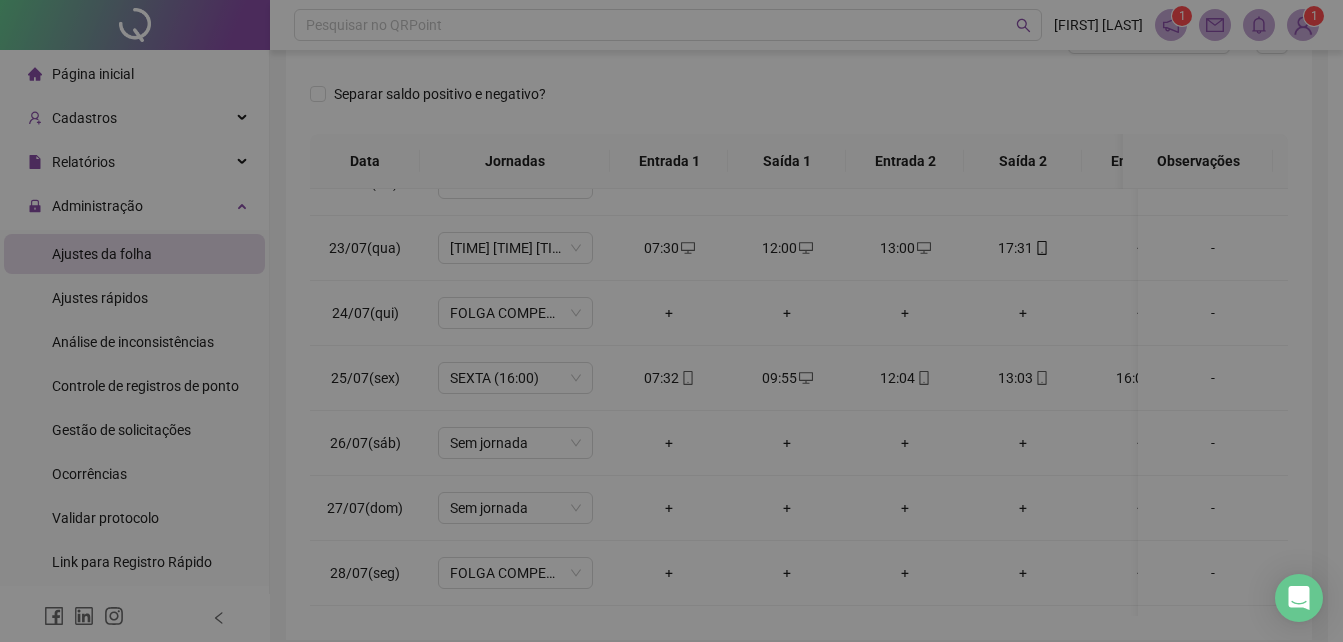 type on "**********" 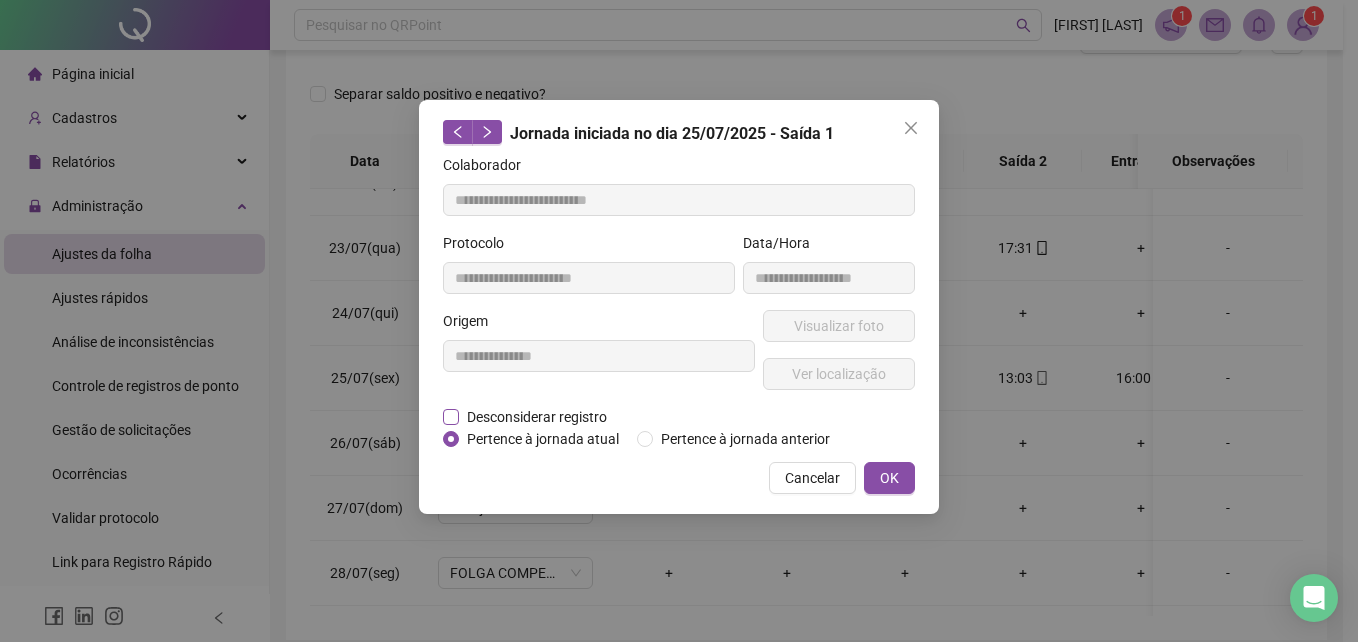 click on "Desconsiderar registro" at bounding box center [537, 417] 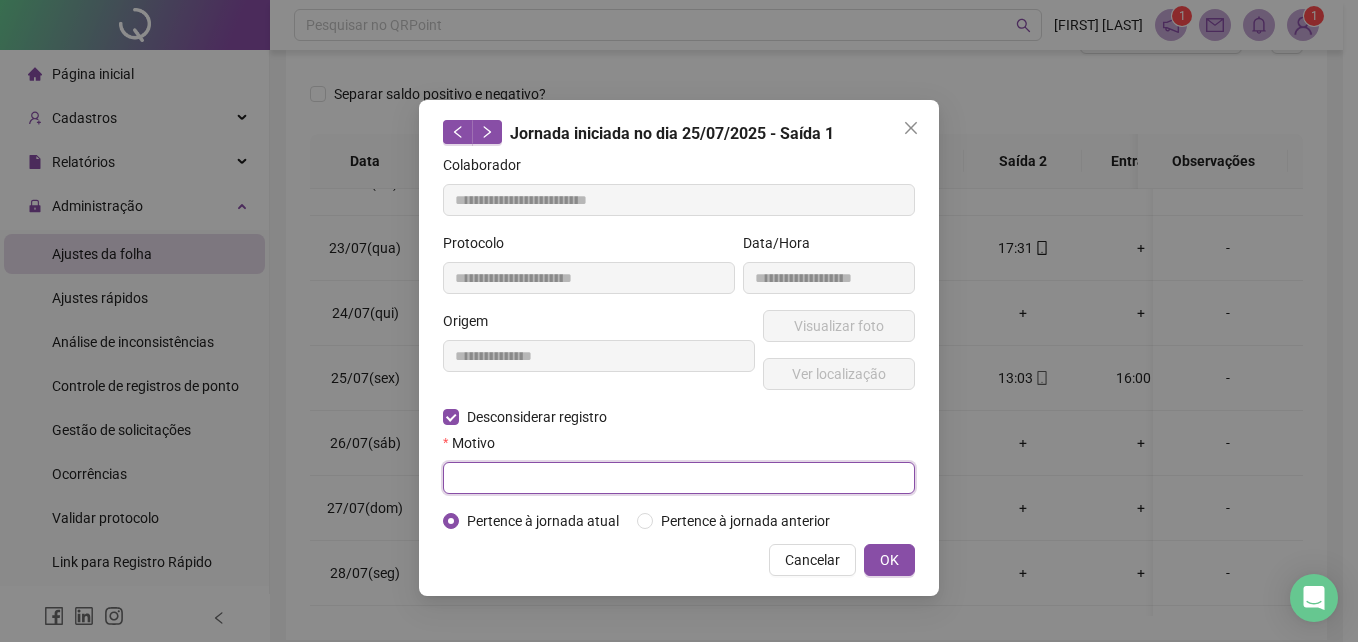 click at bounding box center [679, 478] 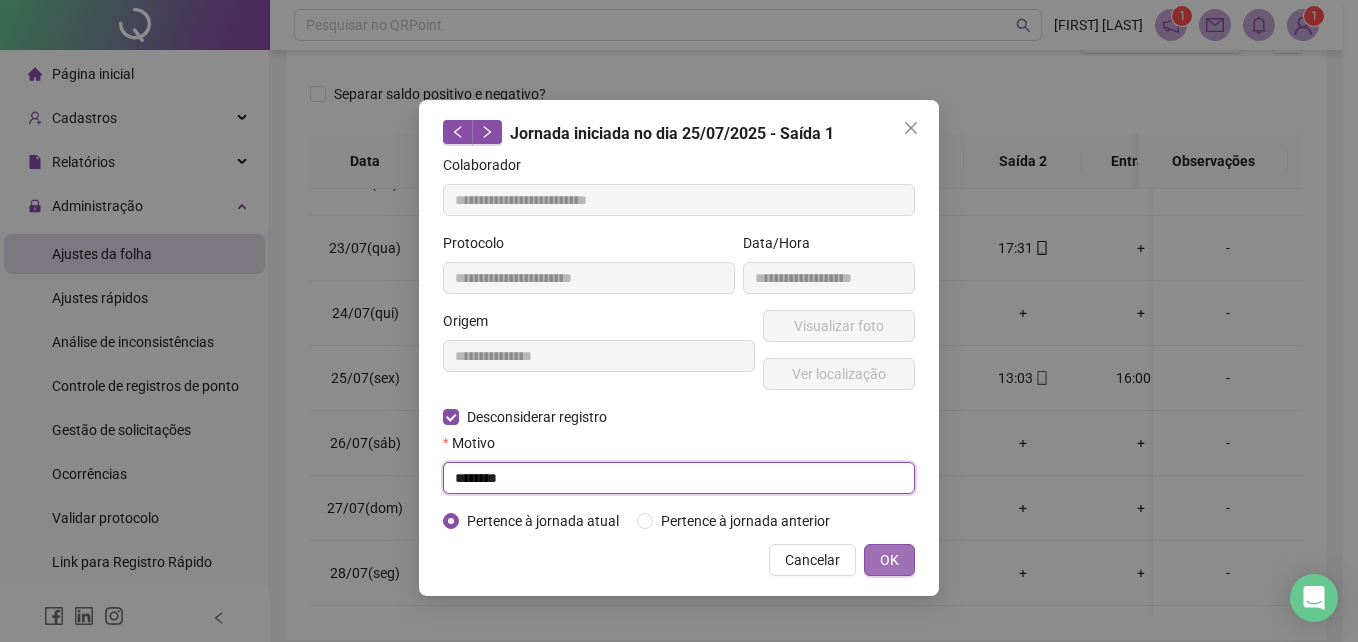type on "********" 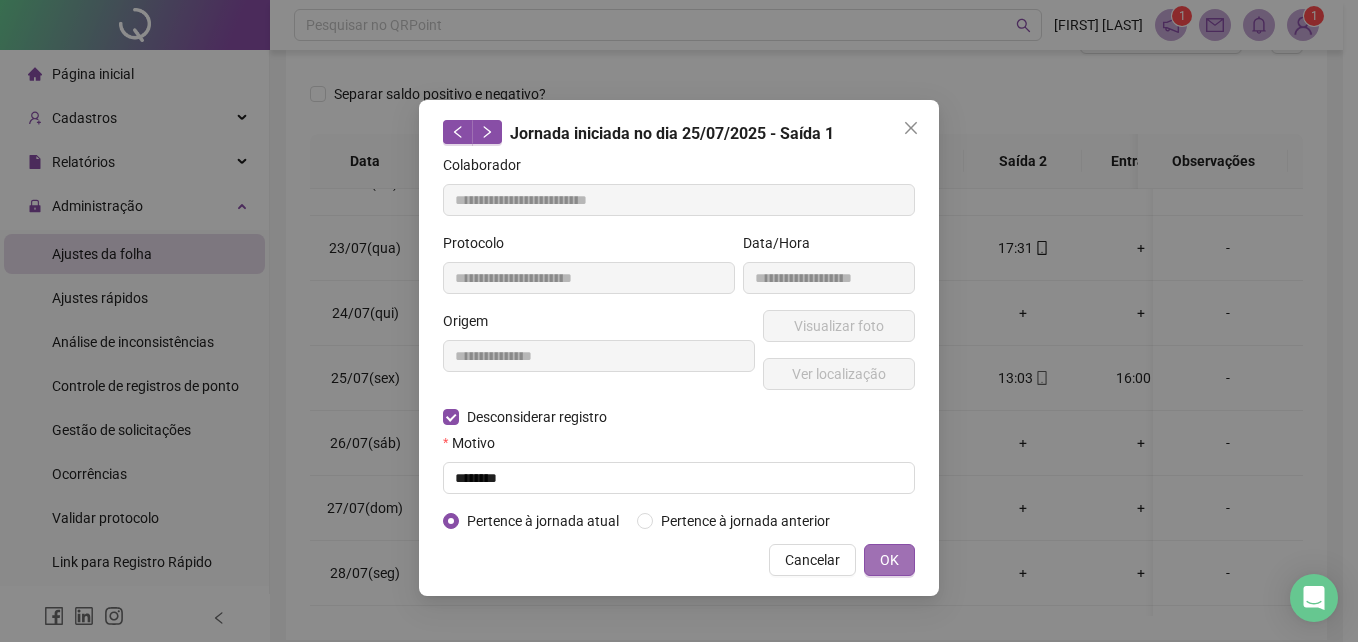 click on "OK" at bounding box center (889, 560) 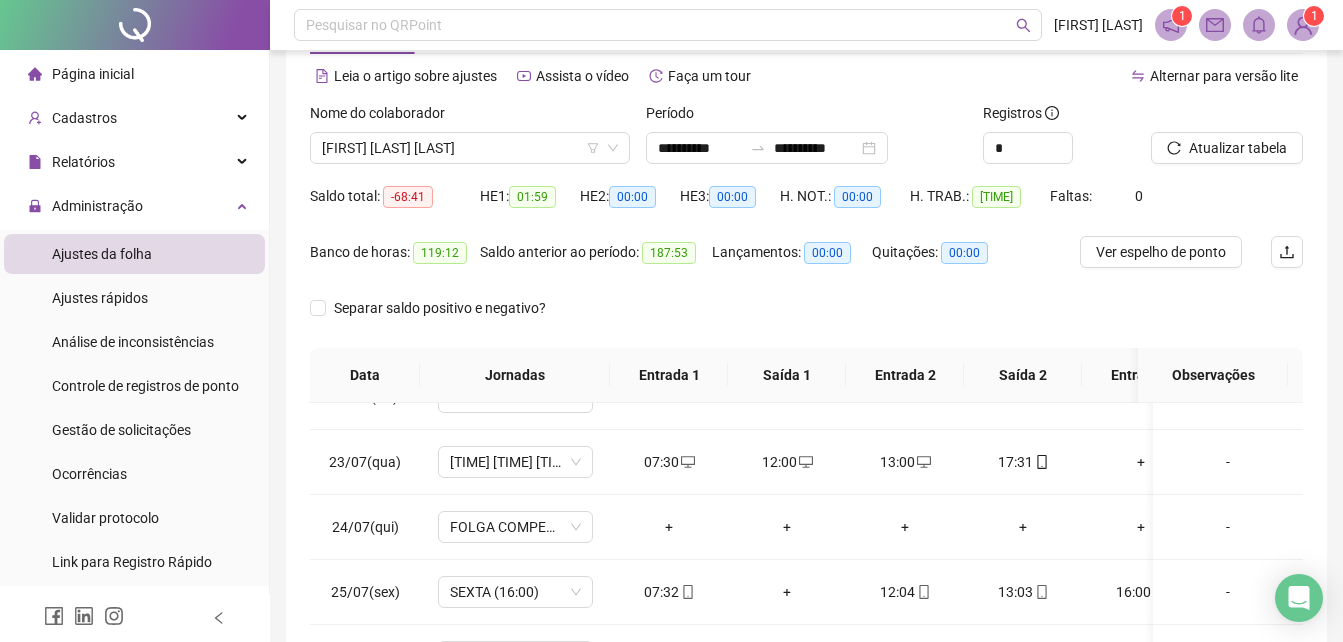 scroll, scrollTop: 117, scrollLeft: 0, axis: vertical 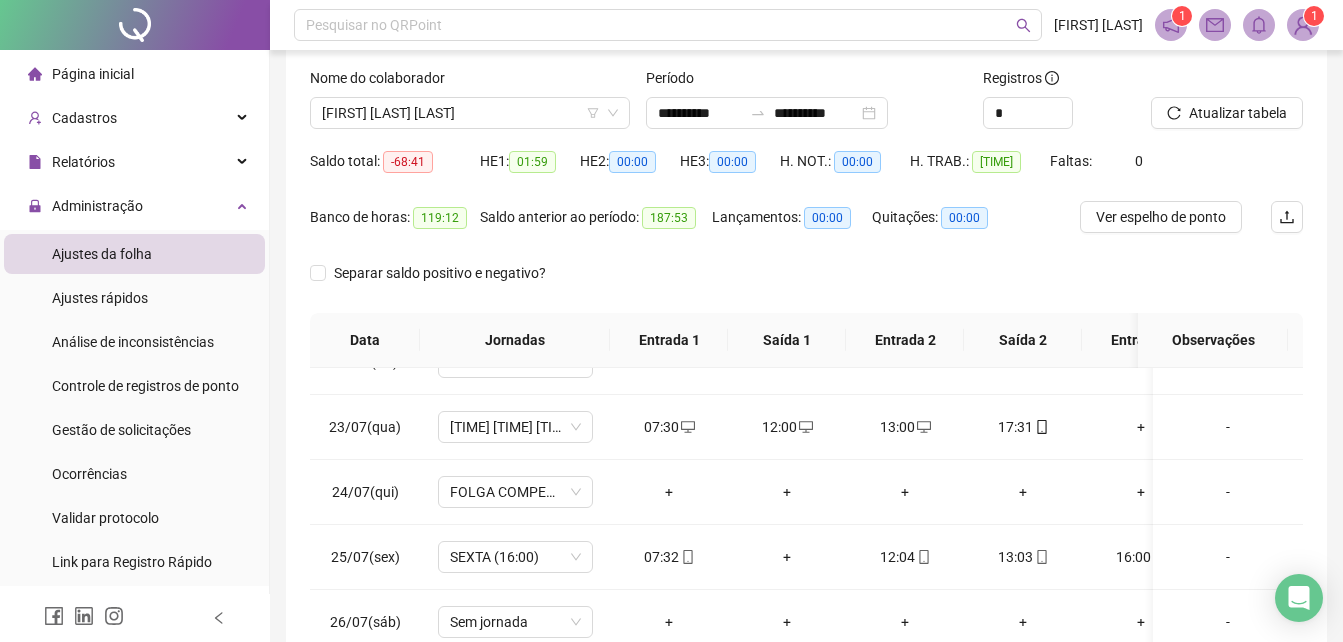 click on "Atualizar tabela" at bounding box center (1238, 113) 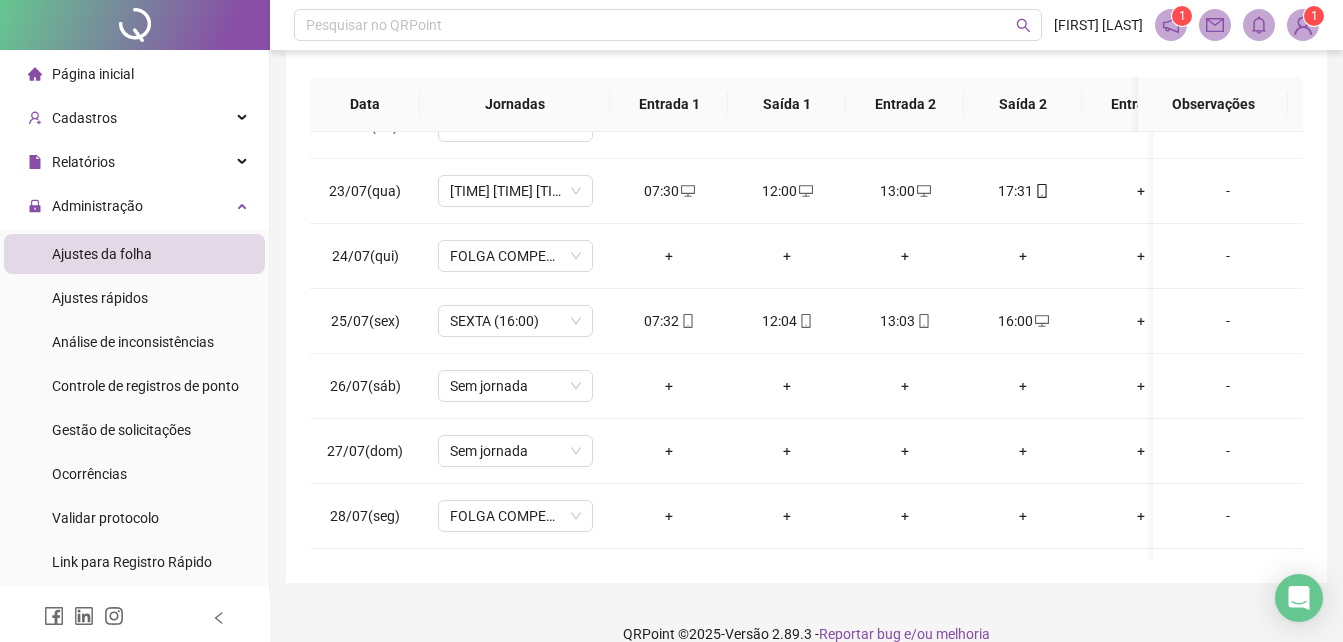 scroll, scrollTop: 380, scrollLeft: 0, axis: vertical 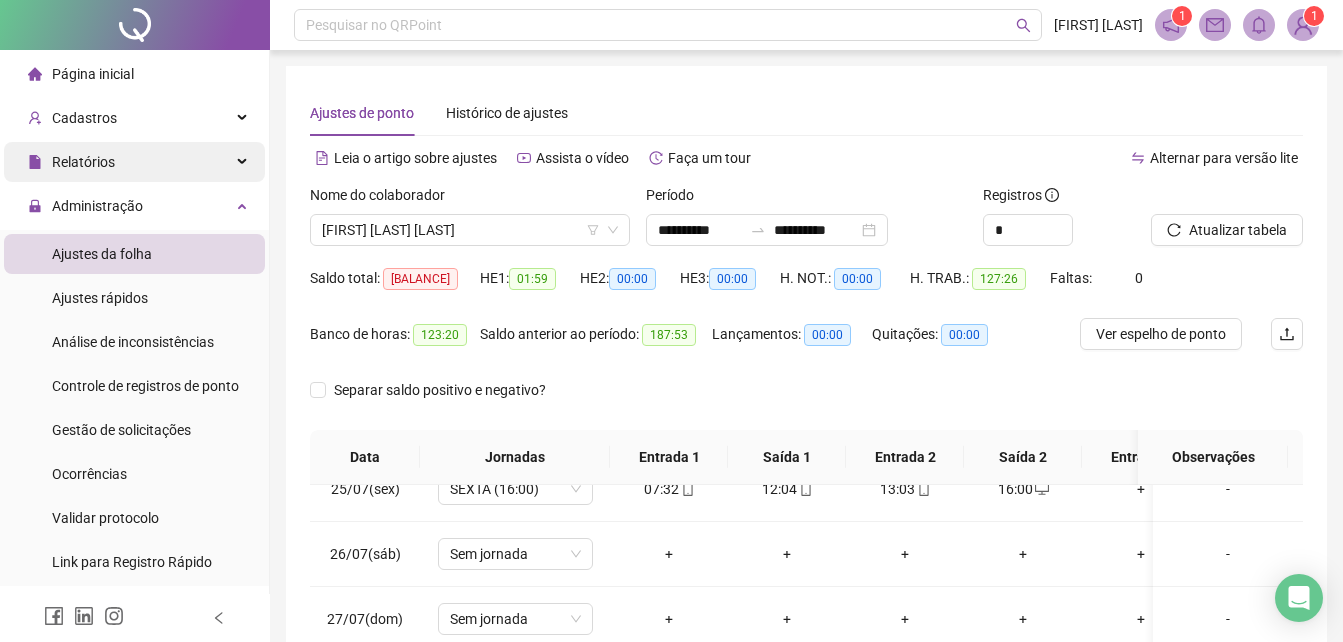 click on "Relatórios" at bounding box center [71, 162] 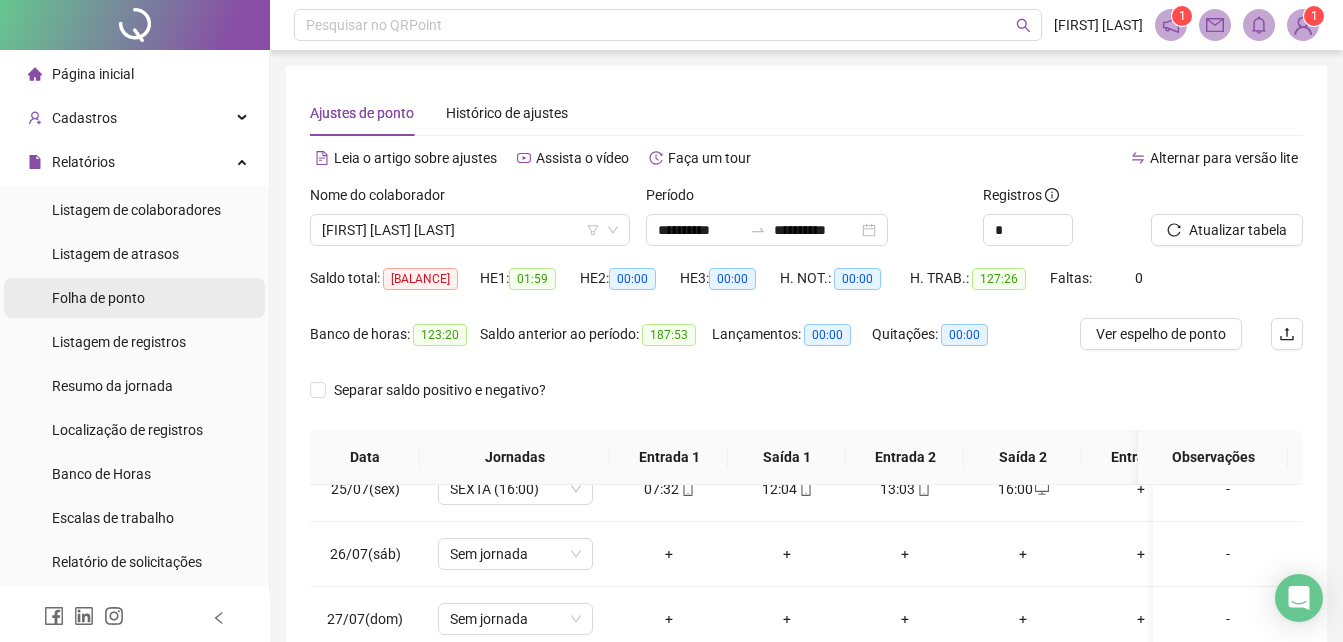 click on "Folha de ponto" at bounding box center [98, 298] 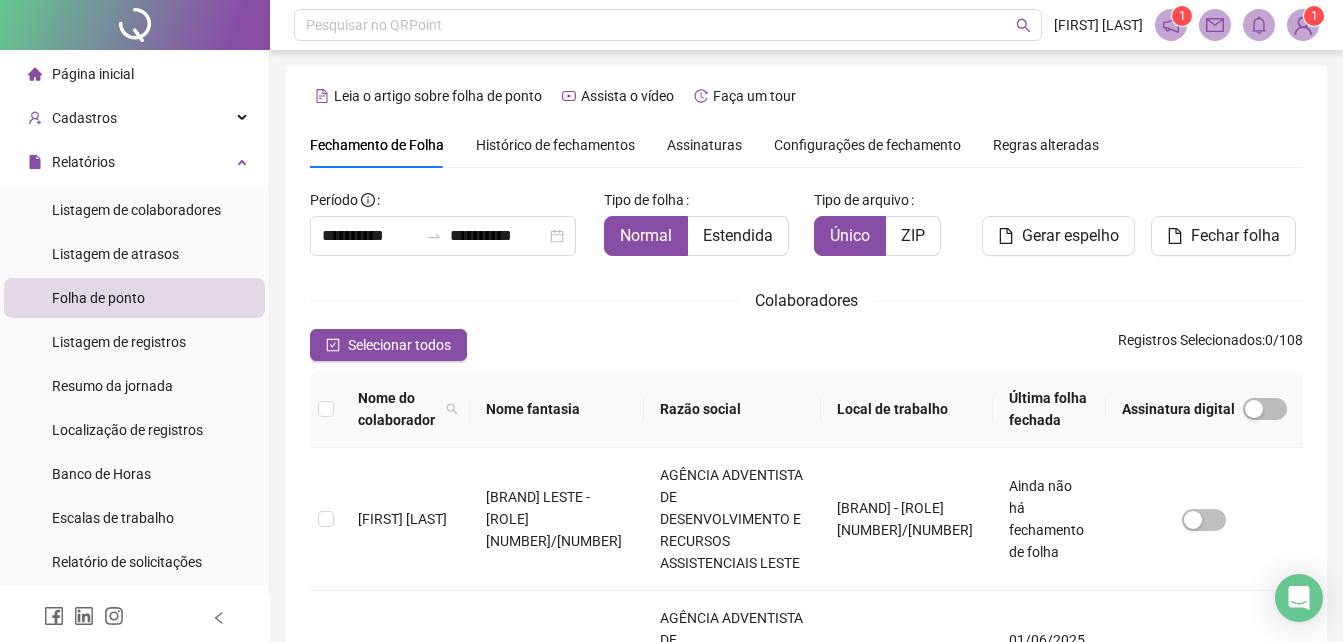 scroll, scrollTop: 89, scrollLeft: 0, axis: vertical 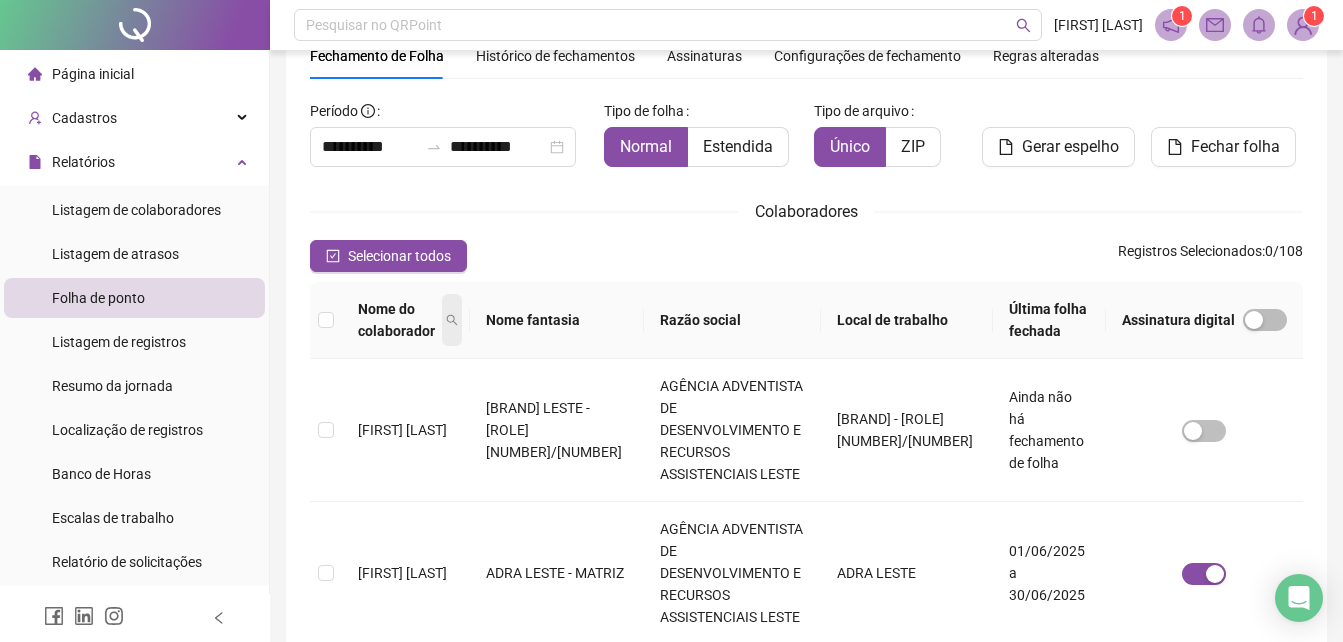 click at bounding box center [452, 320] 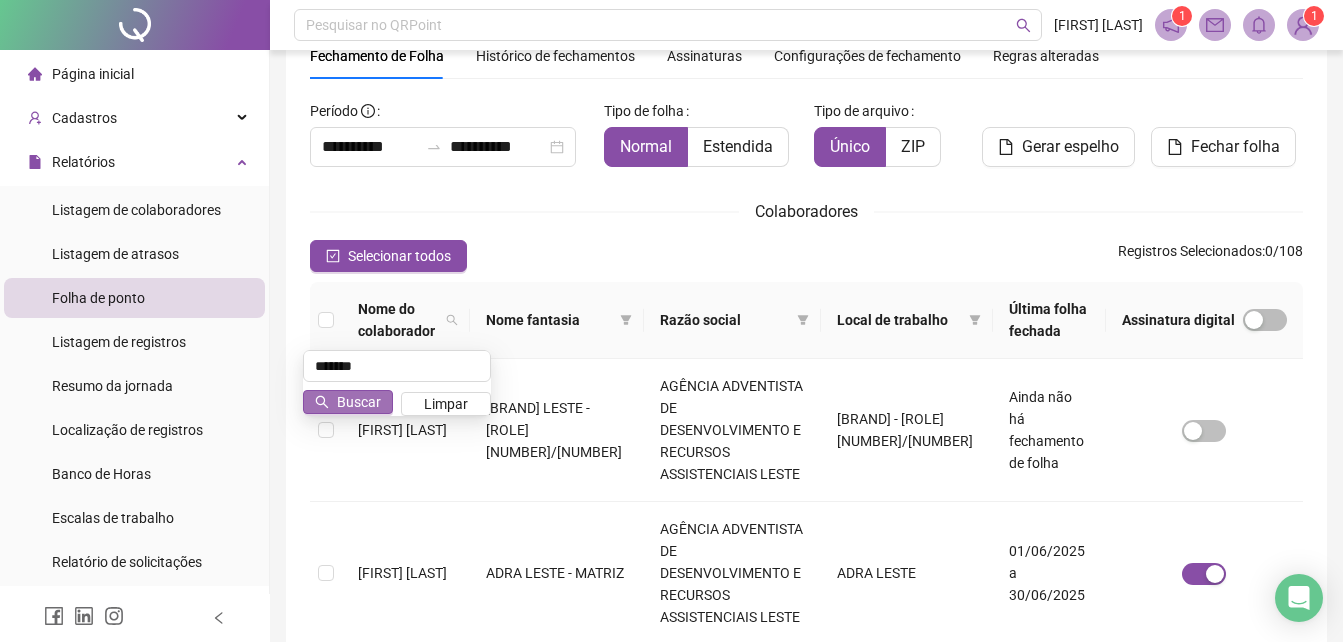 type on "*******" 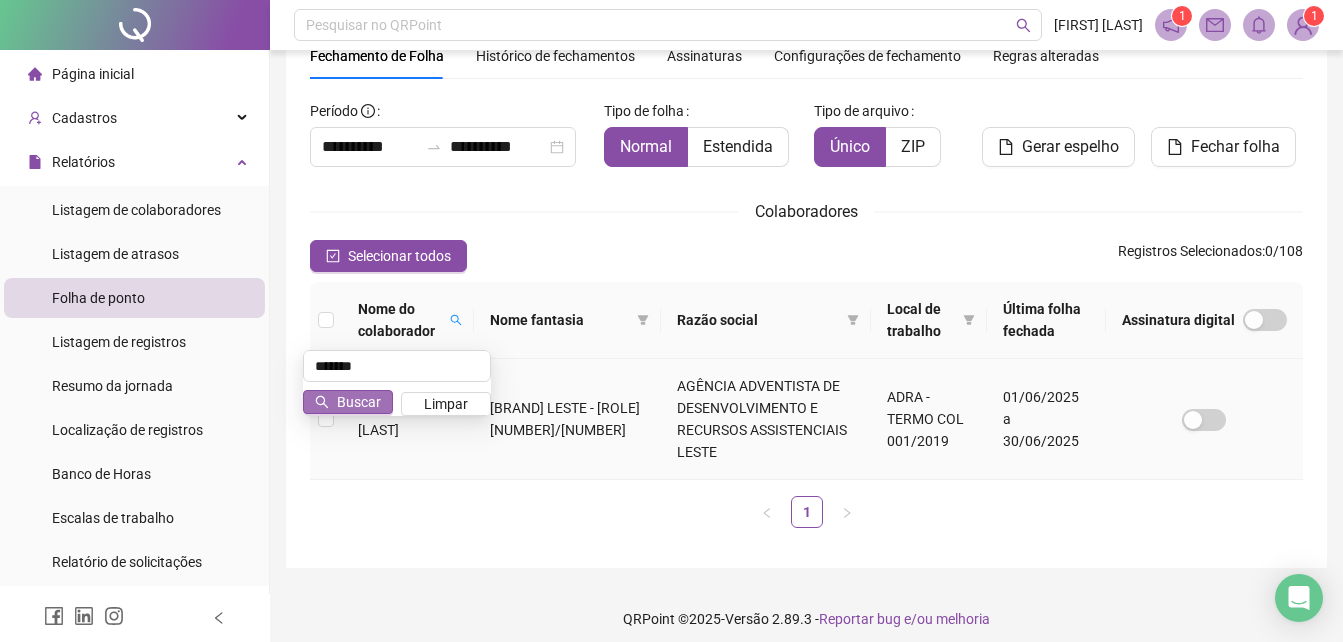 scroll, scrollTop: 79, scrollLeft: 0, axis: vertical 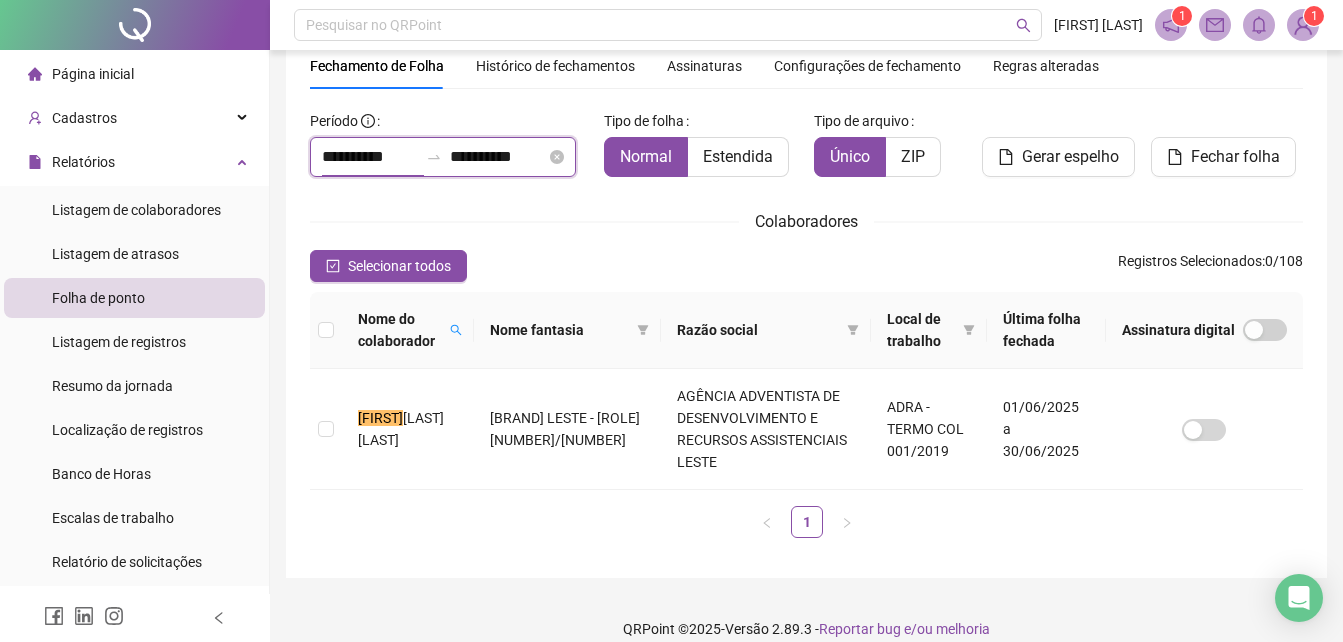 click on "**********" at bounding box center (370, 157) 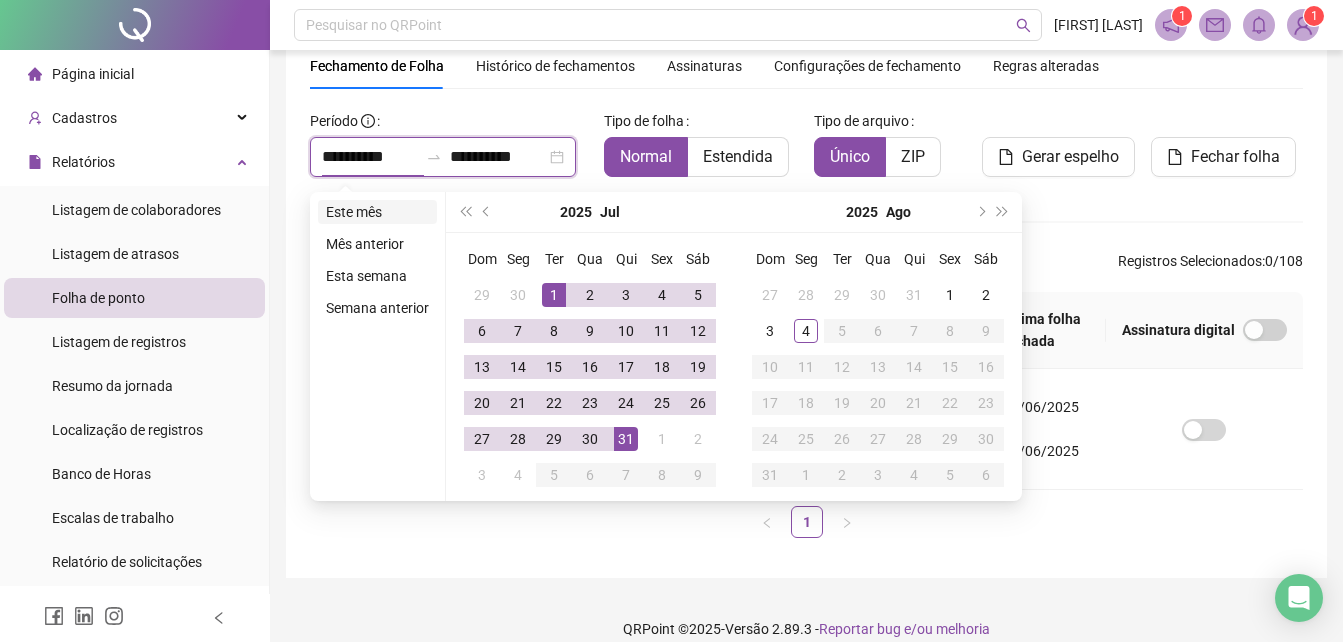type on "**********" 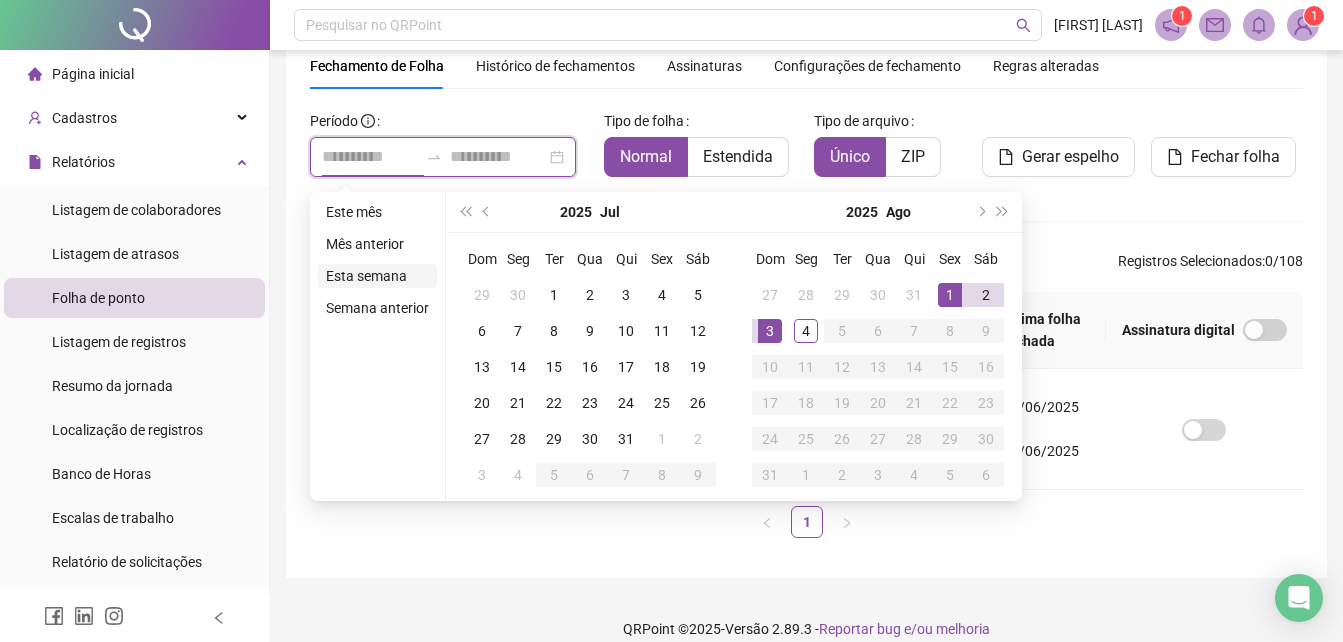 type on "**********" 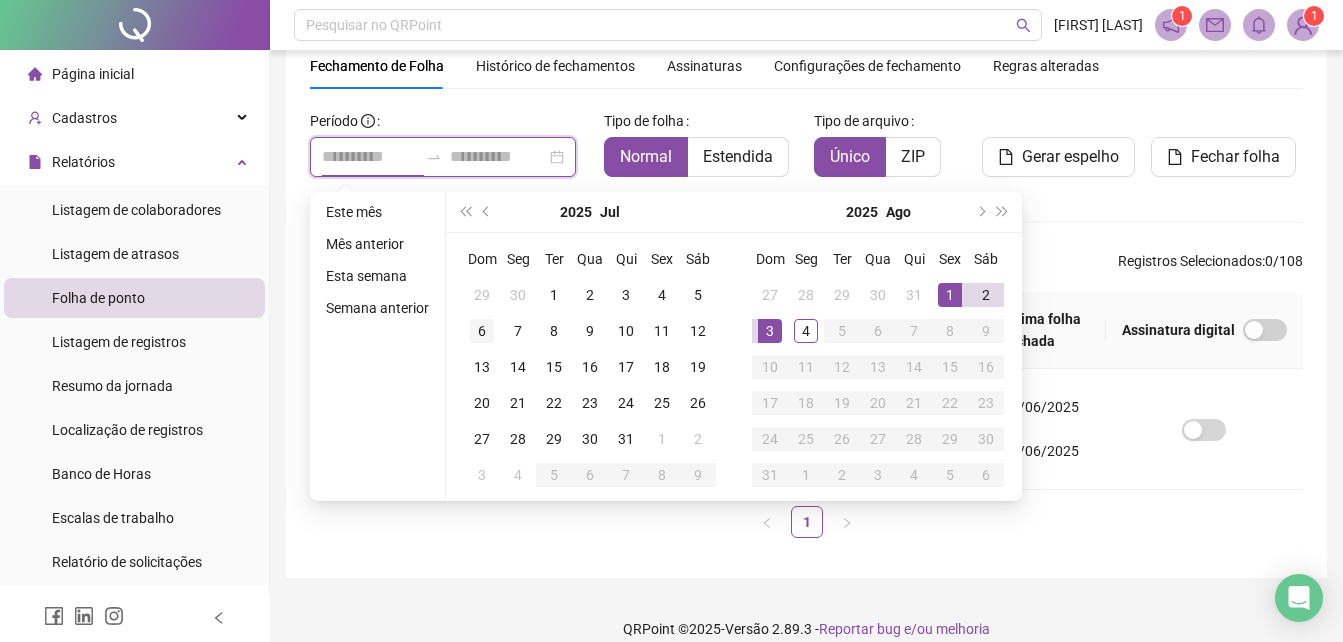 type on "**********" 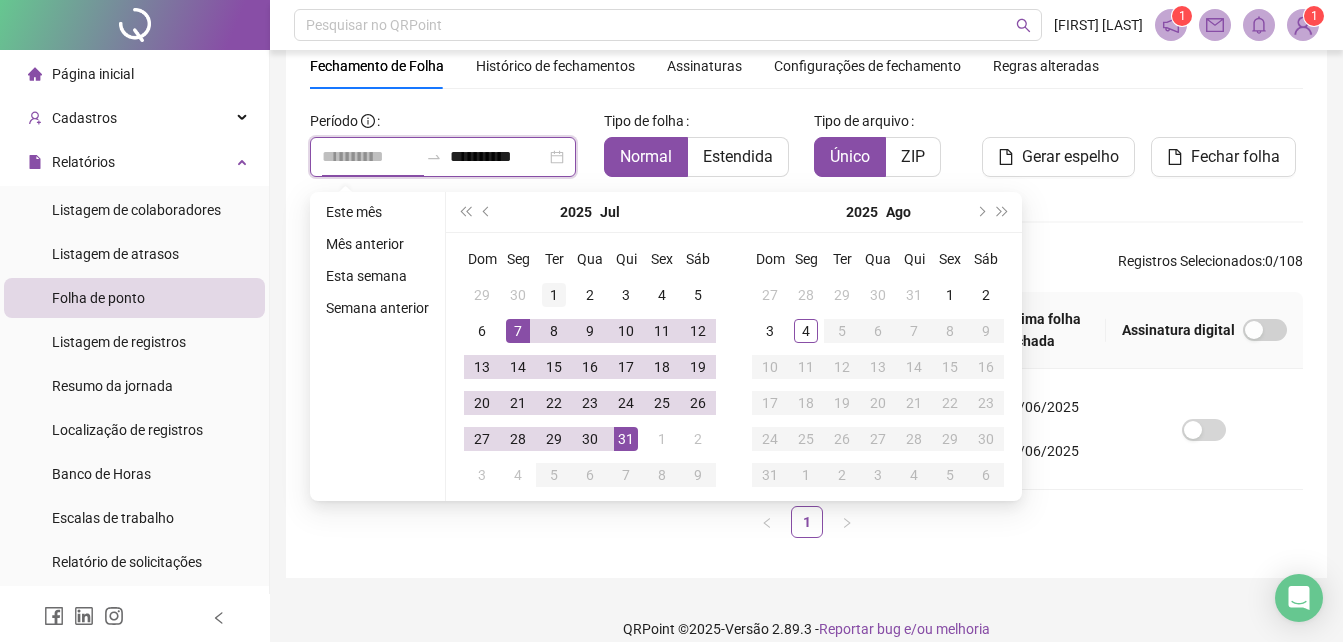 type on "**********" 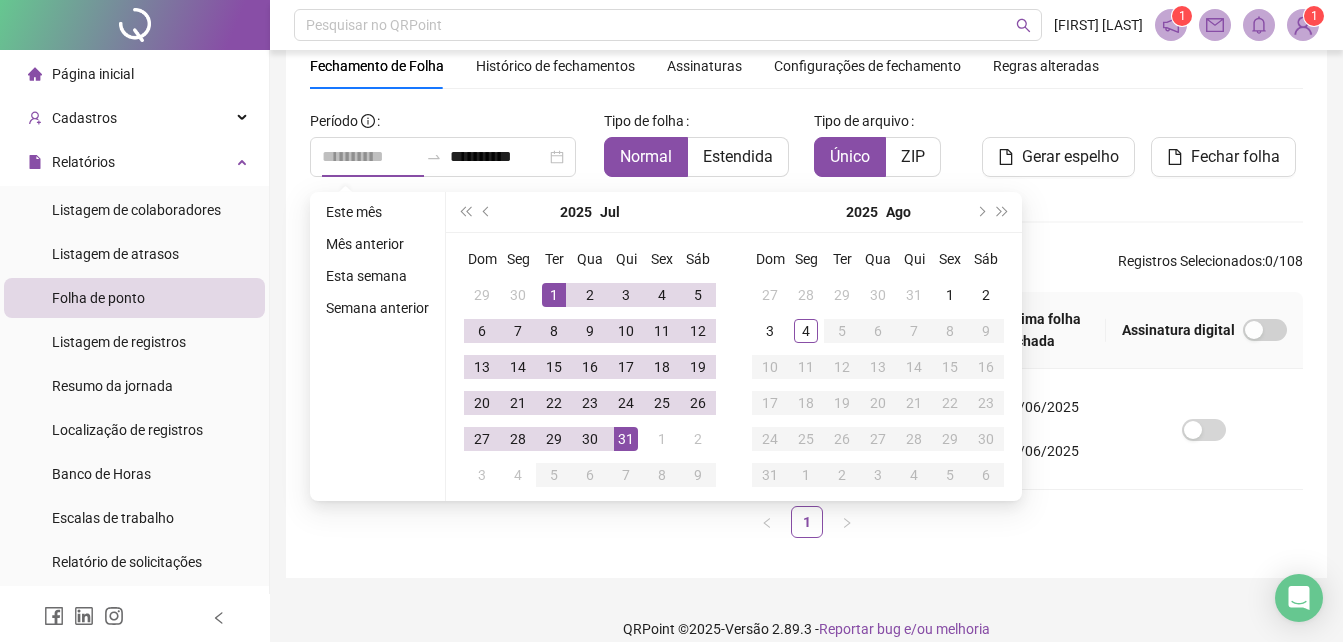 click on "1" at bounding box center (554, 295) 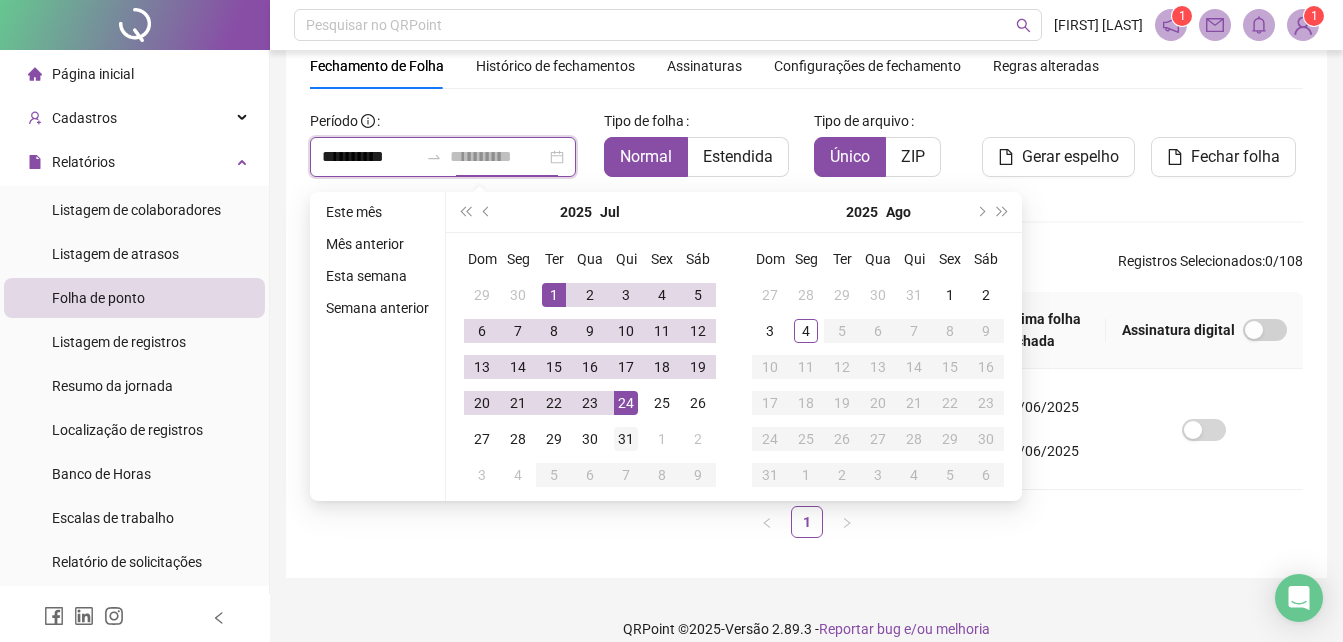 type on "**********" 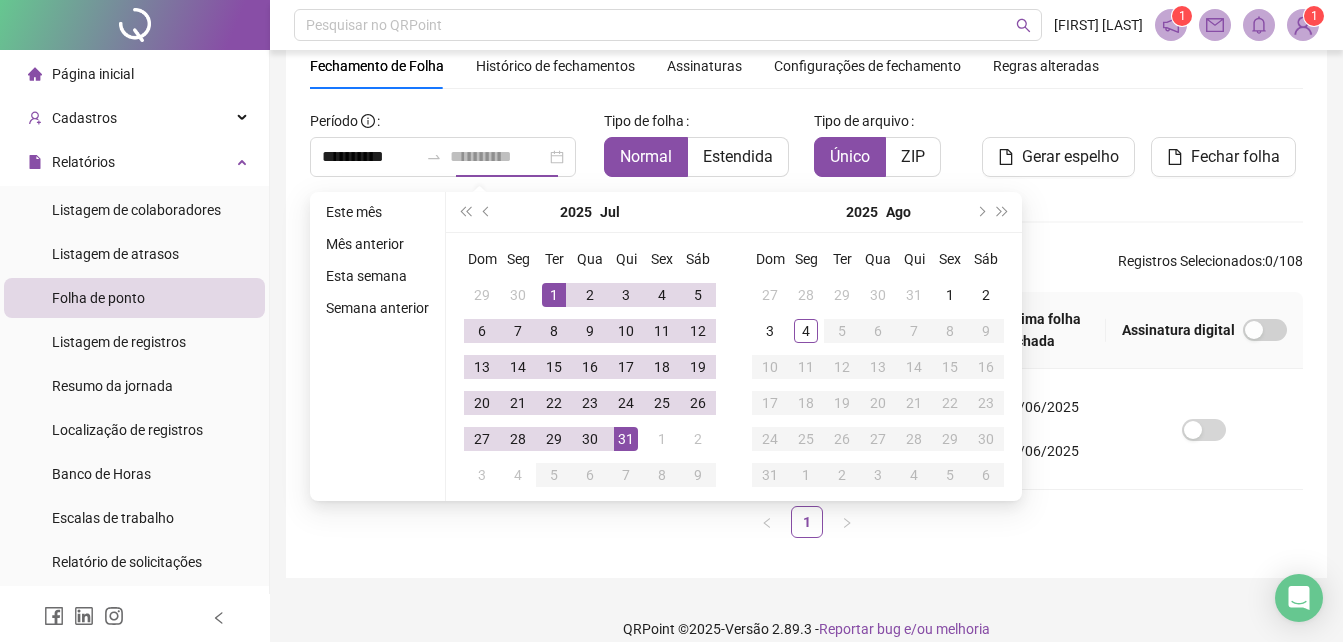 click on "31" at bounding box center [626, 439] 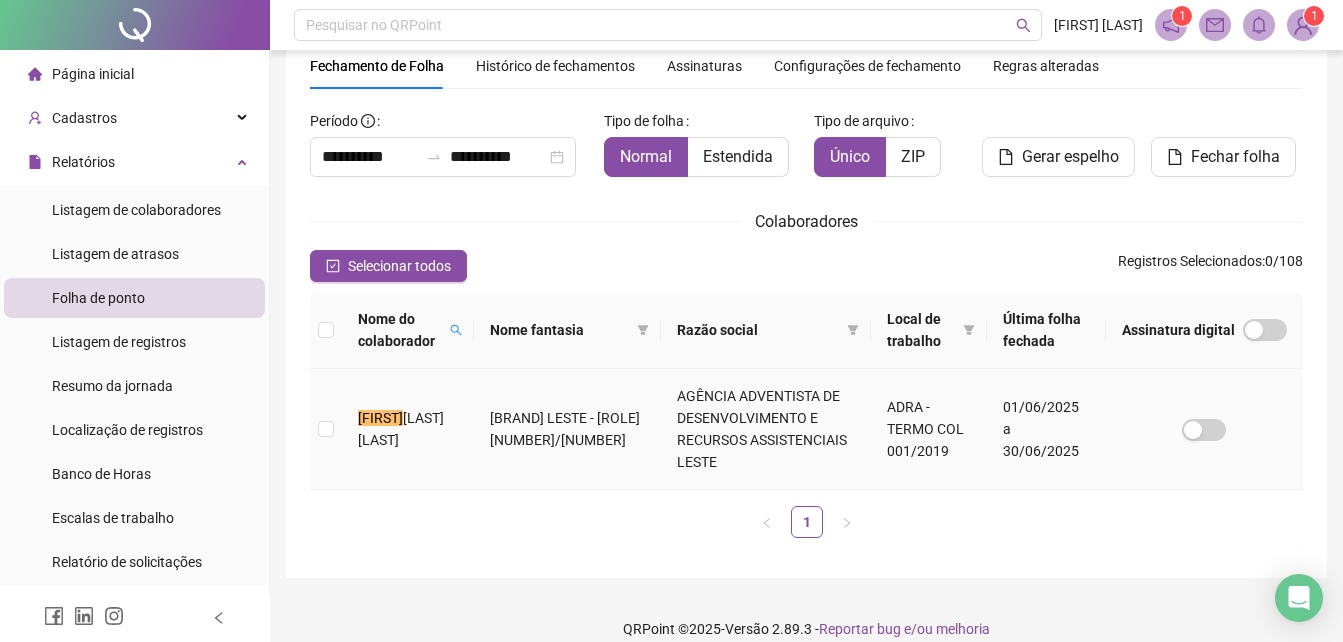 click on "[LAST] [LAST]" at bounding box center (401, 429) 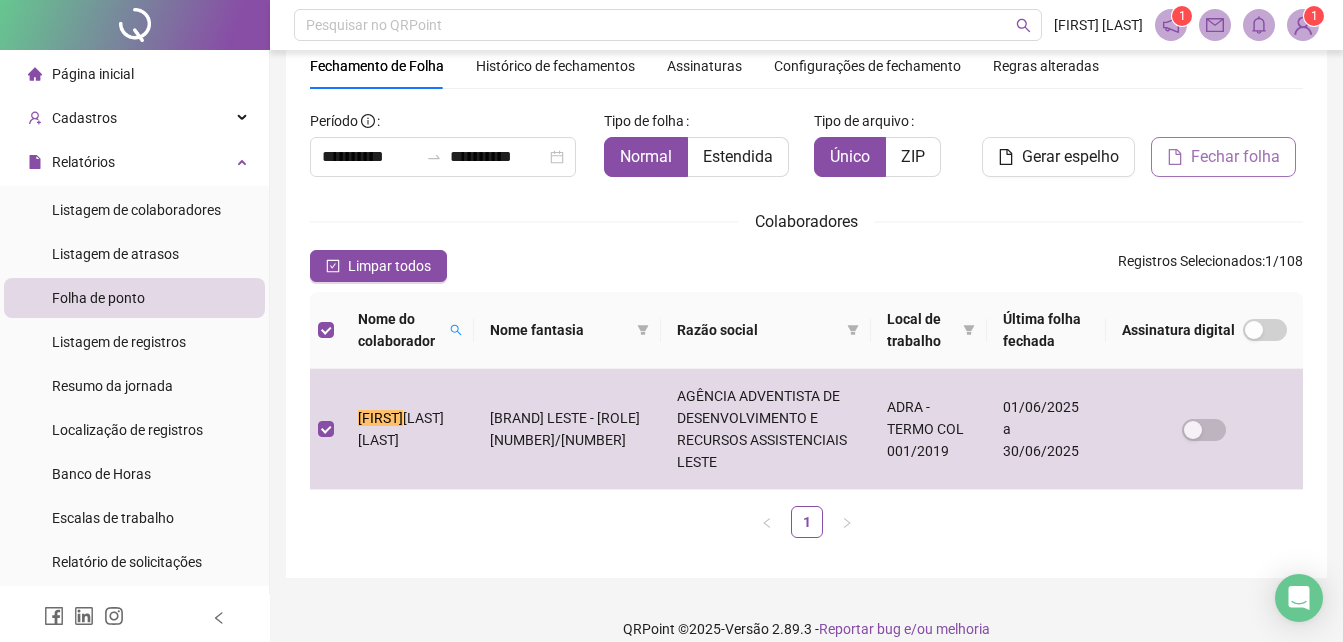 click on "Fechar folha" at bounding box center [1235, 157] 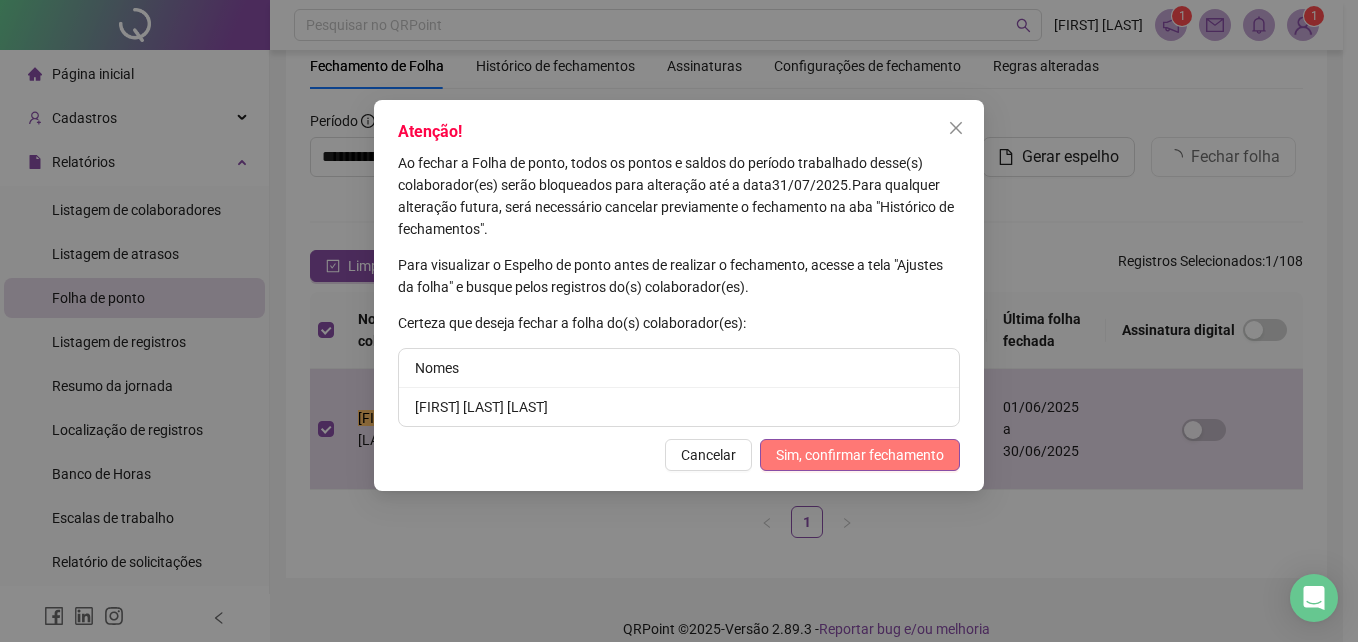 click on "Sim, confirmar fechamento" at bounding box center (860, 455) 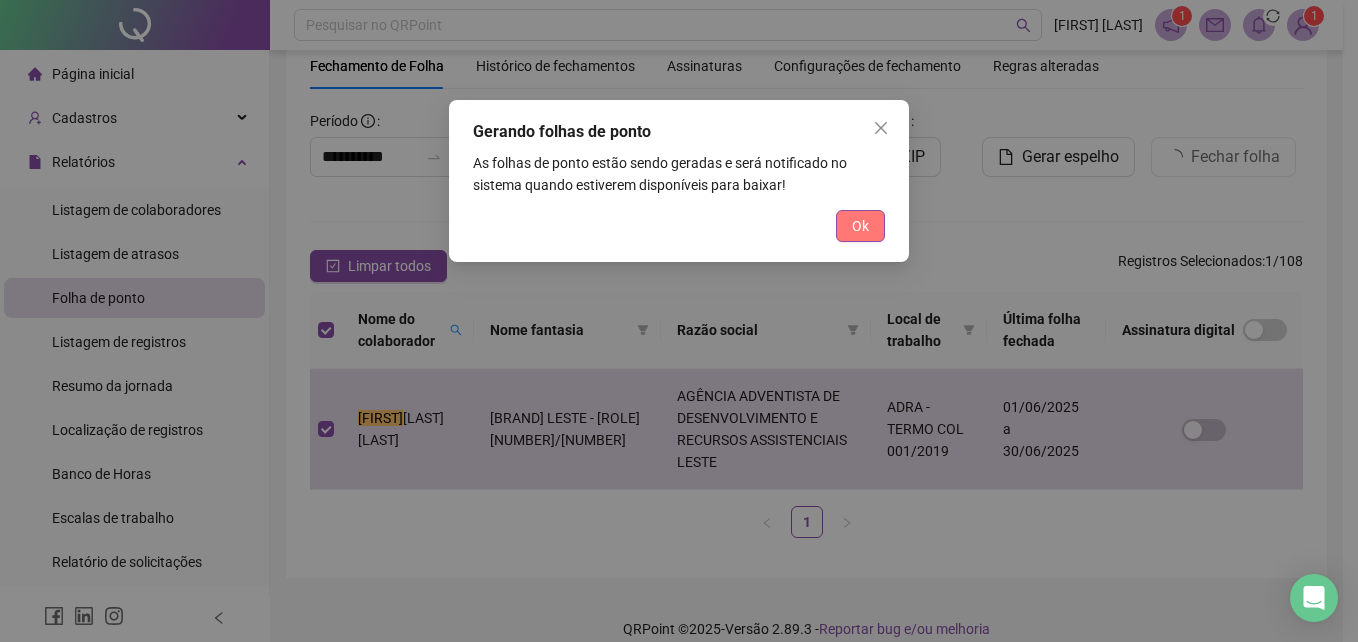 click on "Ok" at bounding box center (860, 226) 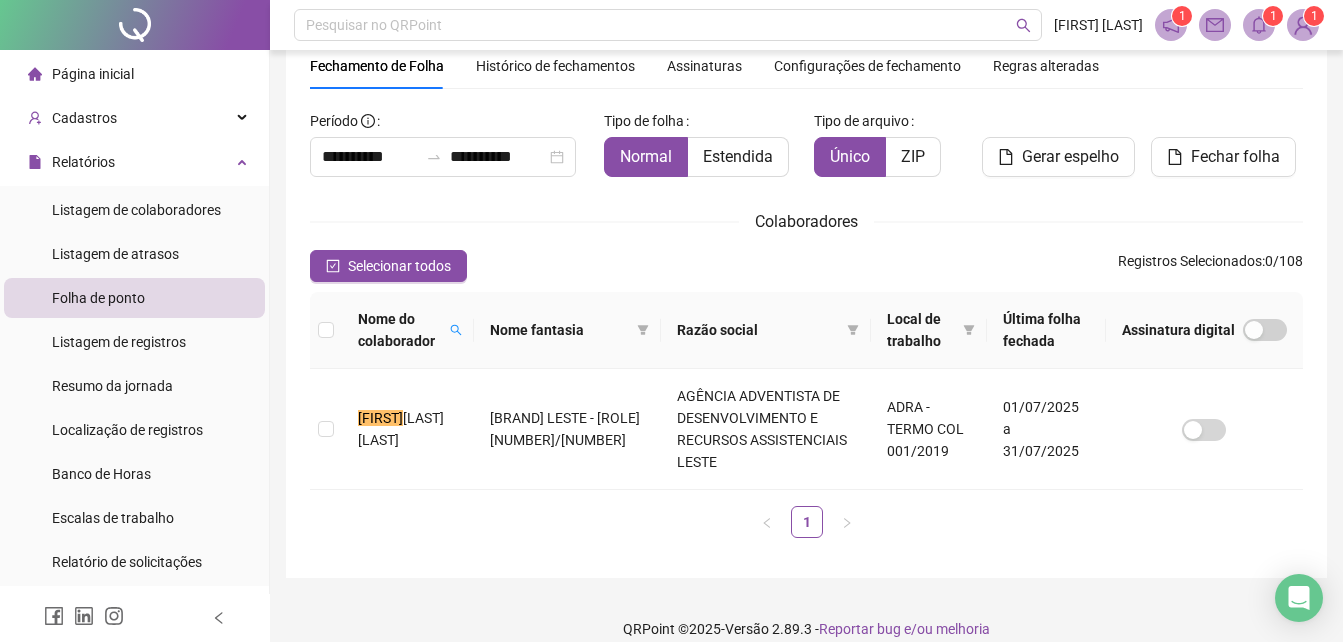 click at bounding box center (1259, 25) 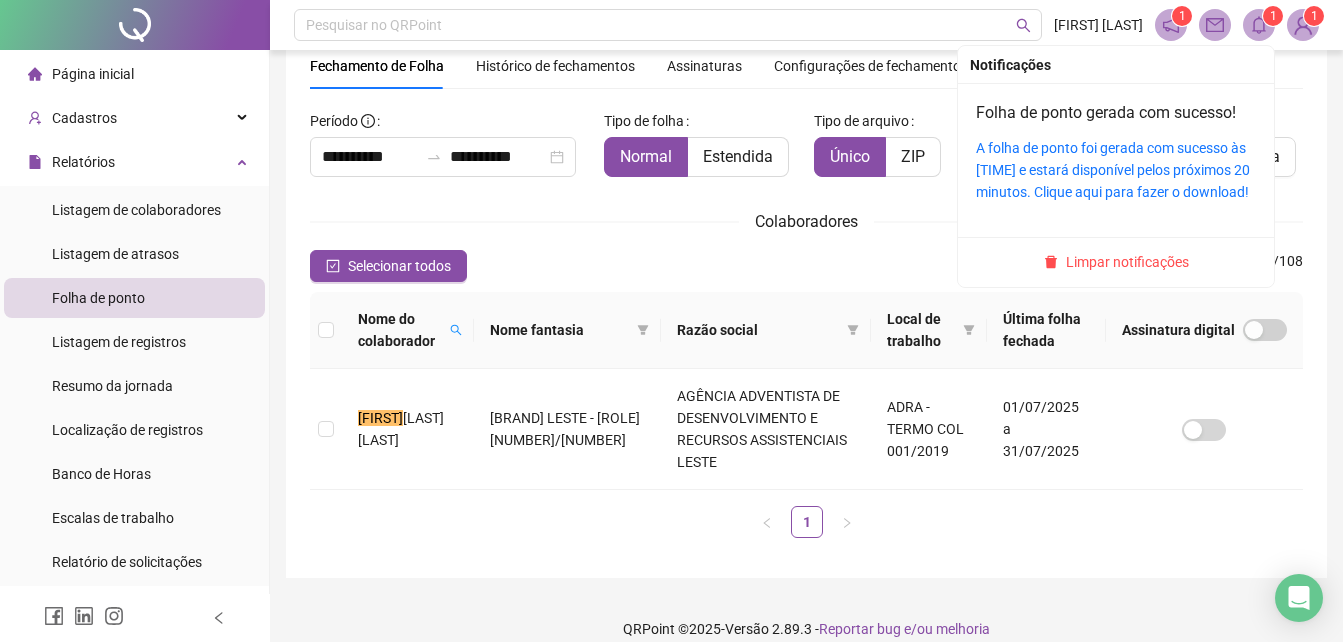 click on "A folha de ponto foi gerada com sucesso às [TIME] e estará disponível pelos próximos 20 minutos.
Clique aqui para fazer o download!" at bounding box center (1116, 170) 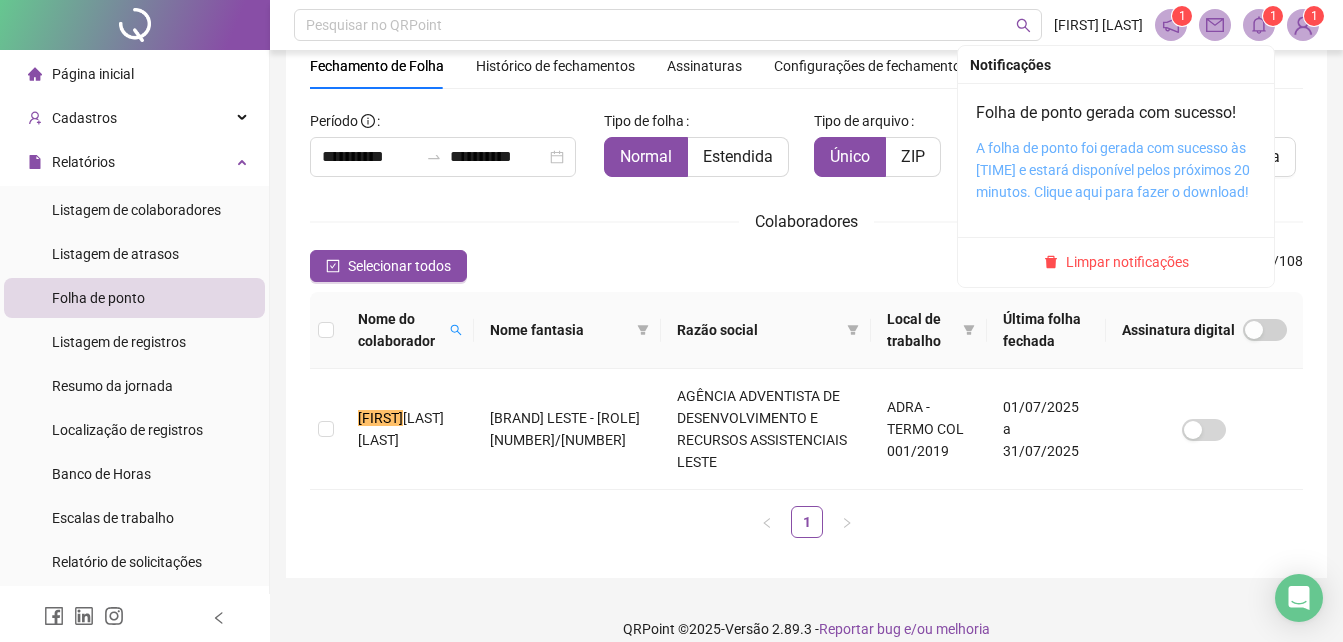 click on "A folha de ponto foi gerada com sucesso às [TIME] e estará disponível pelos próximos 20 minutos.
Clique aqui para fazer o download!" at bounding box center [1113, 170] 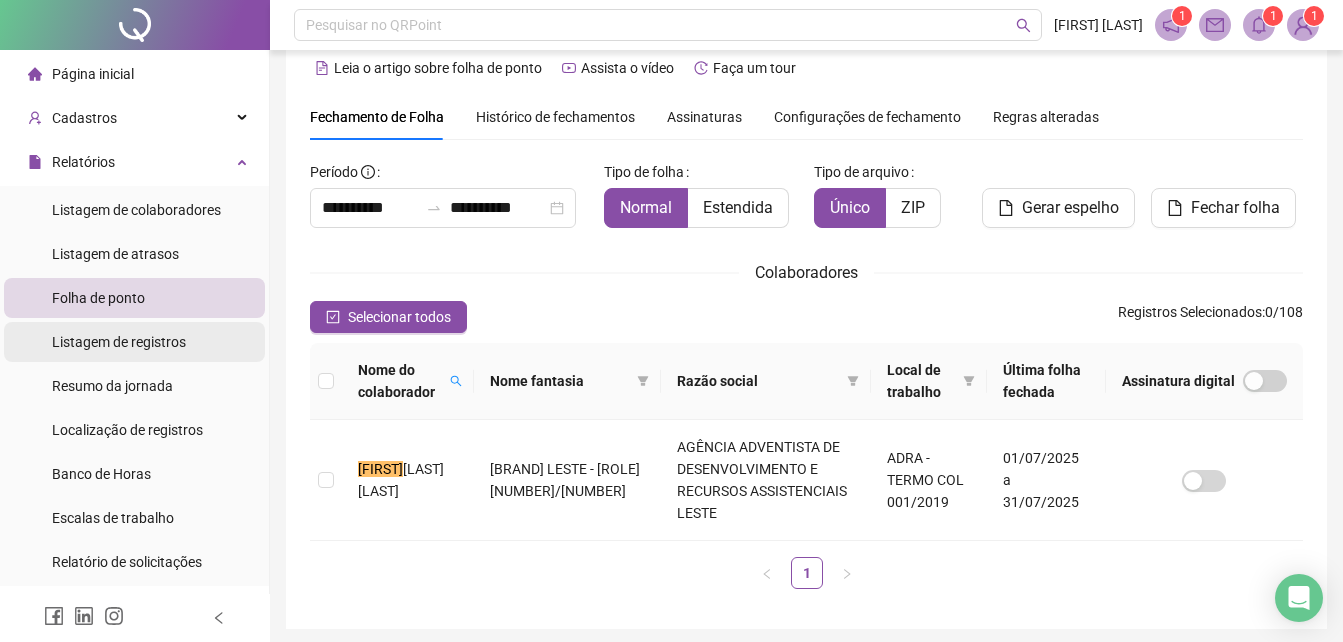 scroll, scrollTop: 0, scrollLeft: 0, axis: both 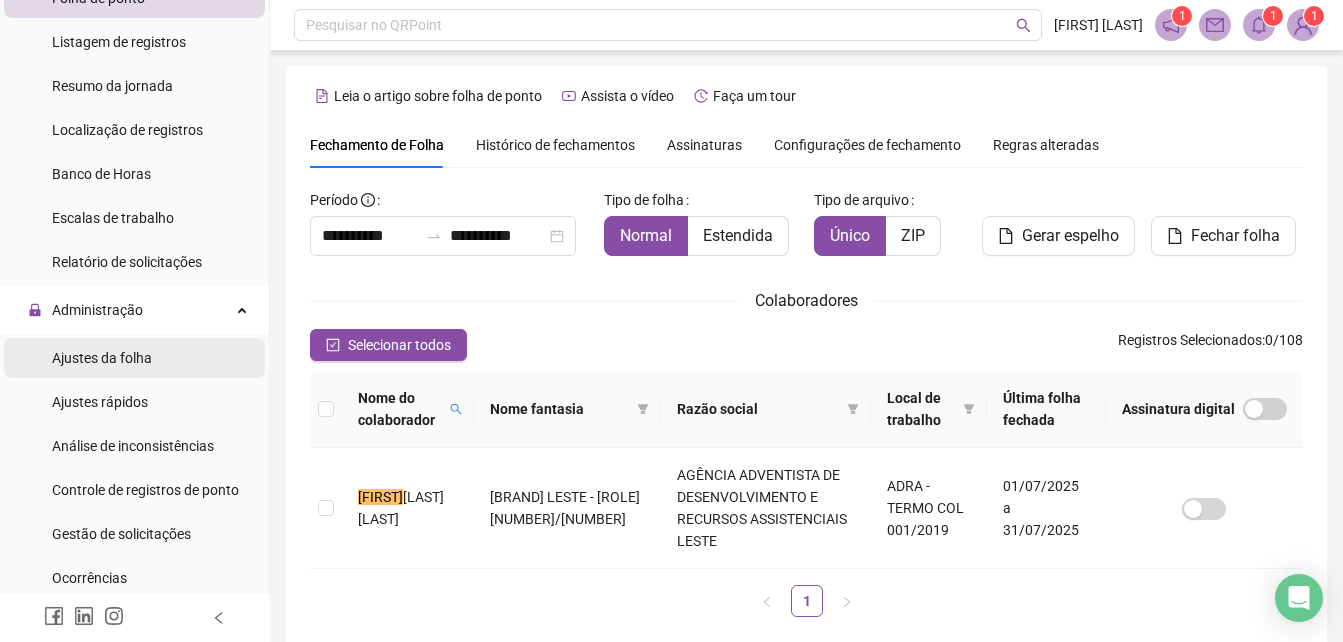 click on "Ajustes da folha" at bounding box center (102, 358) 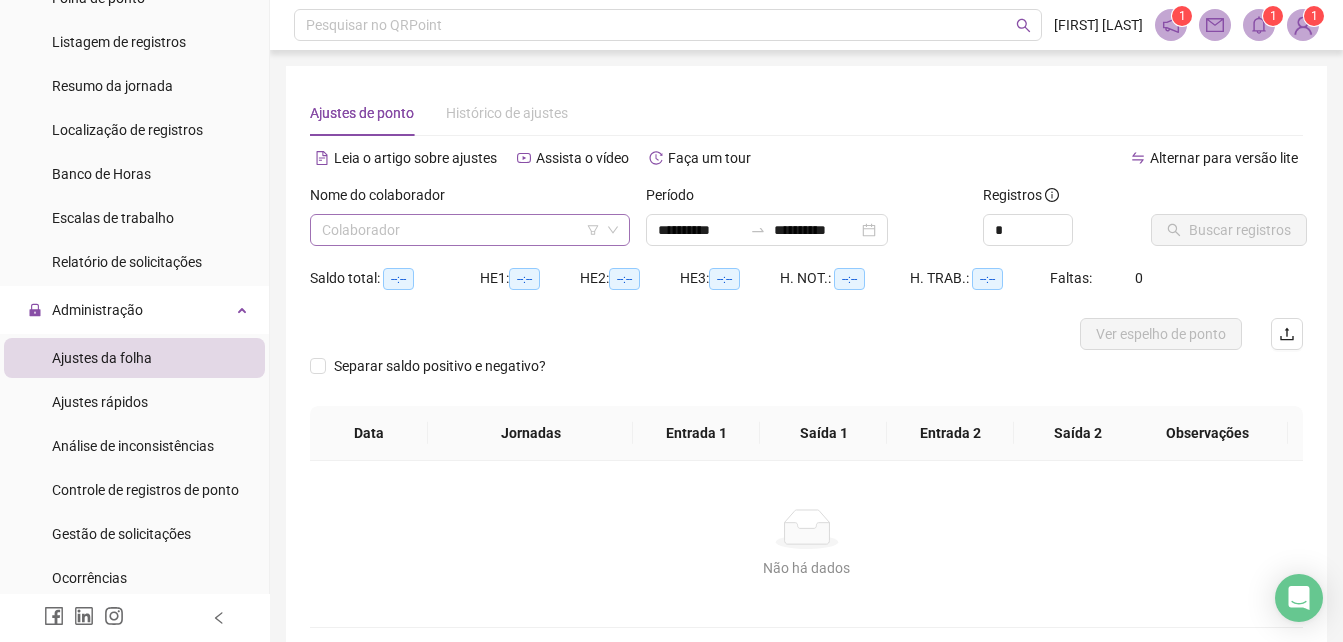 click at bounding box center (461, 230) 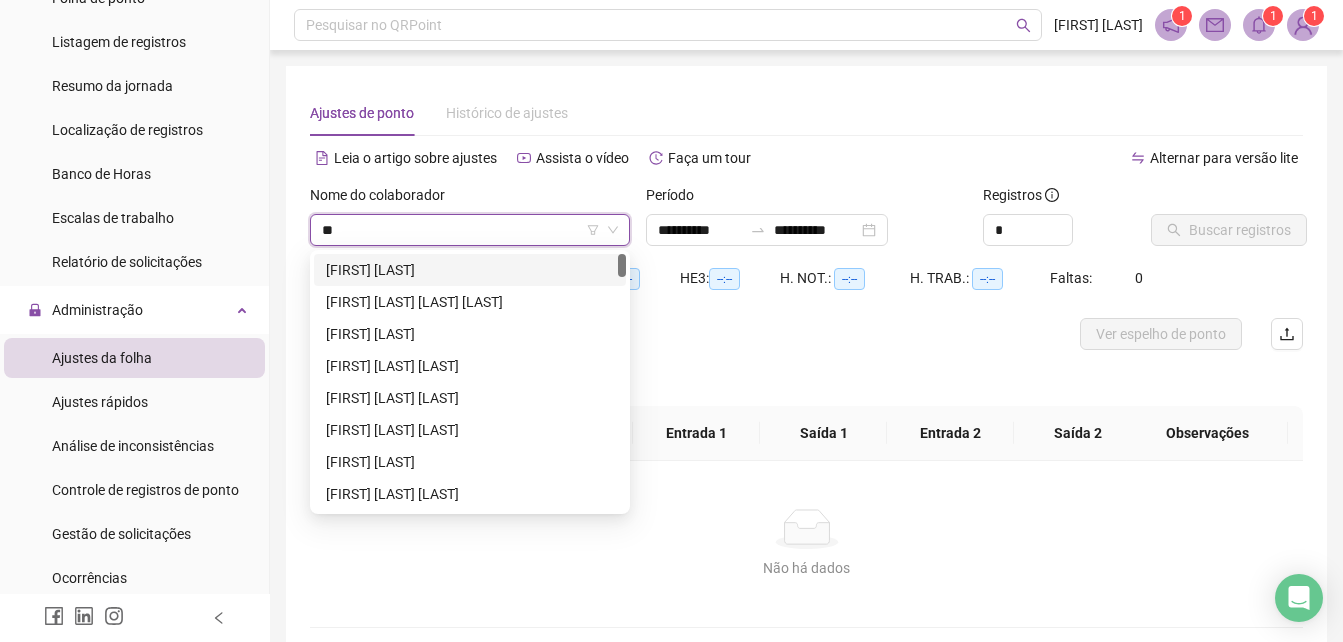 type on "***" 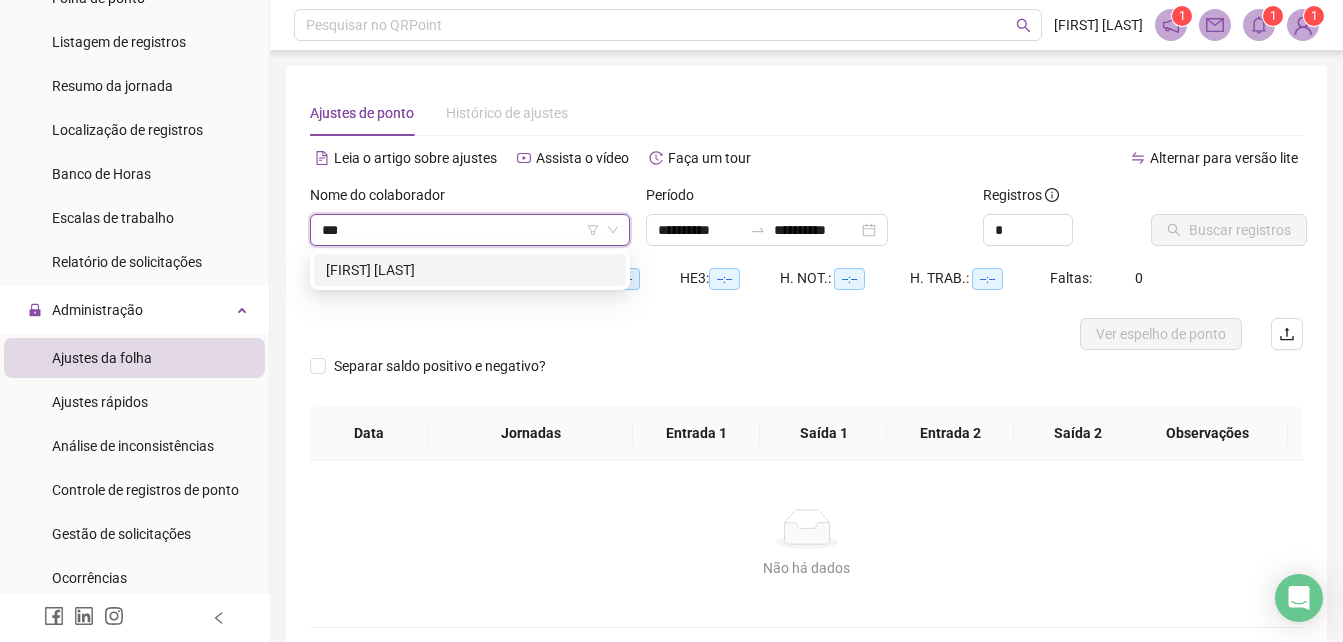 click on "[FIRST] [LAST]" at bounding box center [470, 270] 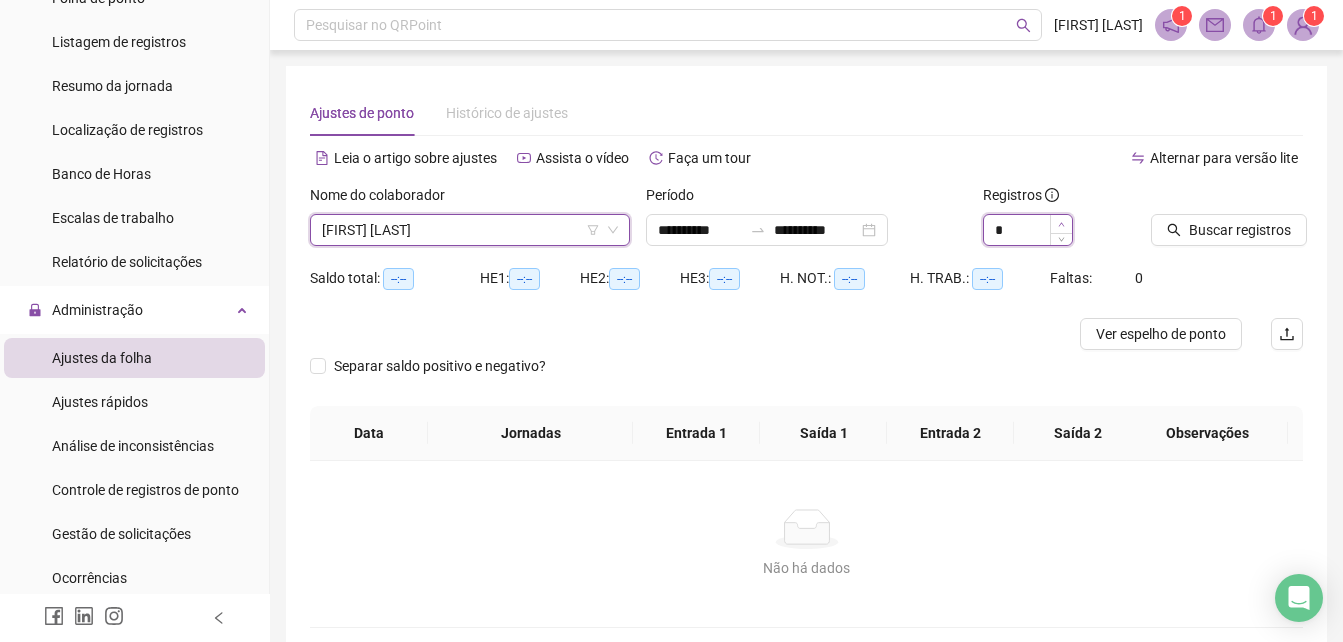 type on "*" 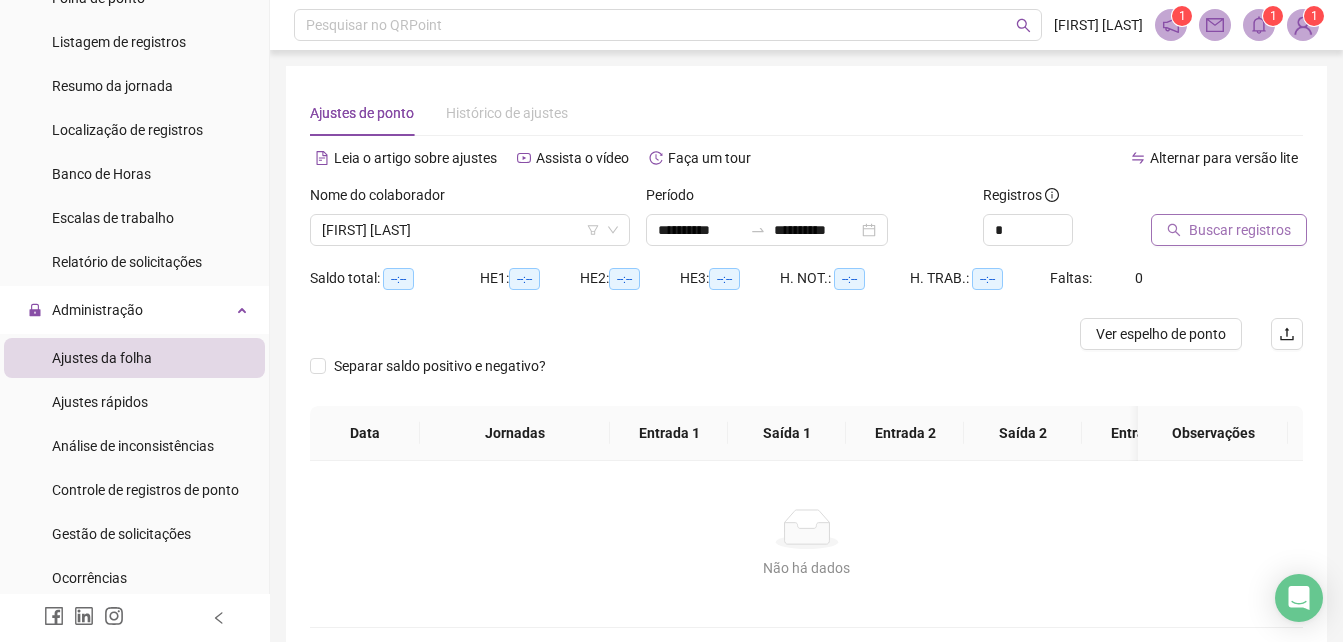 click on "Buscar registros" at bounding box center (1240, 230) 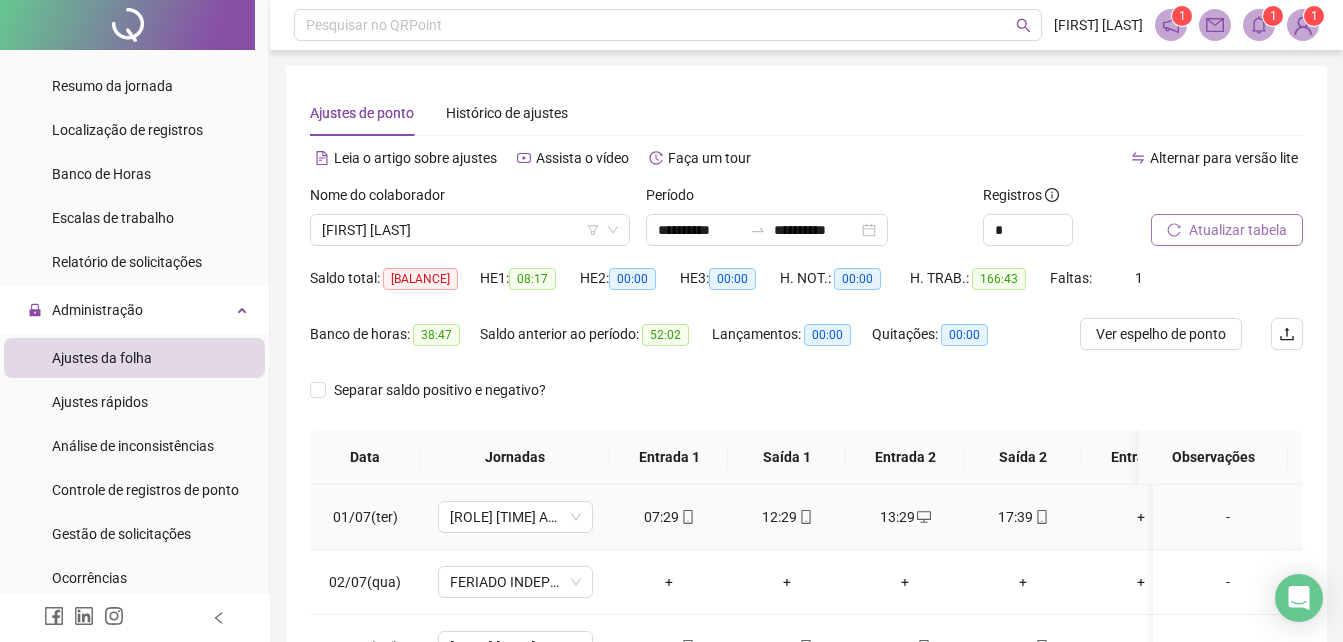 scroll, scrollTop: 200, scrollLeft: 0, axis: vertical 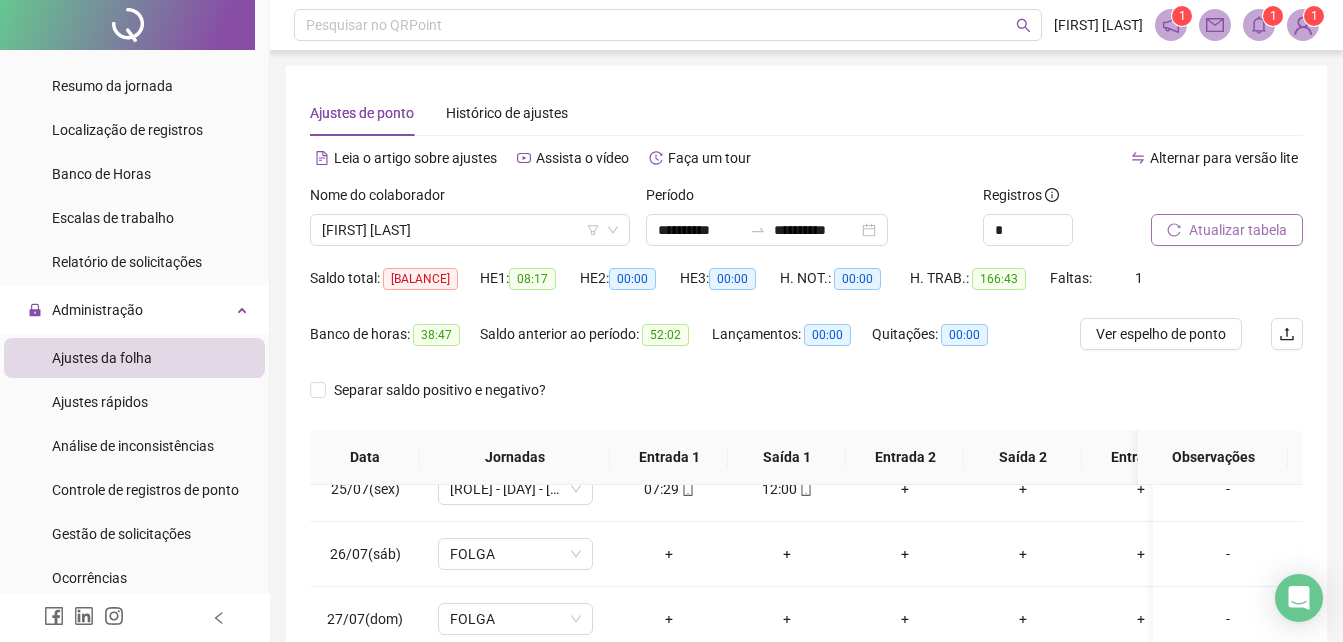 click on "Atualizar tabela" at bounding box center [1238, 230] 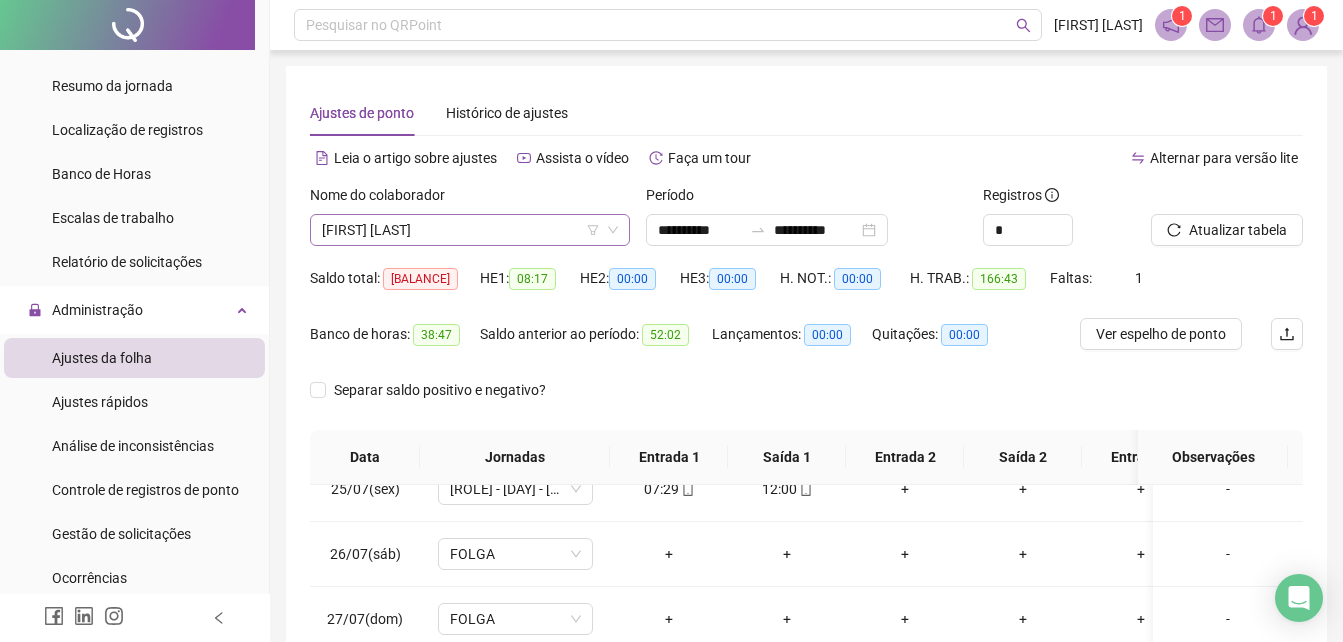 click on "[FIRST] [LAST]" at bounding box center [470, 230] 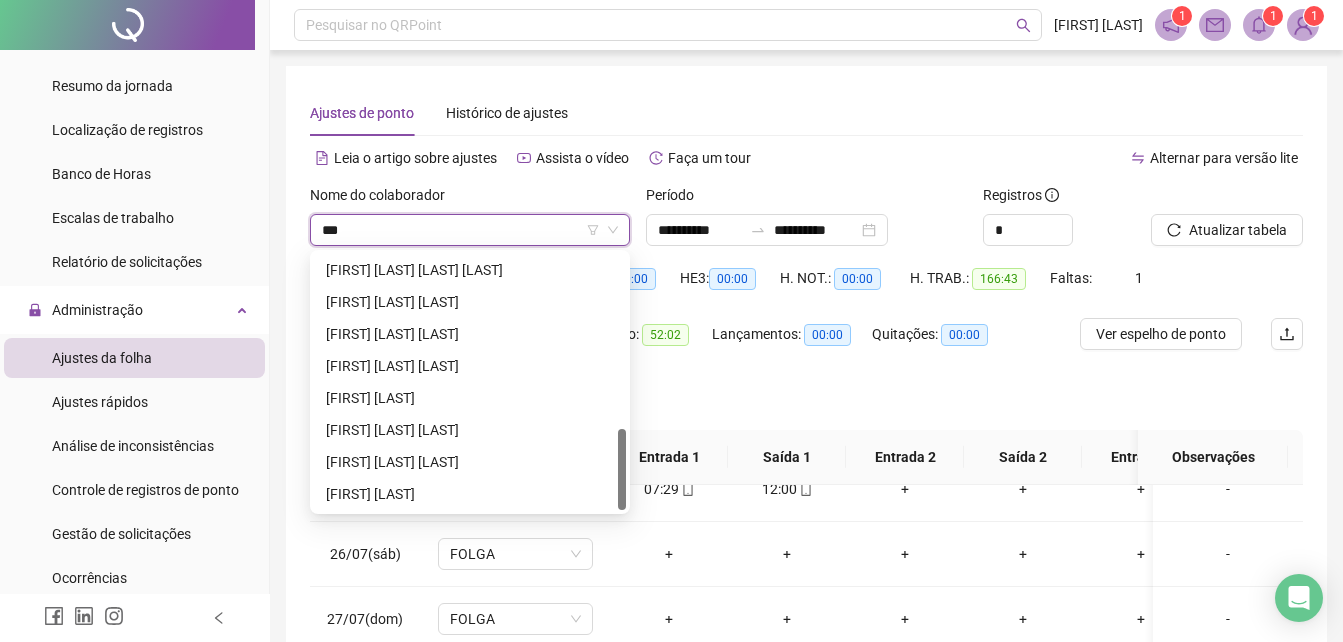 scroll, scrollTop: 32, scrollLeft: 0, axis: vertical 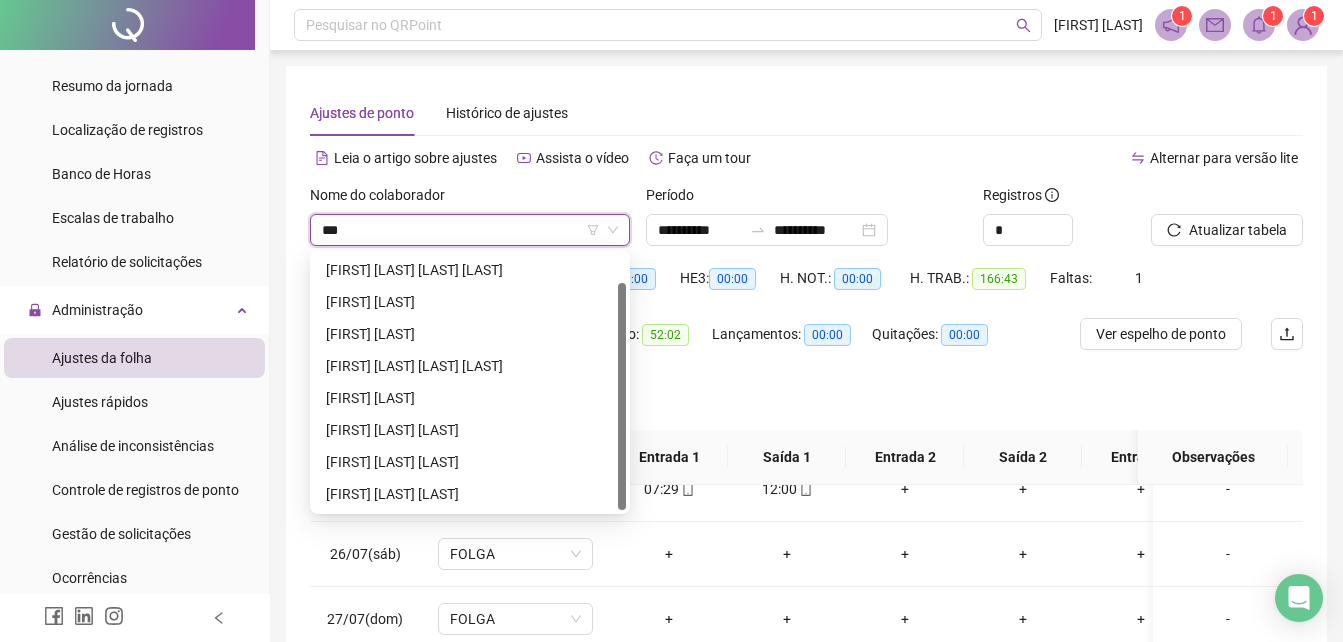 type on "****" 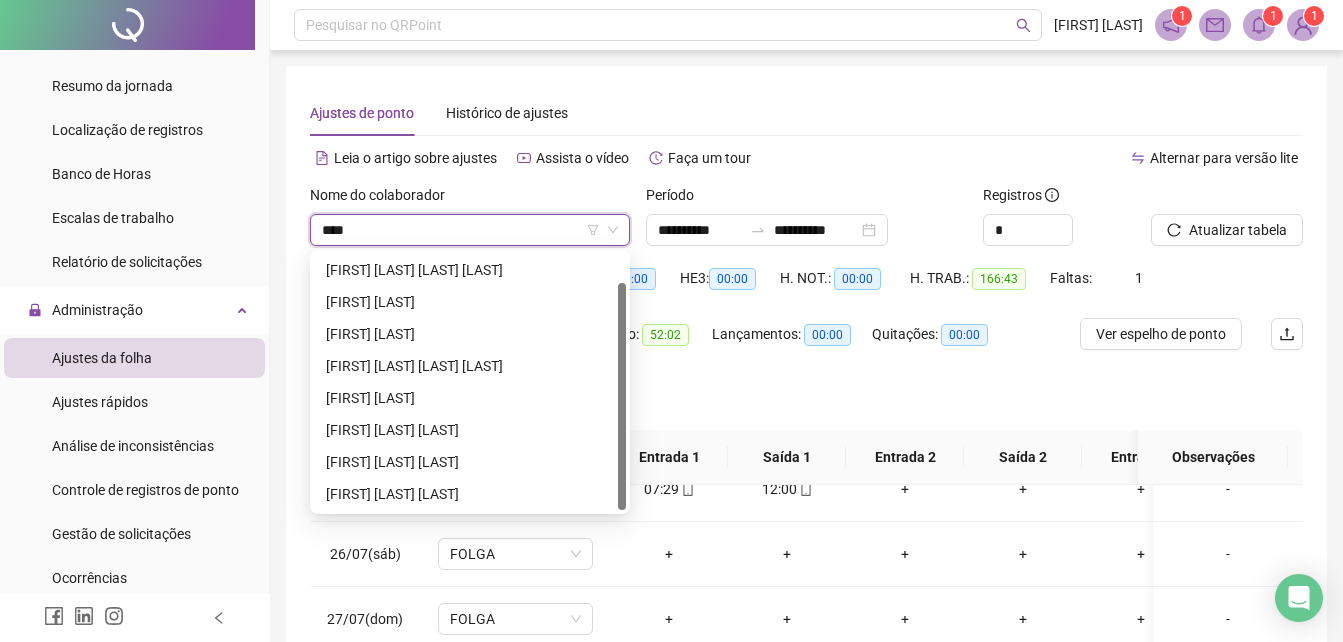 scroll, scrollTop: 0, scrollLeft: 0, axis: both 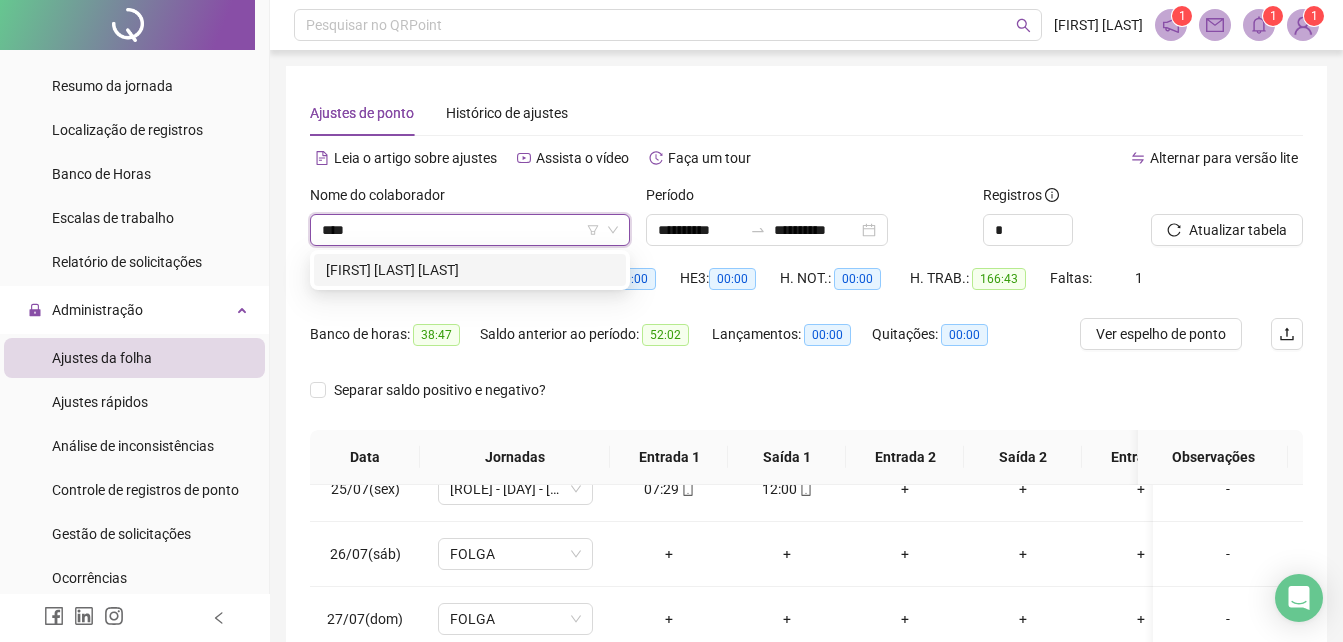 click on "[FIRST] [LAST] [LAST]" at bounding box center (470, 270) 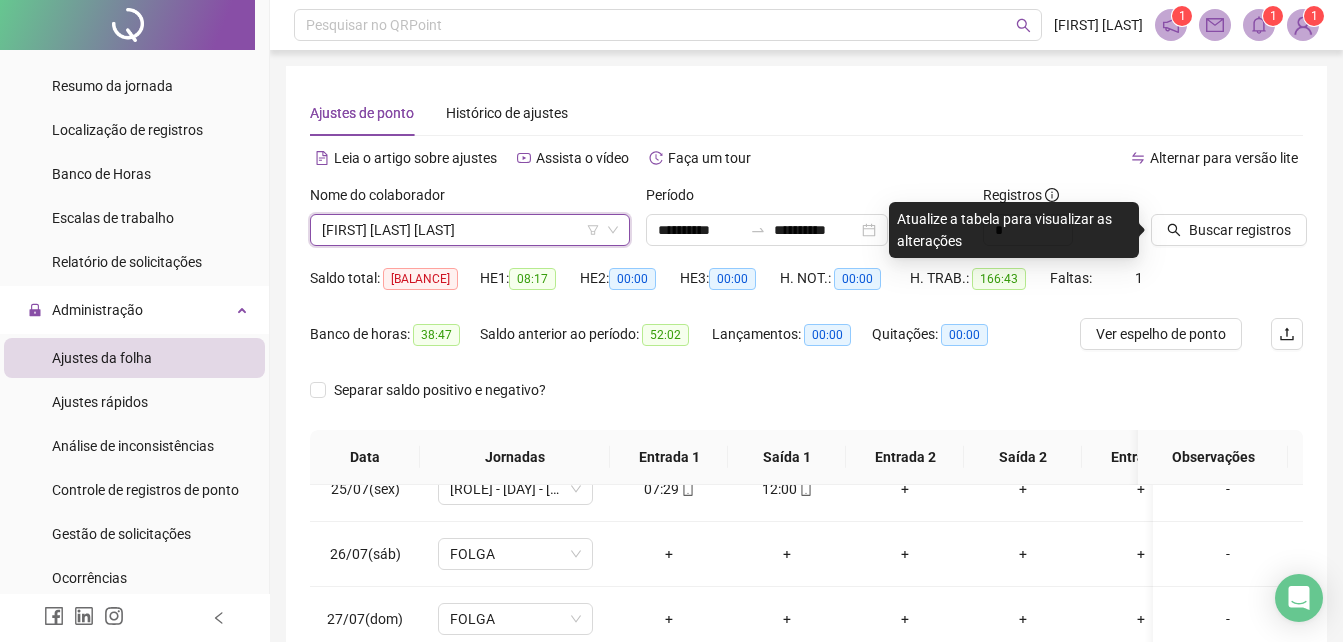 click 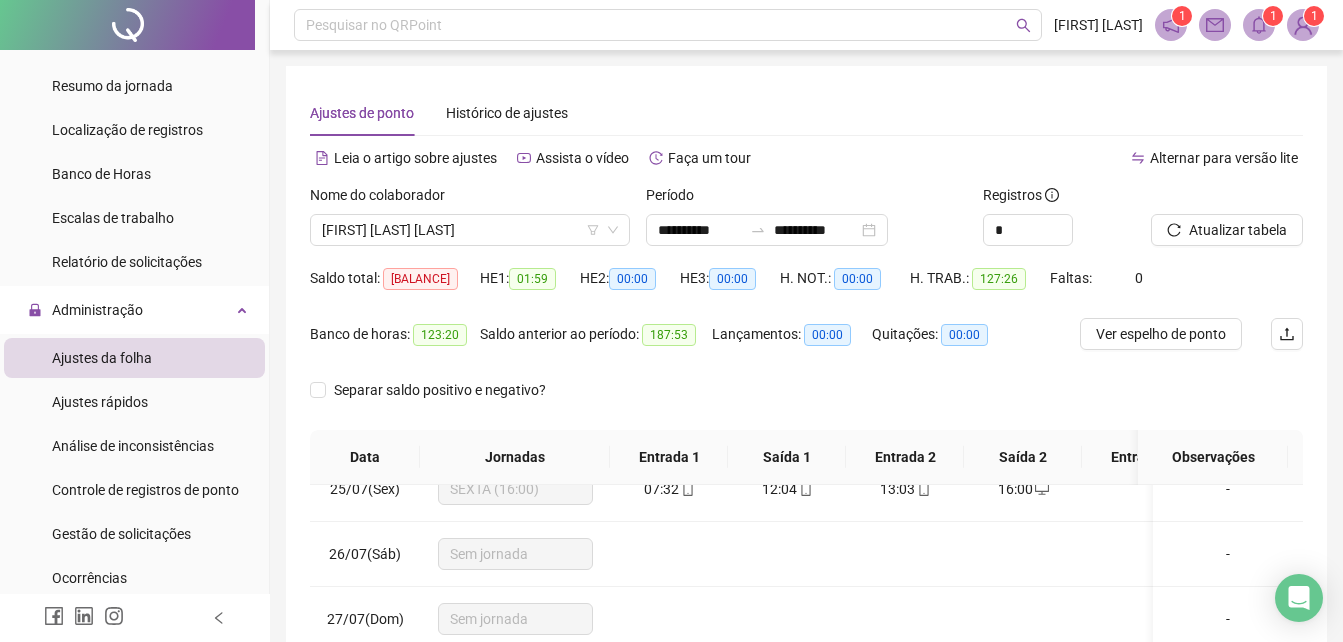 scroll, scrollTop: 300, scrollLeft: 0, axis: vertical 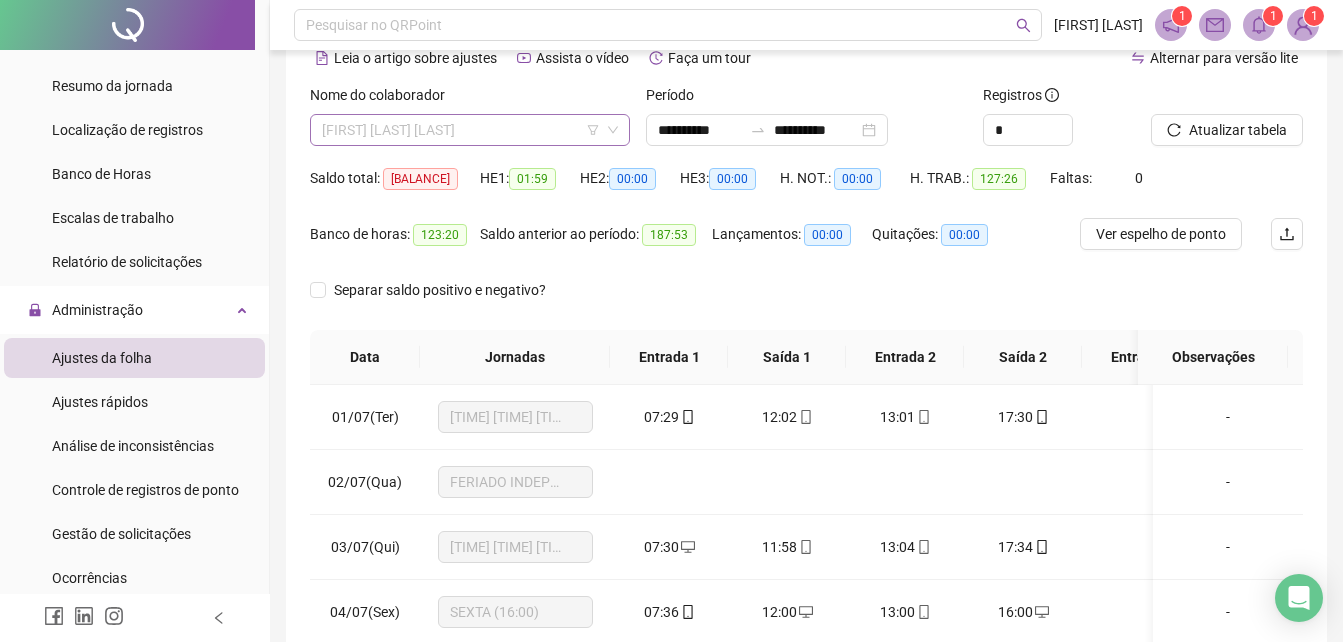 click on "[FIRST] [LAST] [LAST]" at bounding box center (470, 130) 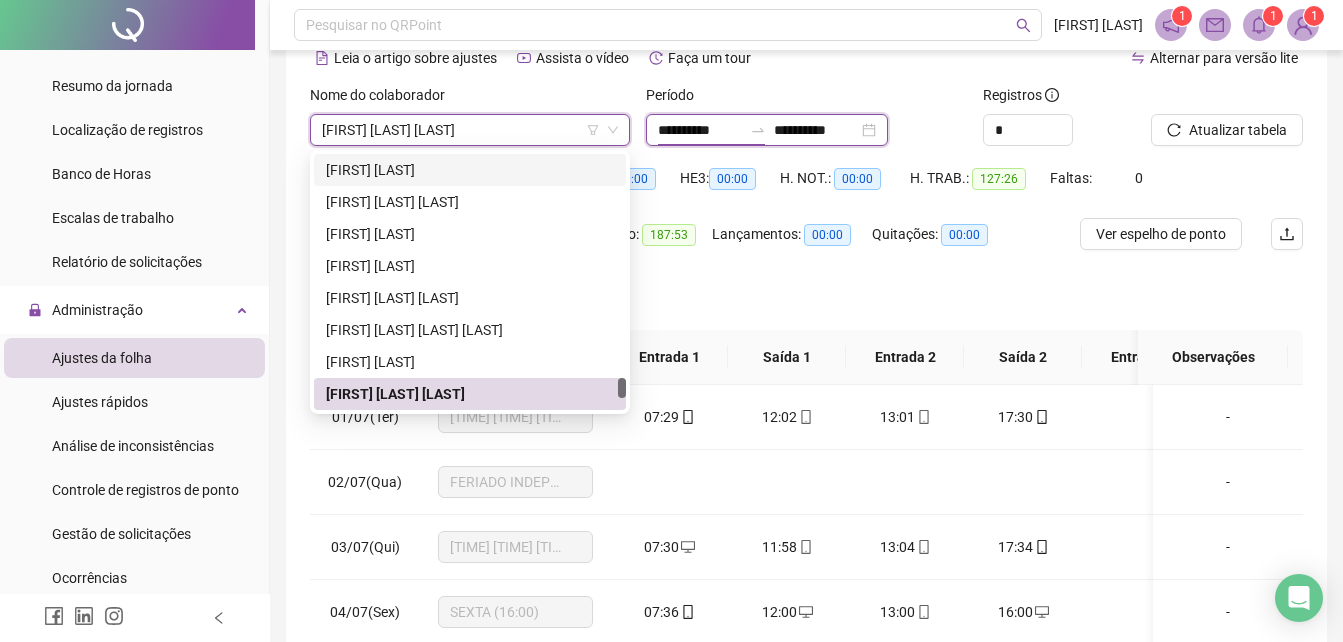 click on "**********" at bounding box center (700, 130) 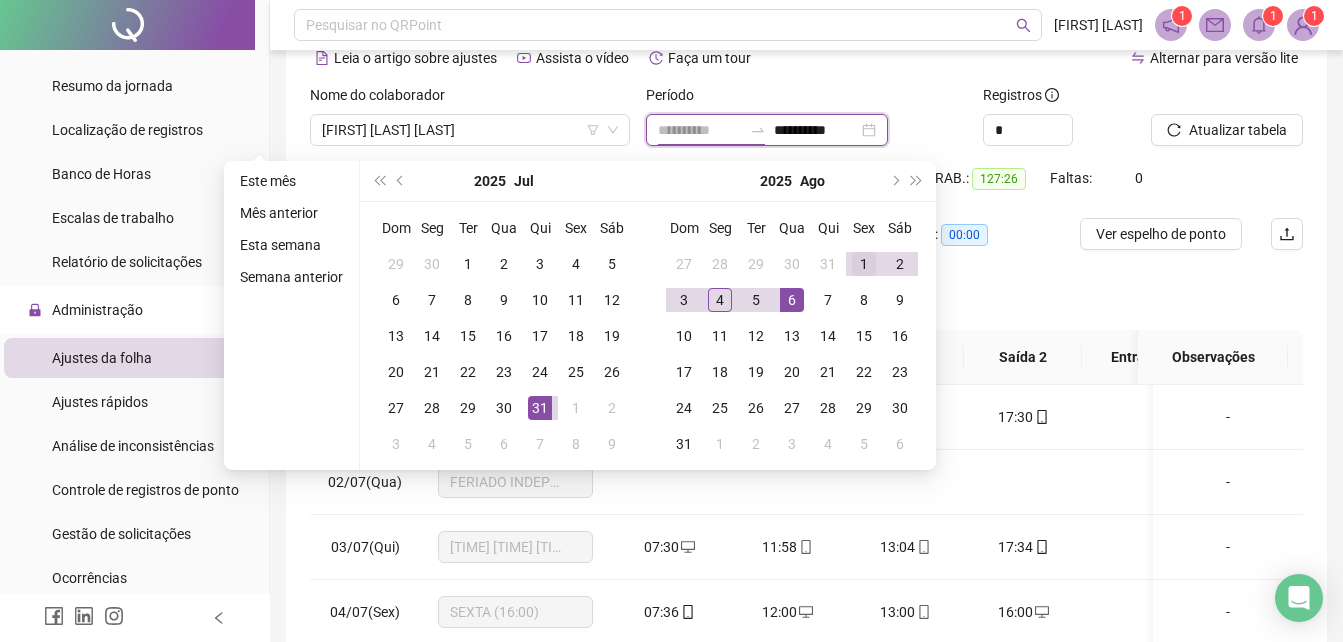 type on "**********" 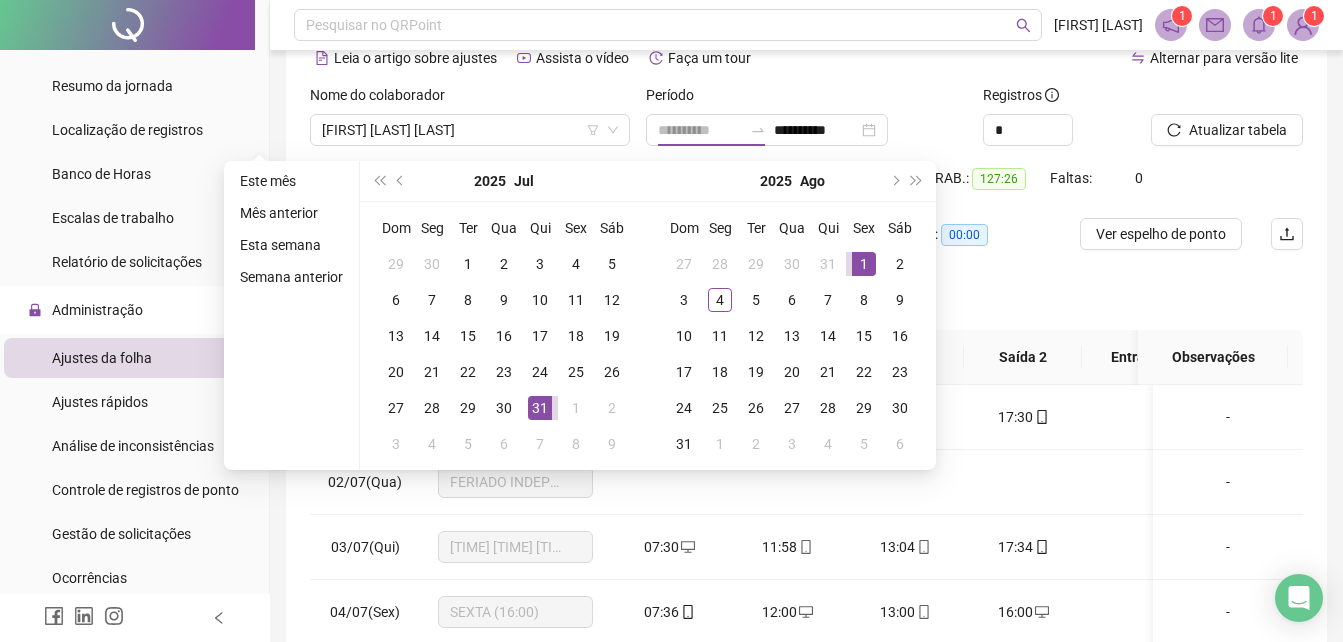 click on "1" at bounding box center (864, 264) 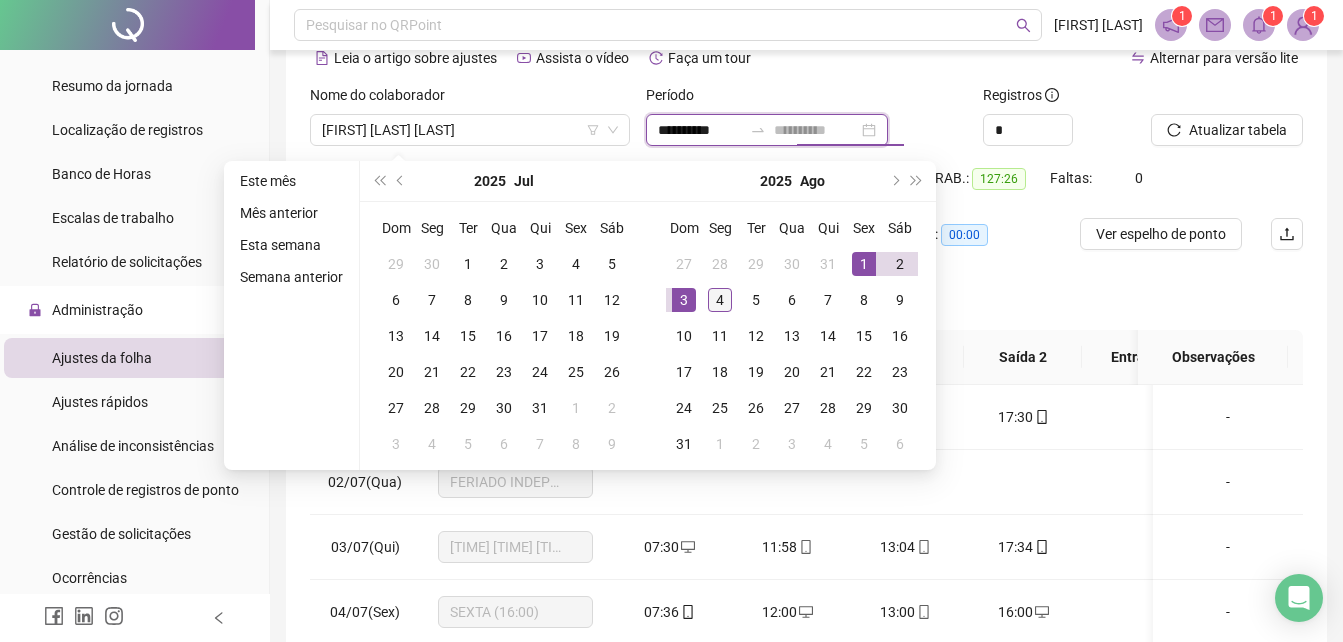 type on "**********" 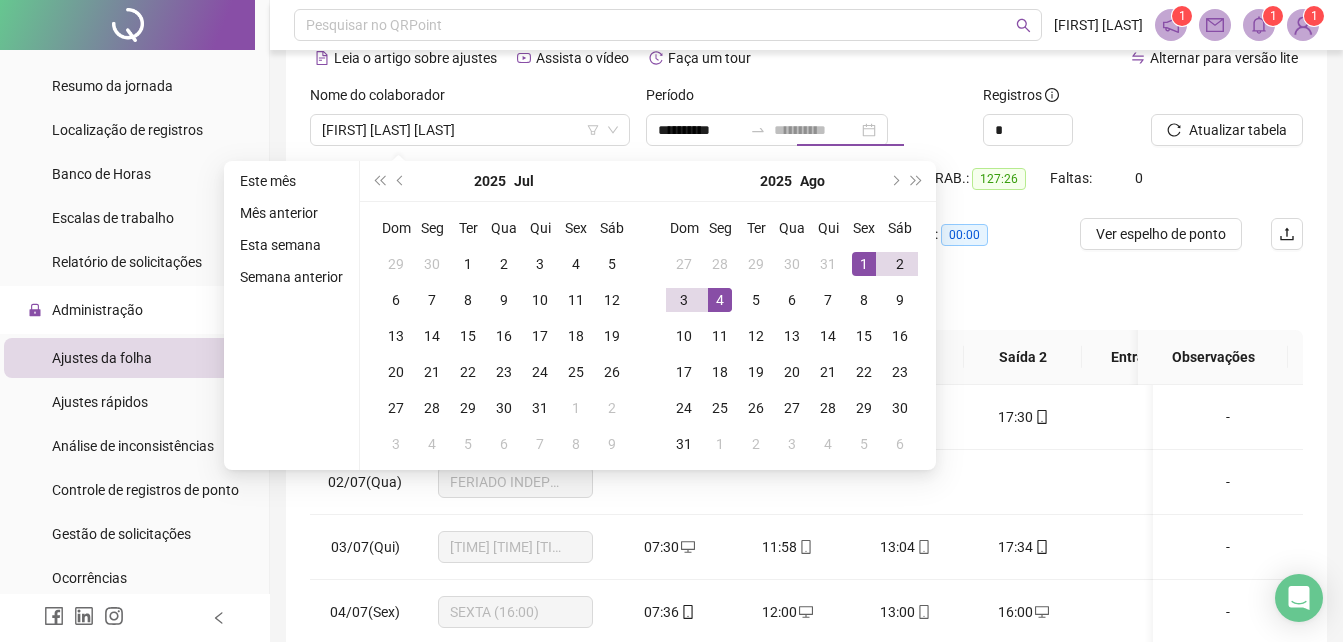 click on "4" at bounding box center (720, 300) 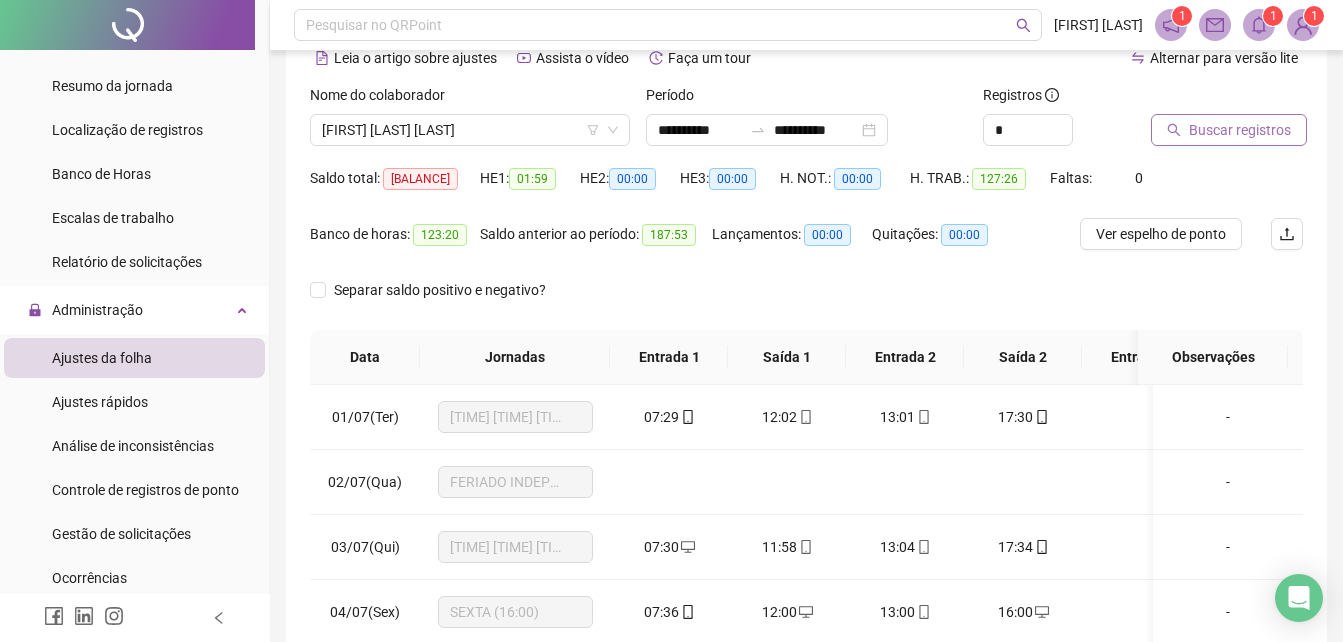 click on "Buscar registros" at bounding box center (1229, 130) 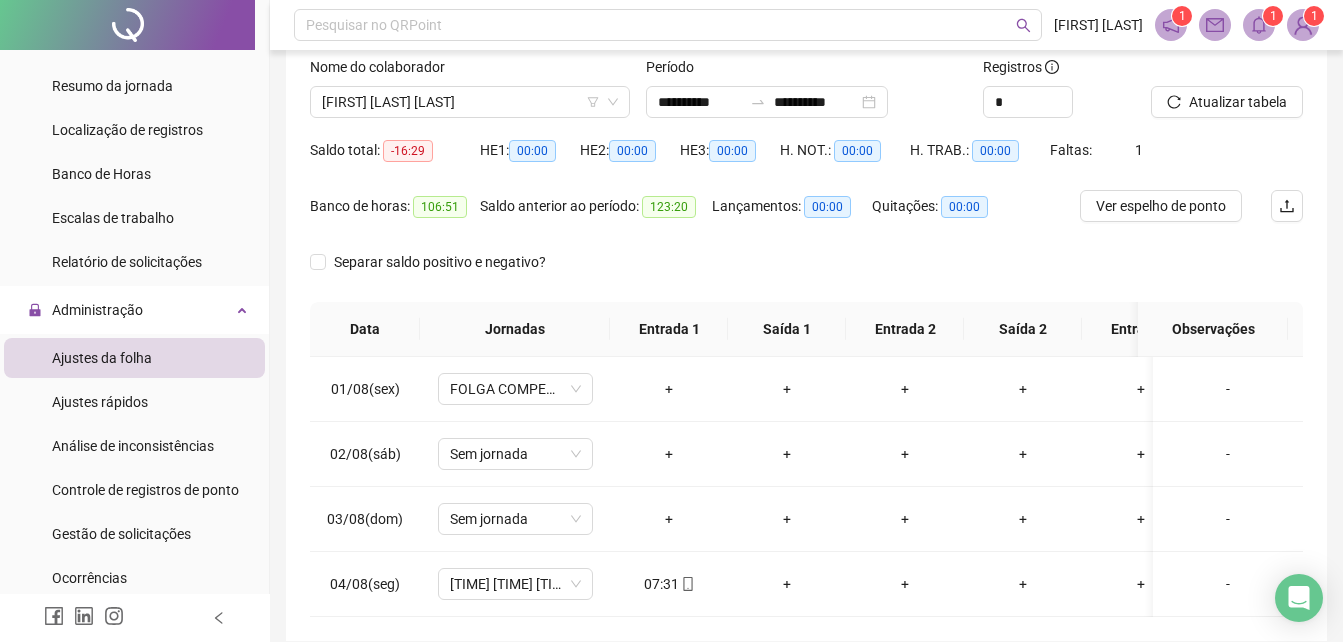 scroll, scrollTop: 28, scrollLeft: 0, axis: vertical 